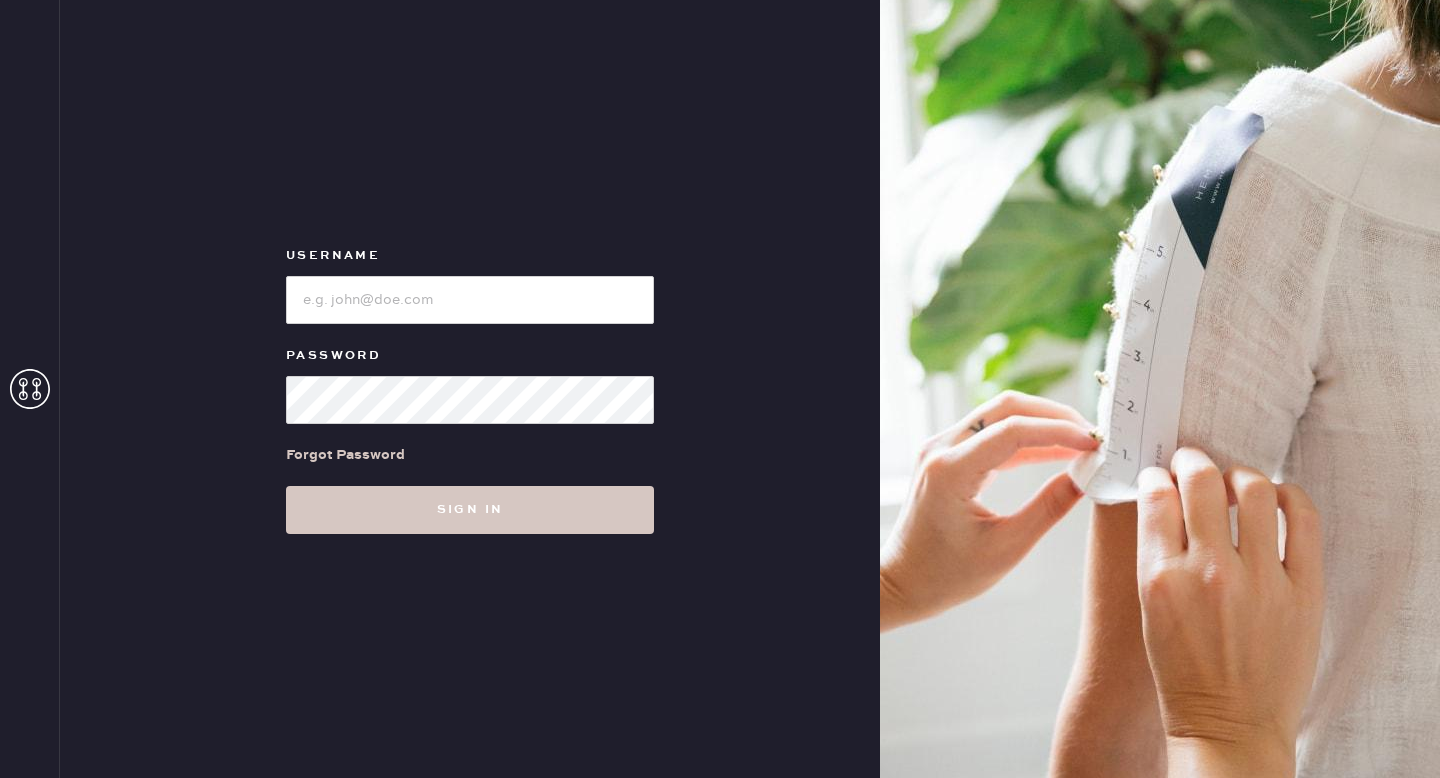scroll, scrollTop: 0, scrollLeft: 0, axis: both 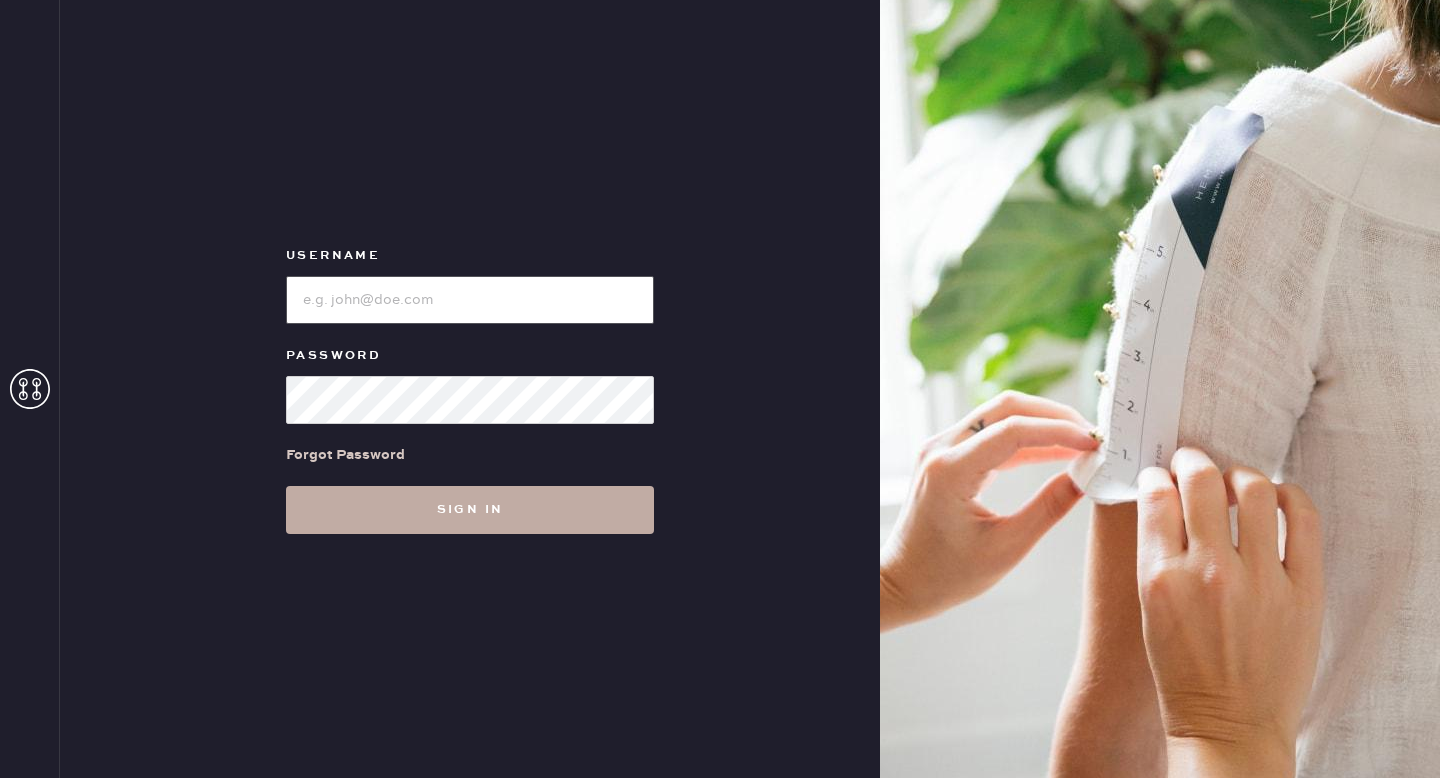 type on "[EMAIL]" 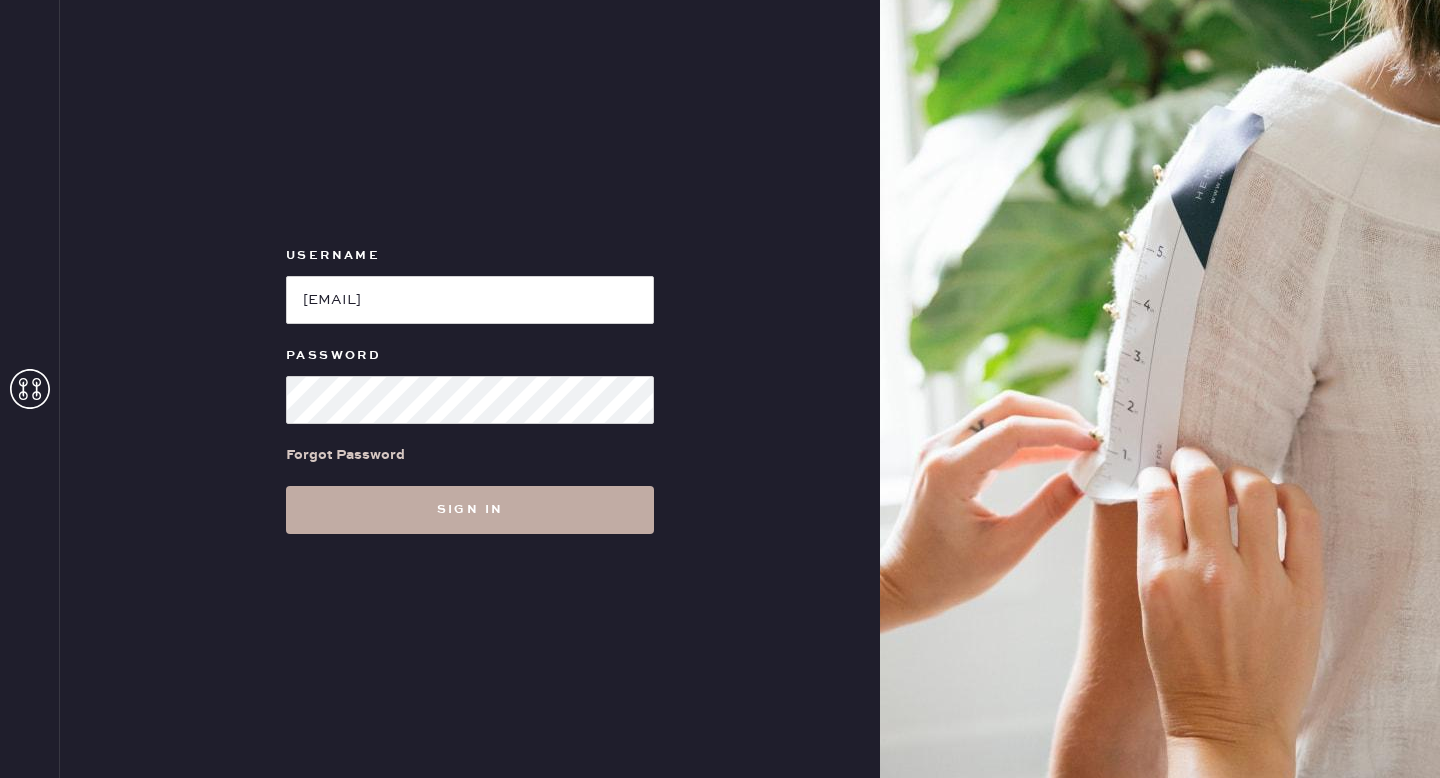 click on "Sign in" at bounding box center [470, 510] 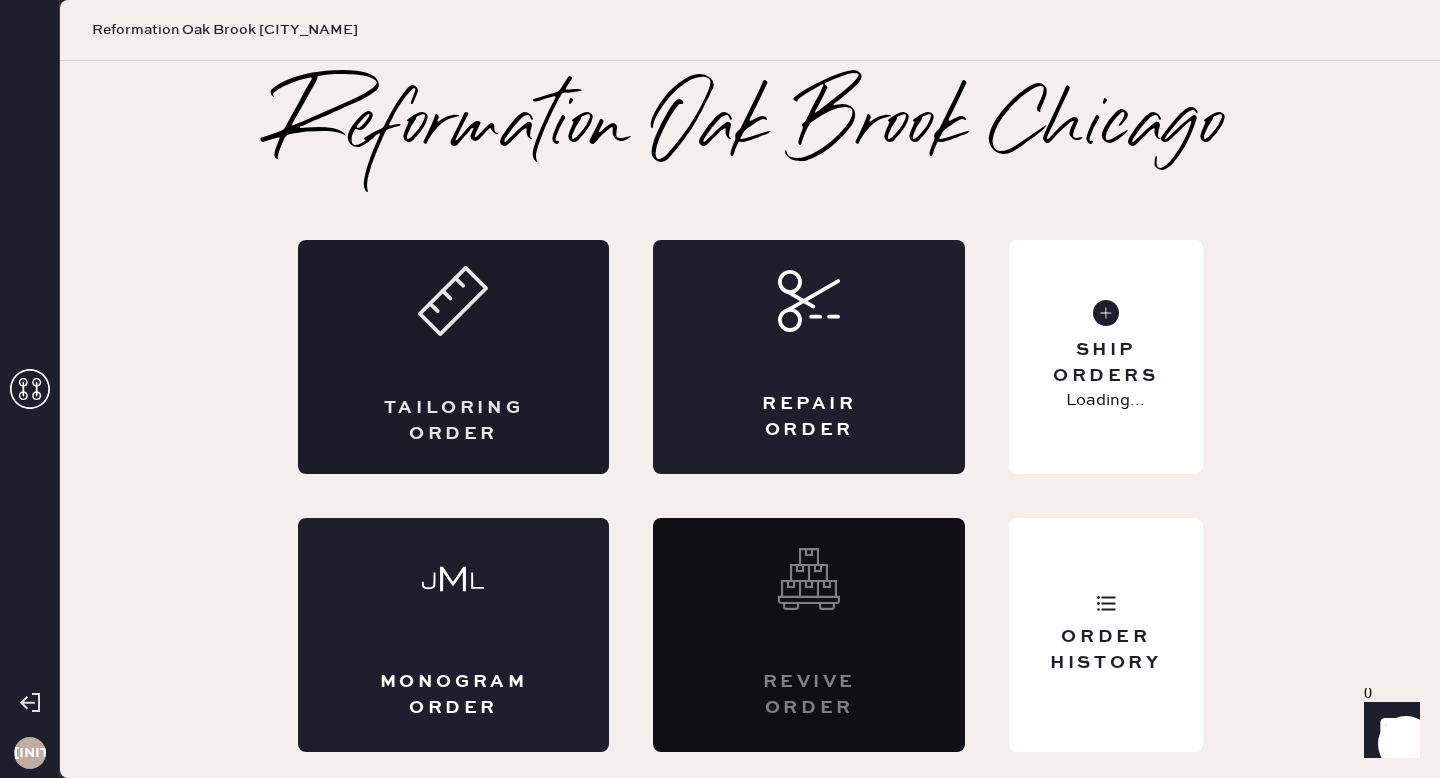 click on "Tailoring Order" at bounding box center [454, 357] 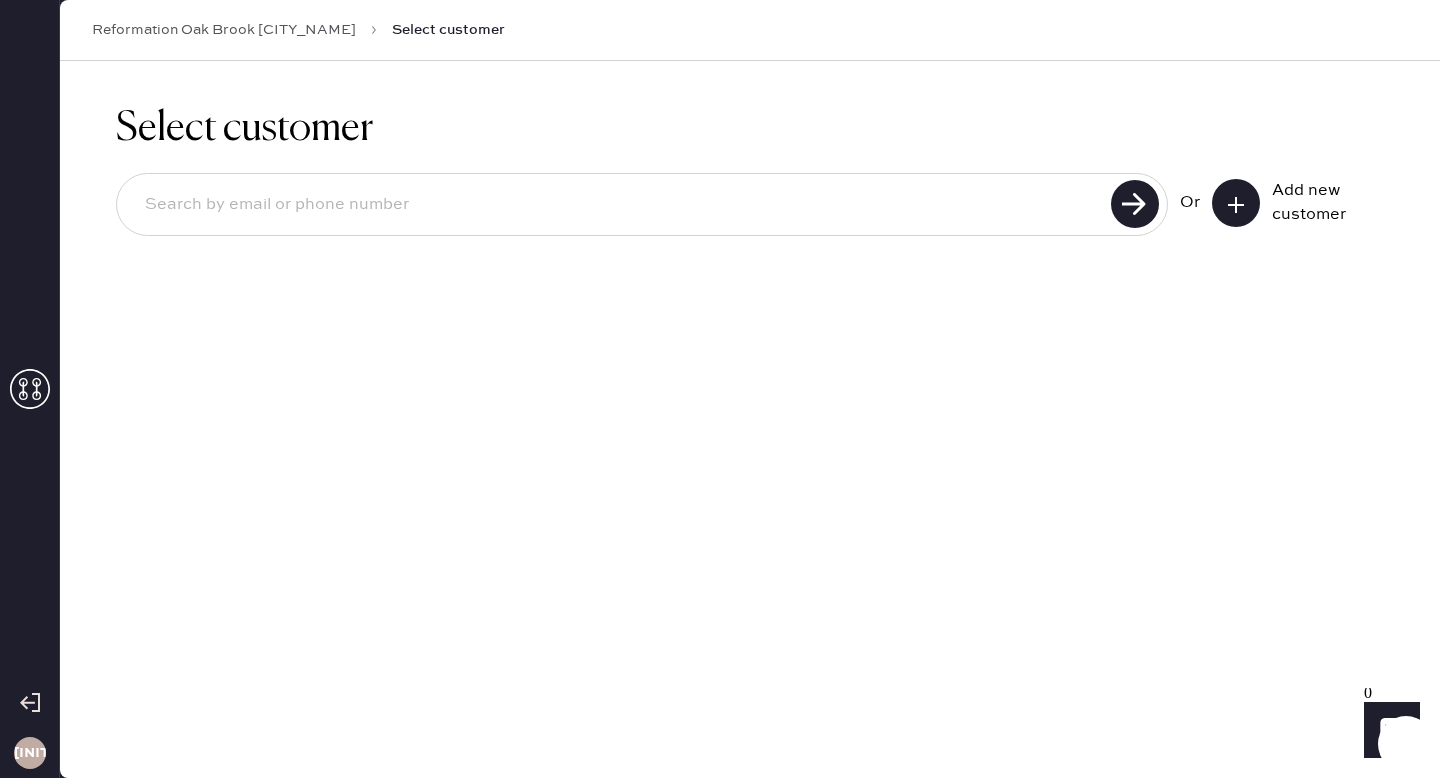 click at bounding box center (617, 205) 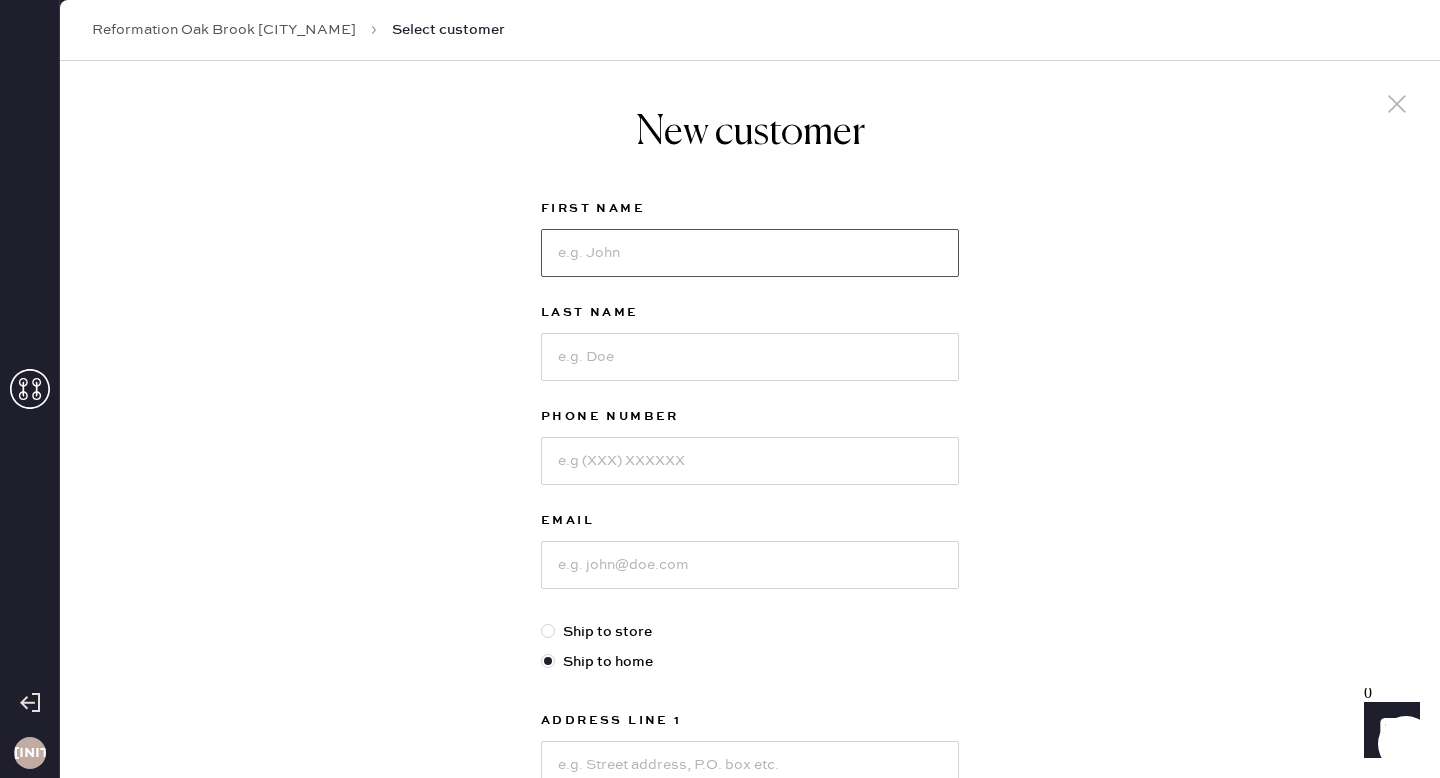 click at bounding box center [750, 253] 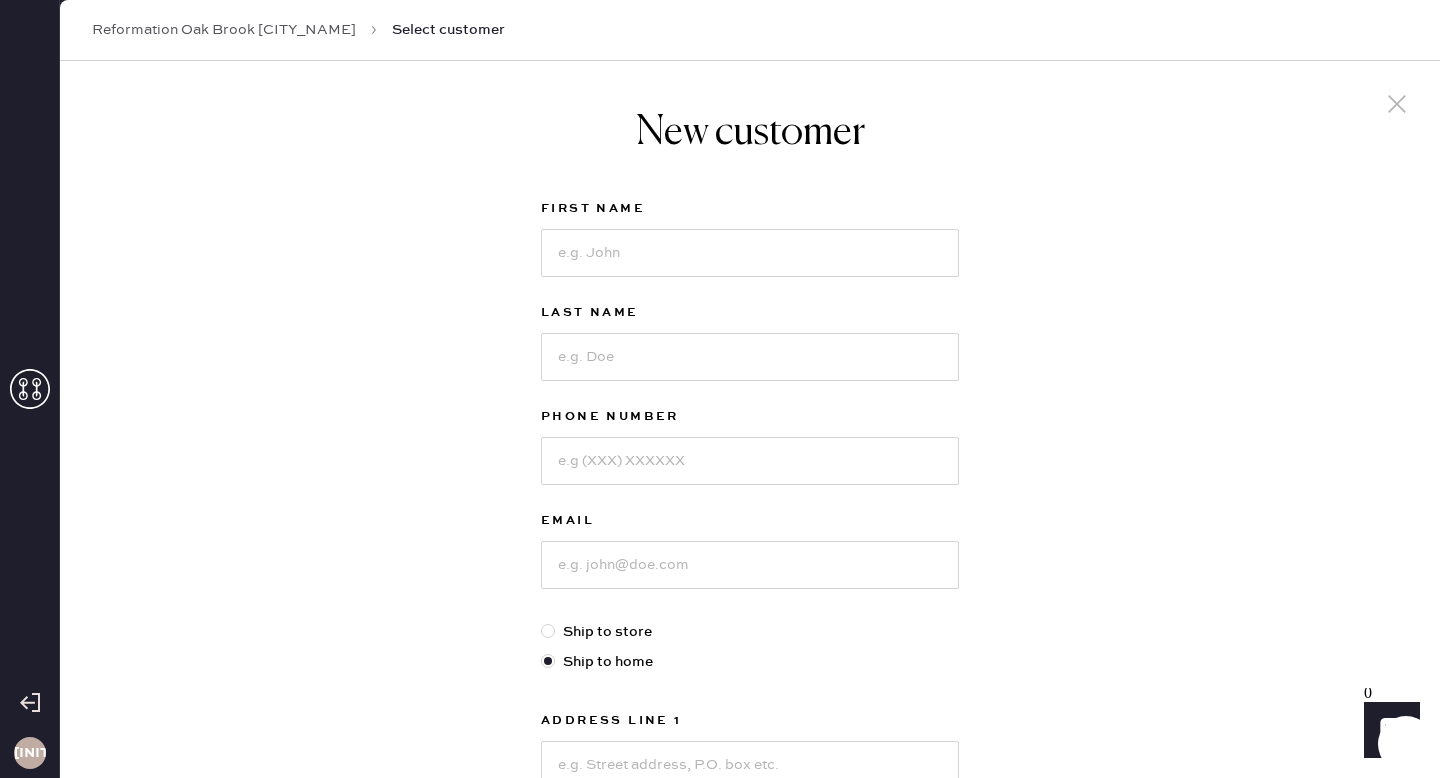 click on "New customer First Name Last Name Phone Number Email Ship to store Ship to home Address Line 1 Address Line 2 City State Select AK AL AR AZ CA CO CT DC DE FL GA HI IA ID IL IN KS KY LA MA MD ME MI MN MO MS MT NC ND NE NH NJ NM NV NY OH OK OR PA RI SC SD TN TX UT VA VT WA WI WV WY ZIP Code Next" at bounding box center [750, 641] 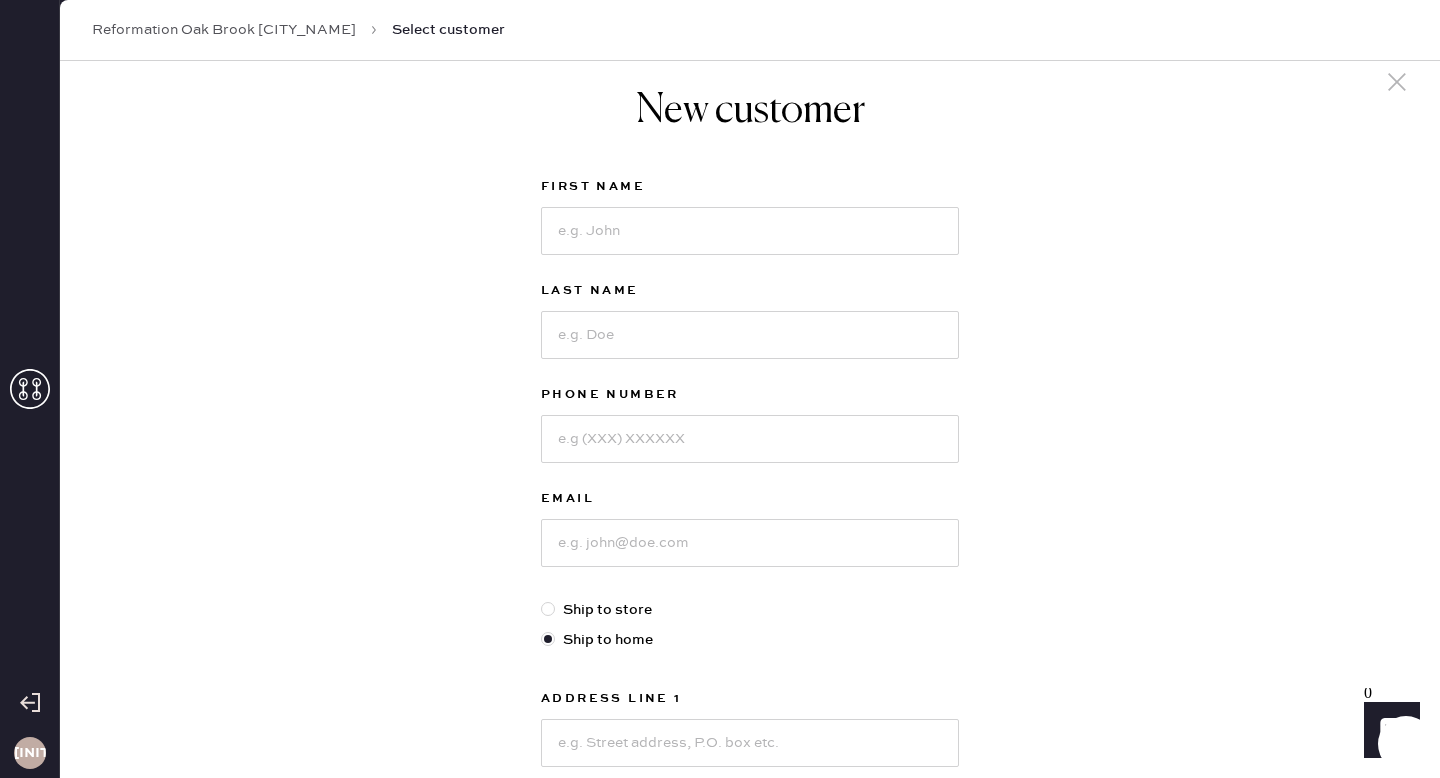 scroll, scrollTop: 0, scrollLeft: 0, axis: both 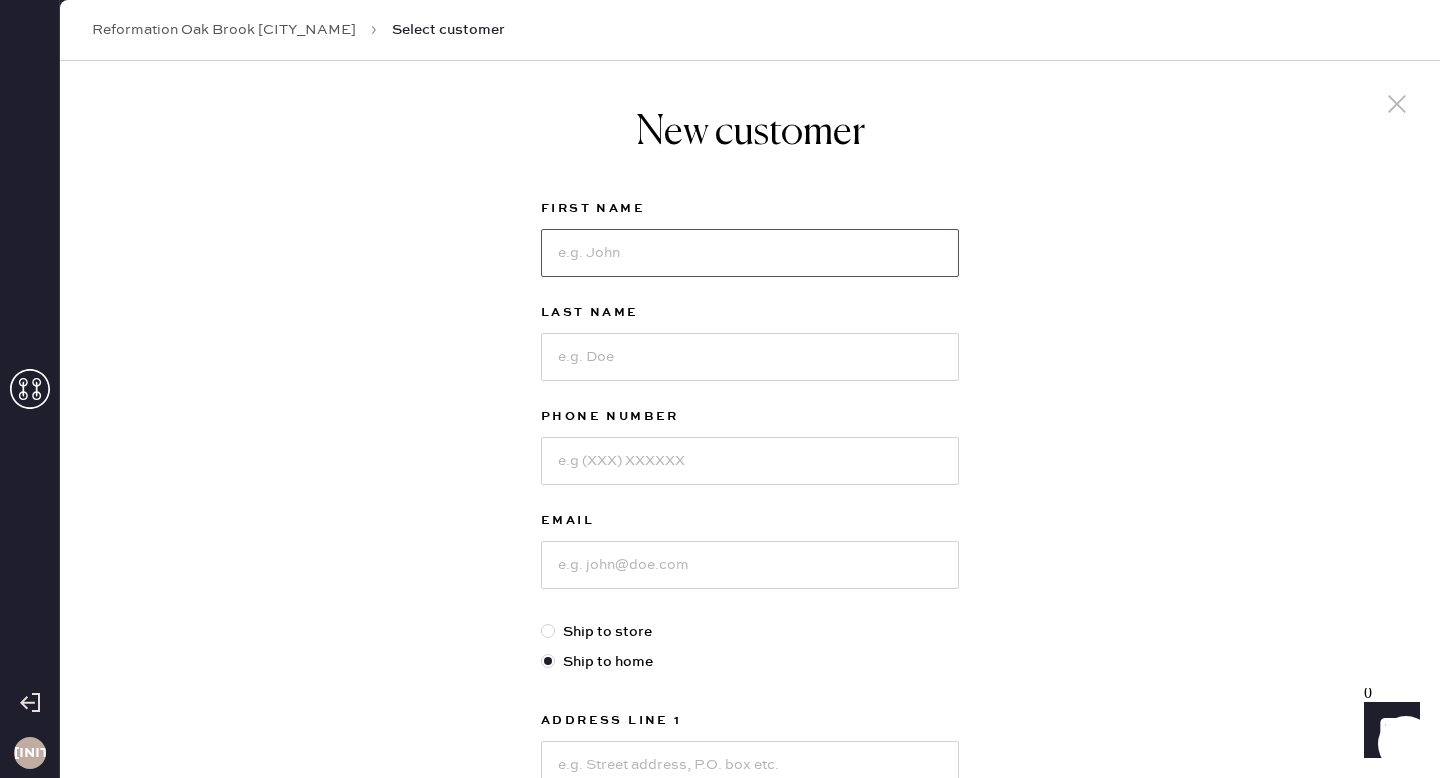click at bounding box center (750, 253) 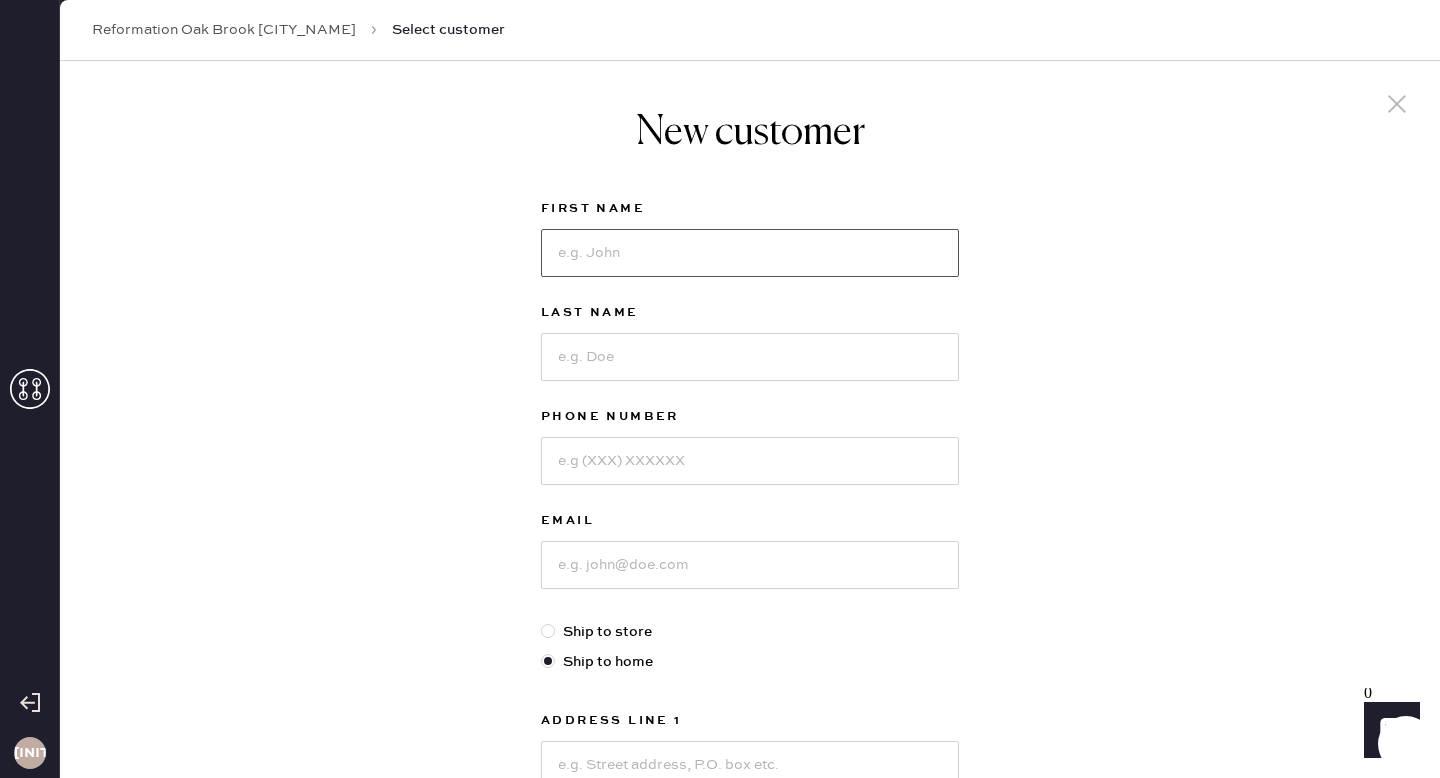click at bounding box center (750, 253) 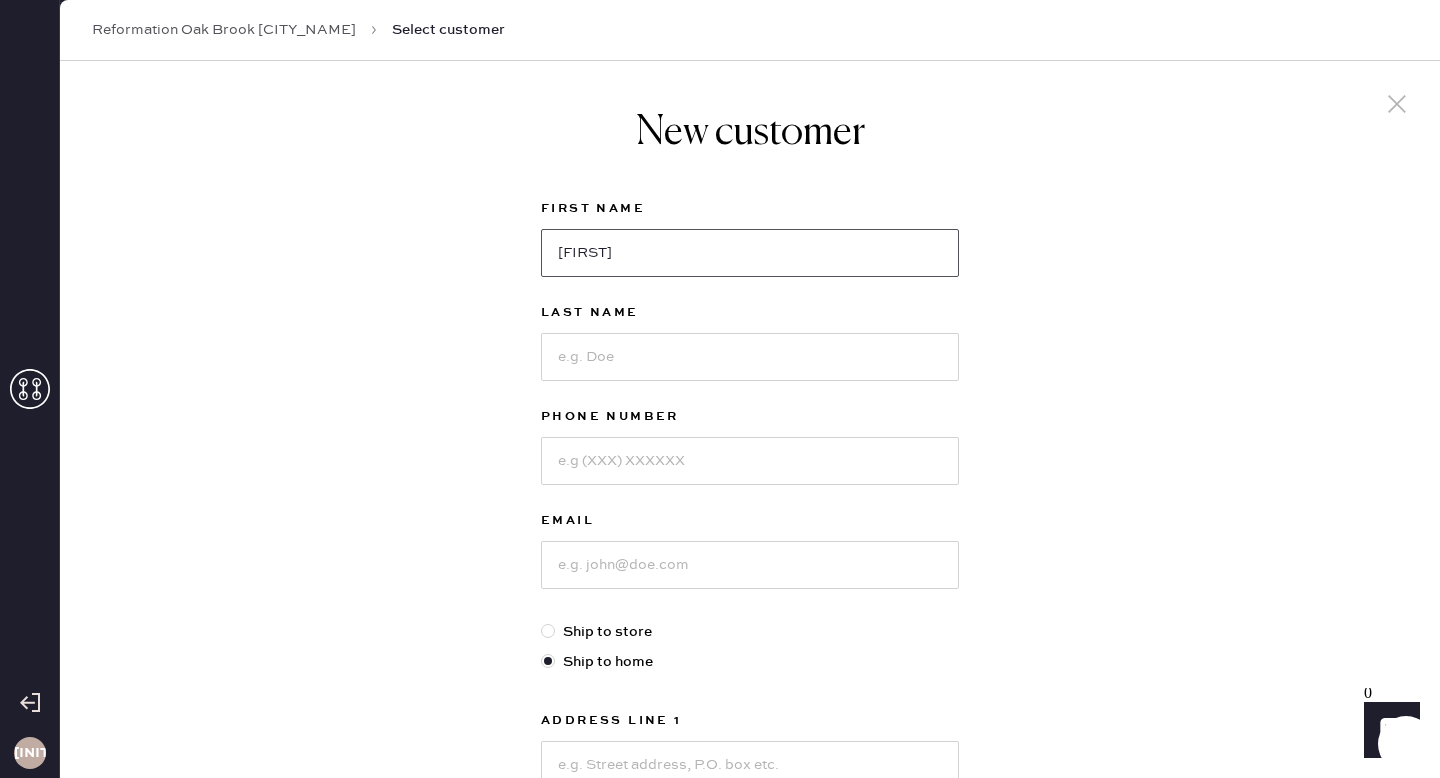 type on "[FIRST]" 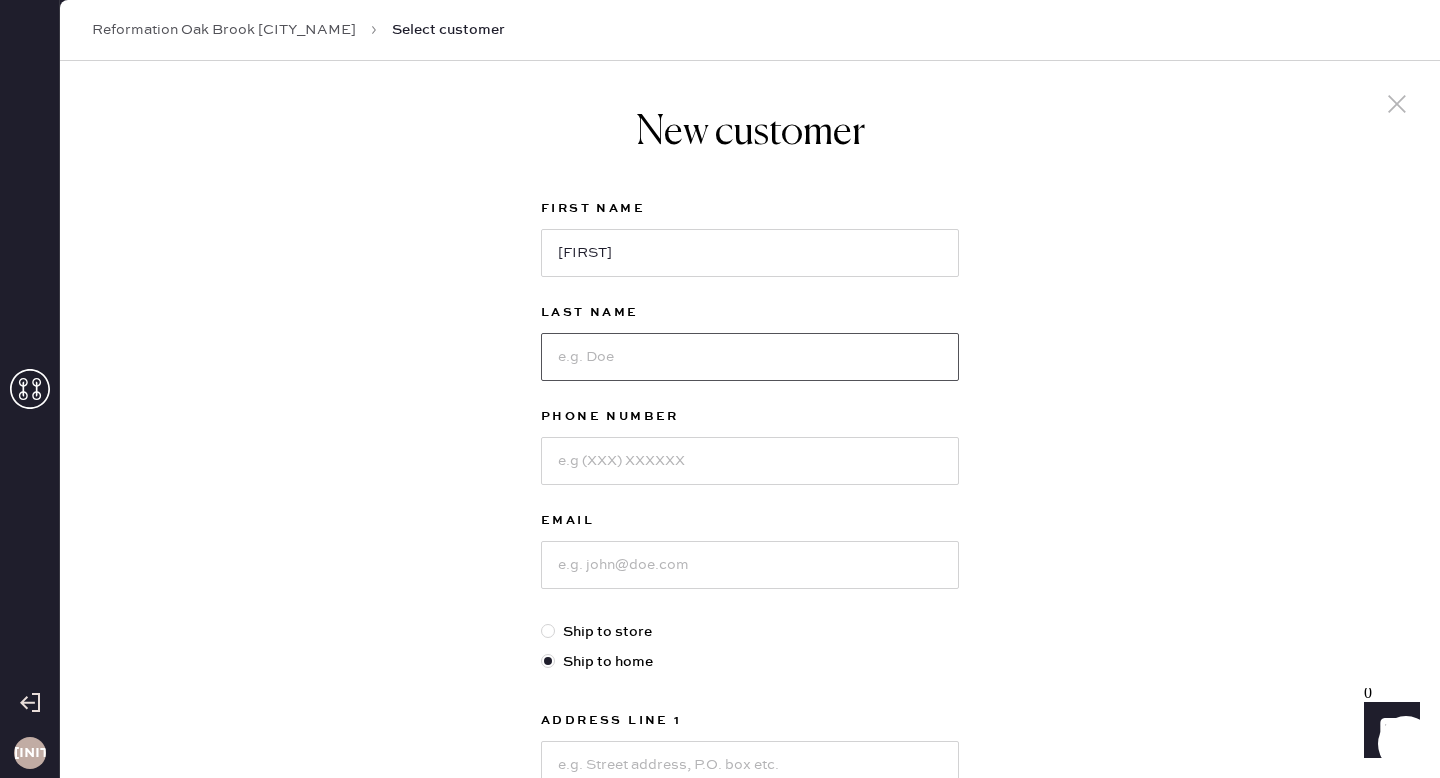 click at bounding box center (750, 357) 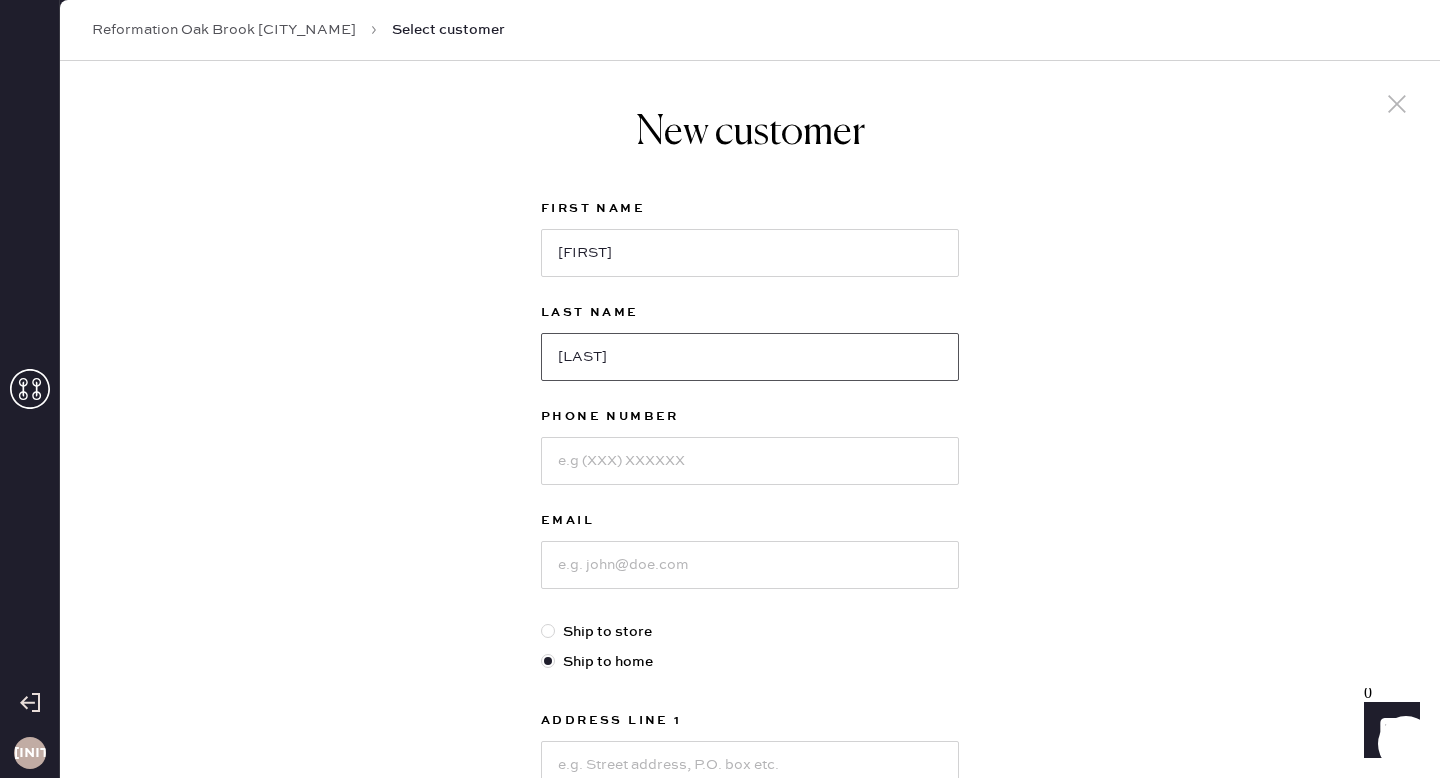 type on "[LAST]" 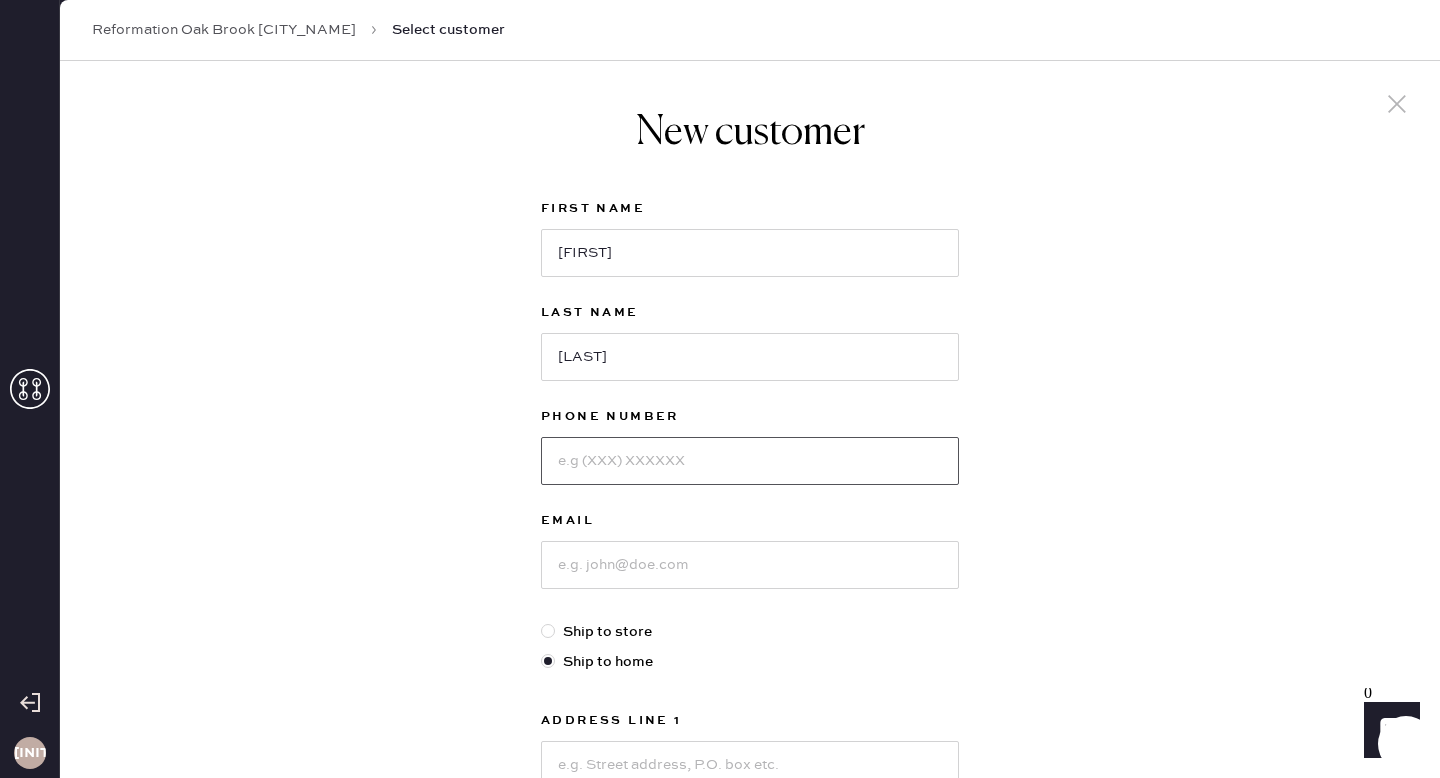 click at bounding box center [750, 461] 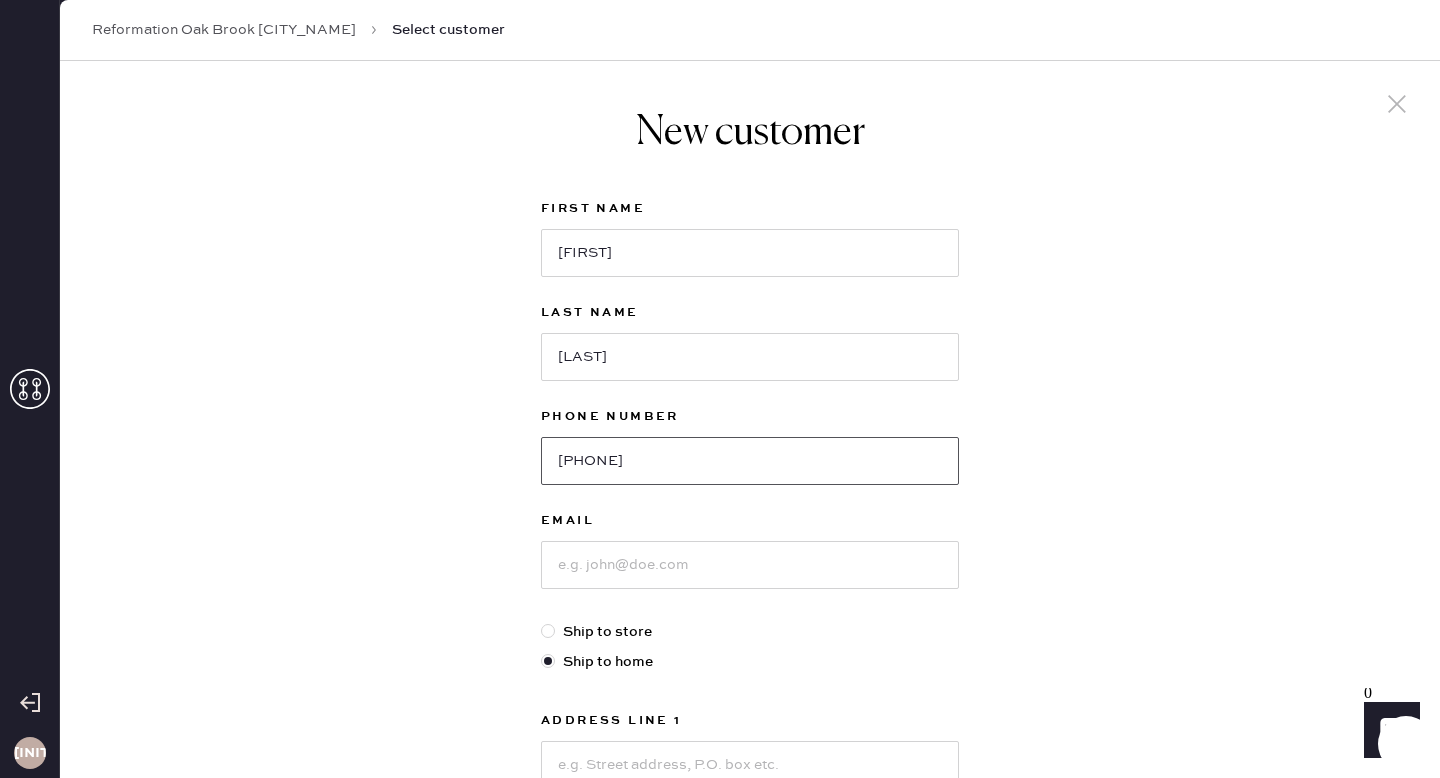 type on "[PHONE]" 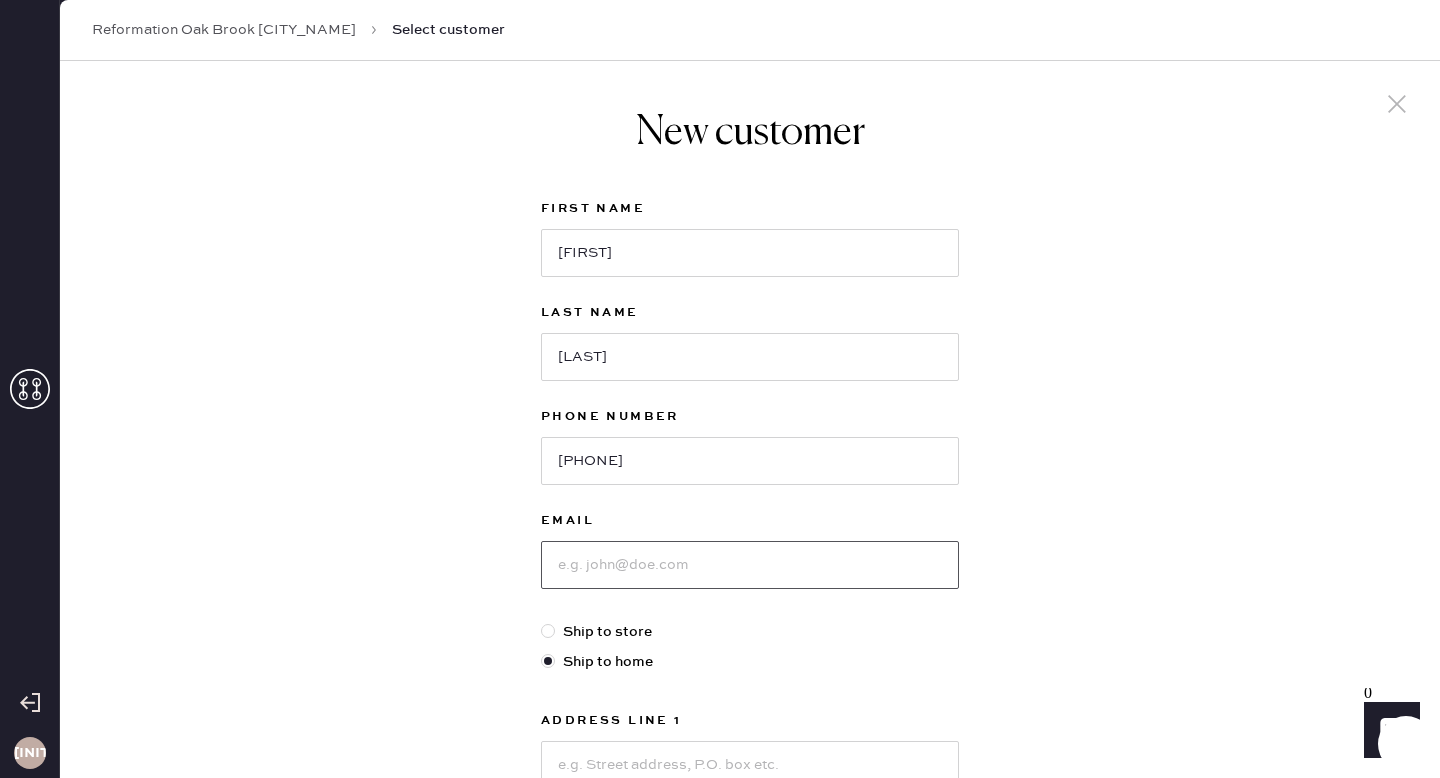 click at bounding box center [750, 565] 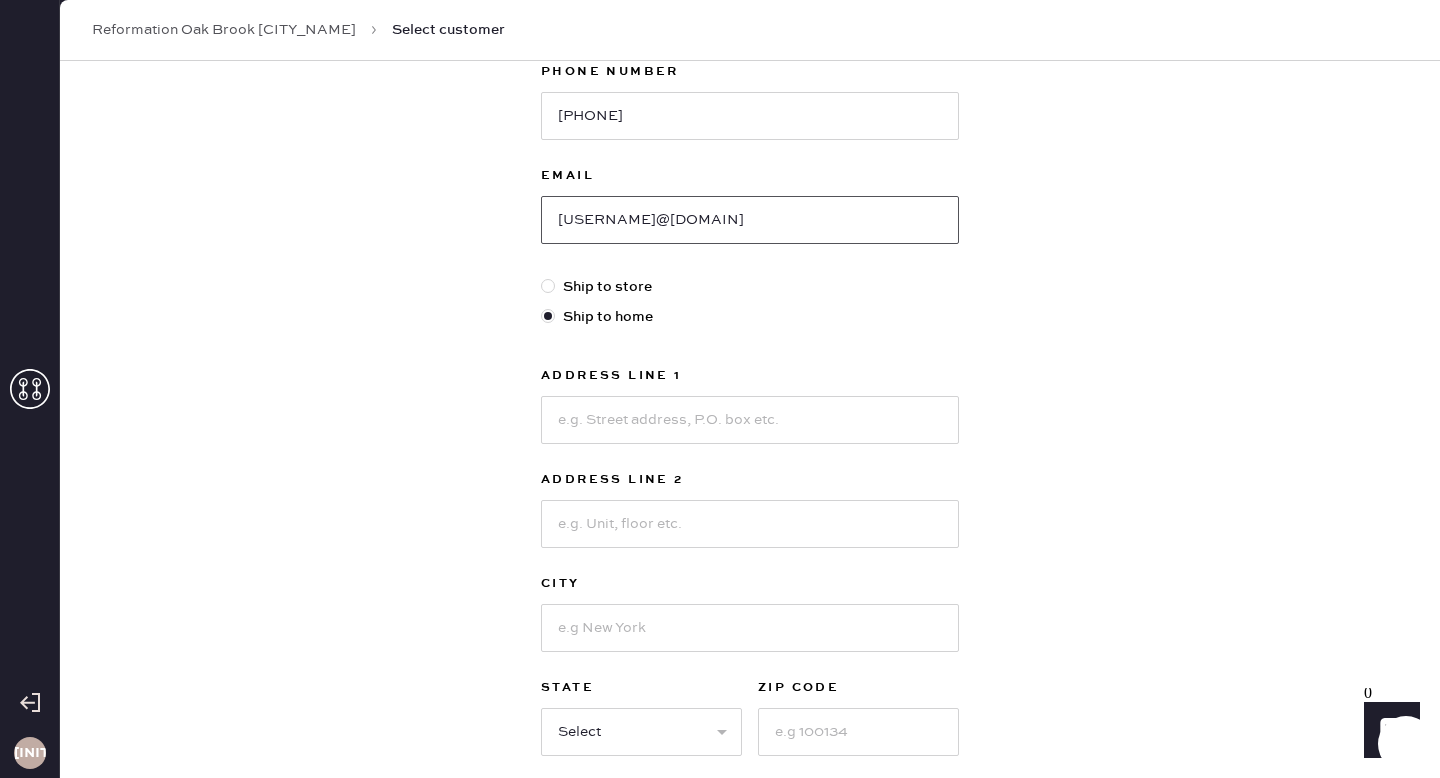 scroll, scrollTop: 350, scrollLeft: 0, axis: vertical 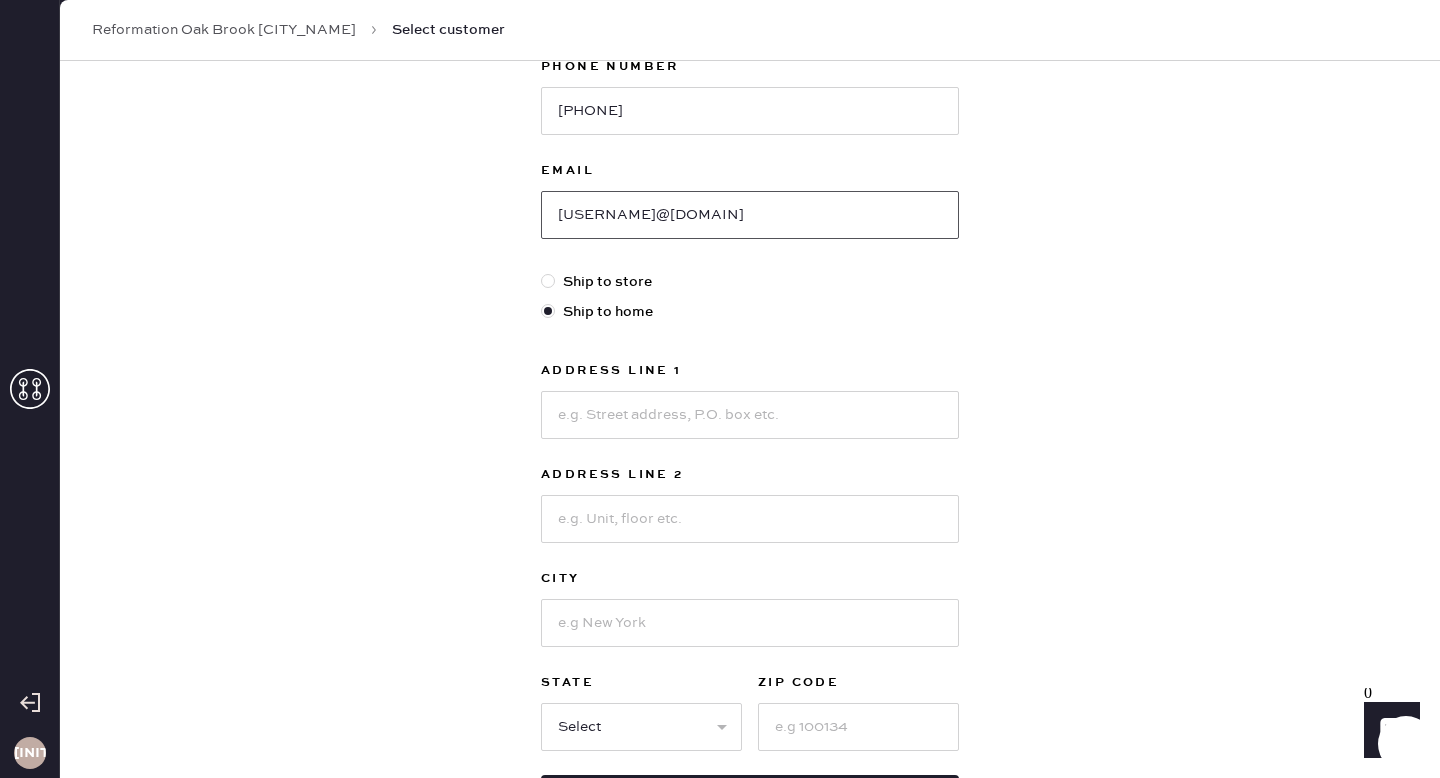 type on "[USERNAME]@[DOMAIN]" 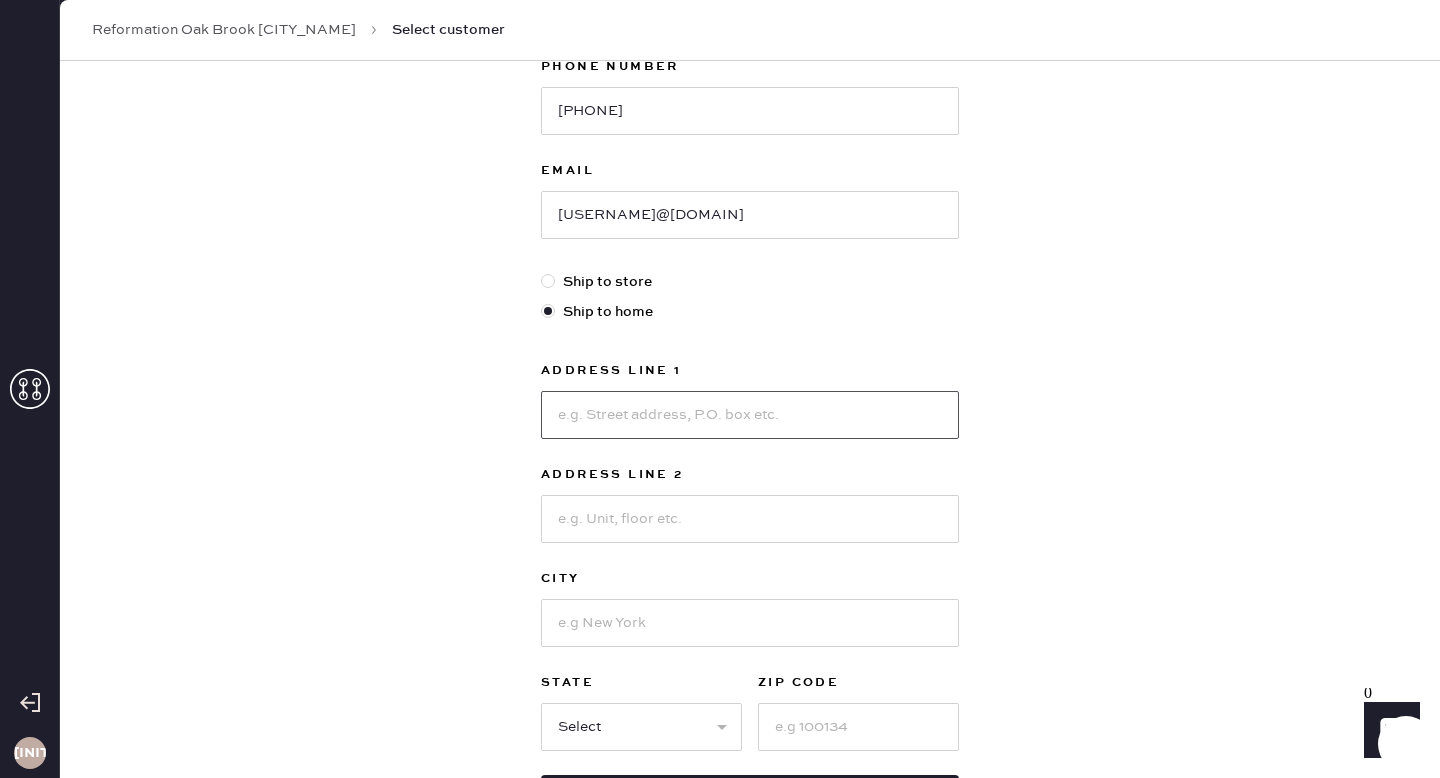 click at bounding box center (750, 415) 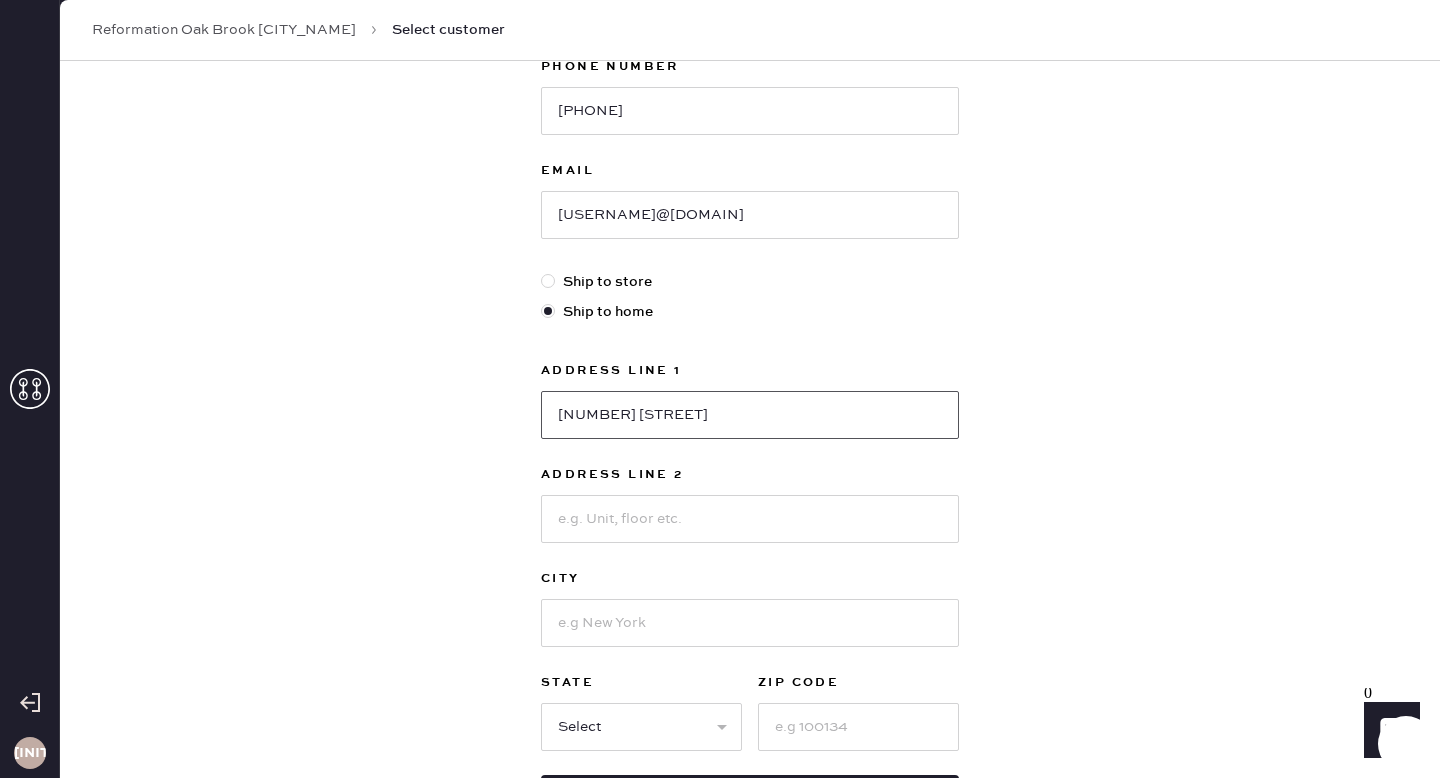 type on "[NUMBER] [STREET]" 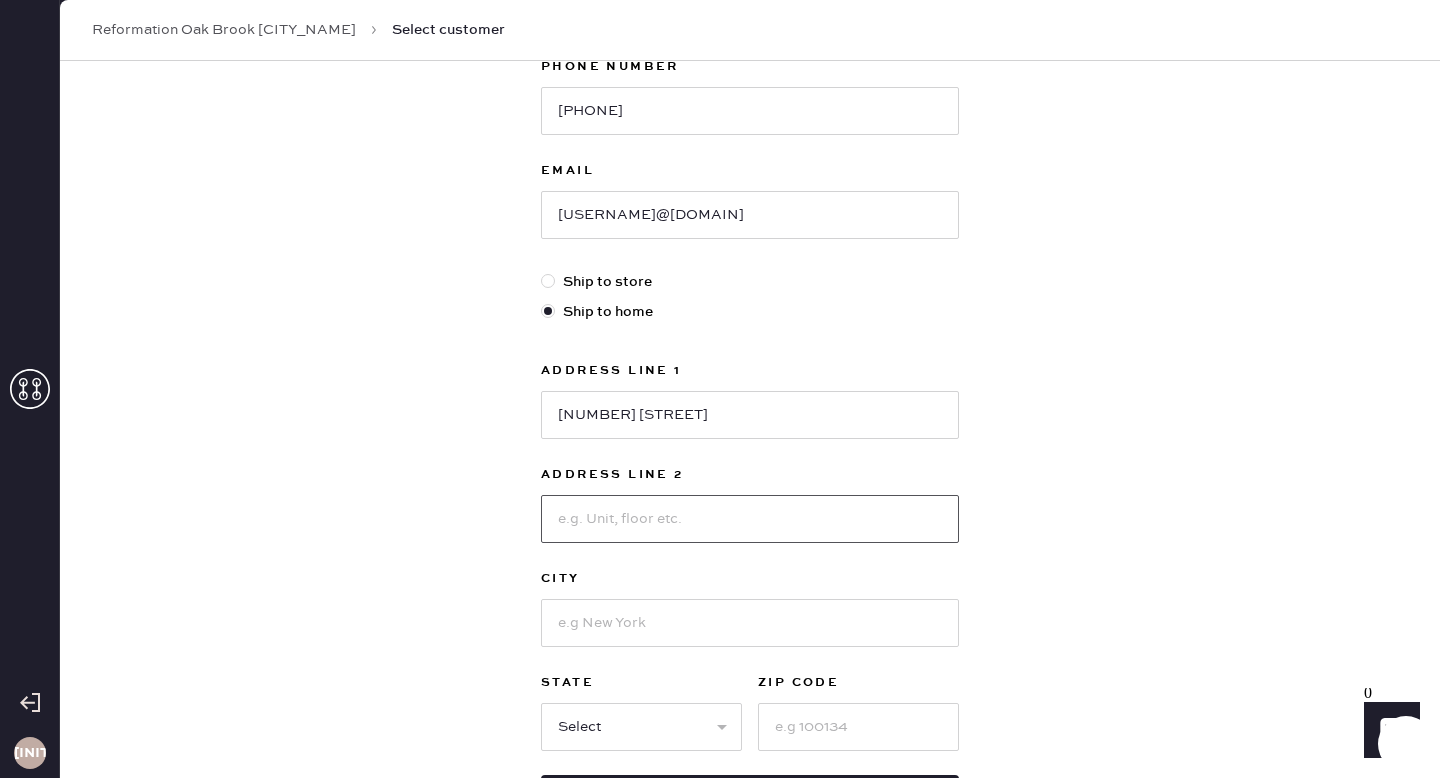 click at bounding box center (750, 519) 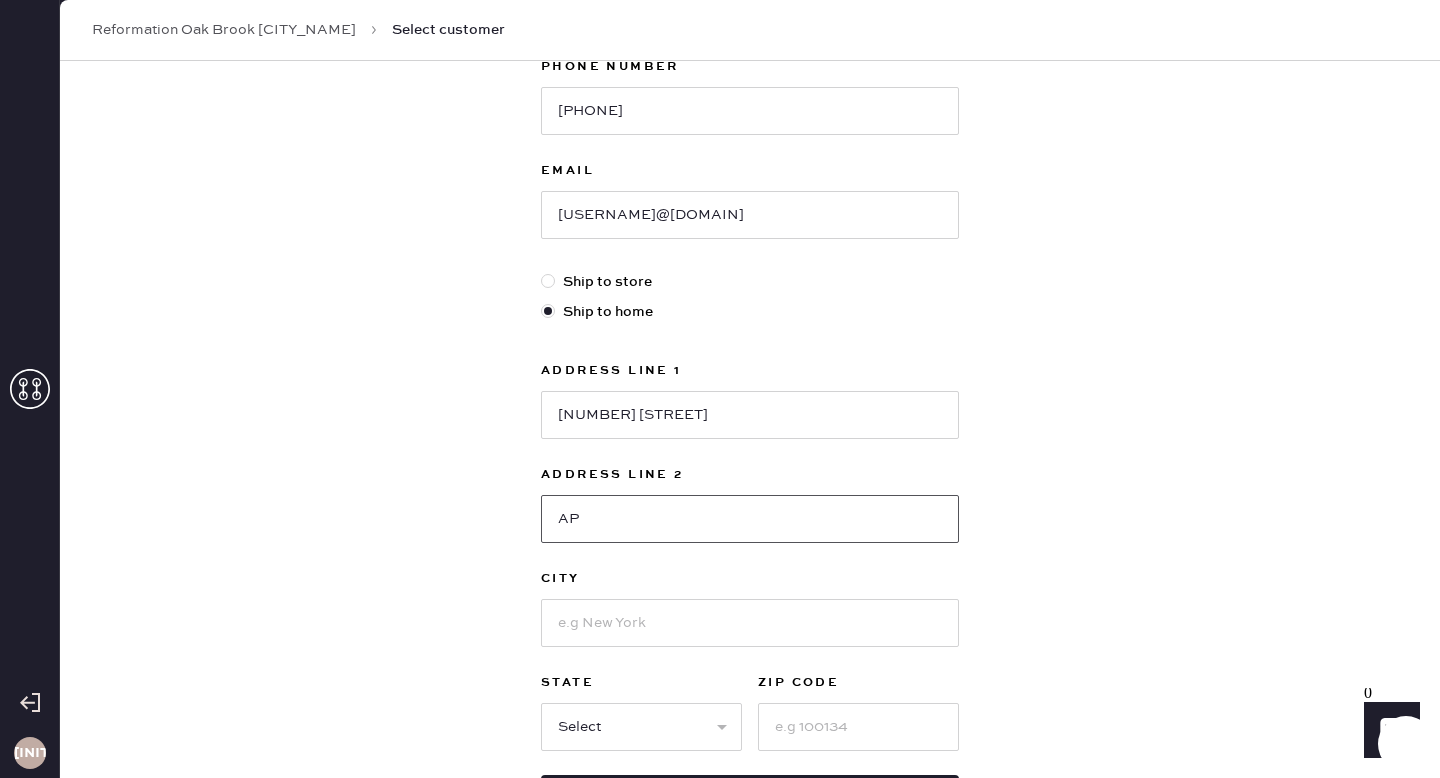 type on "A" 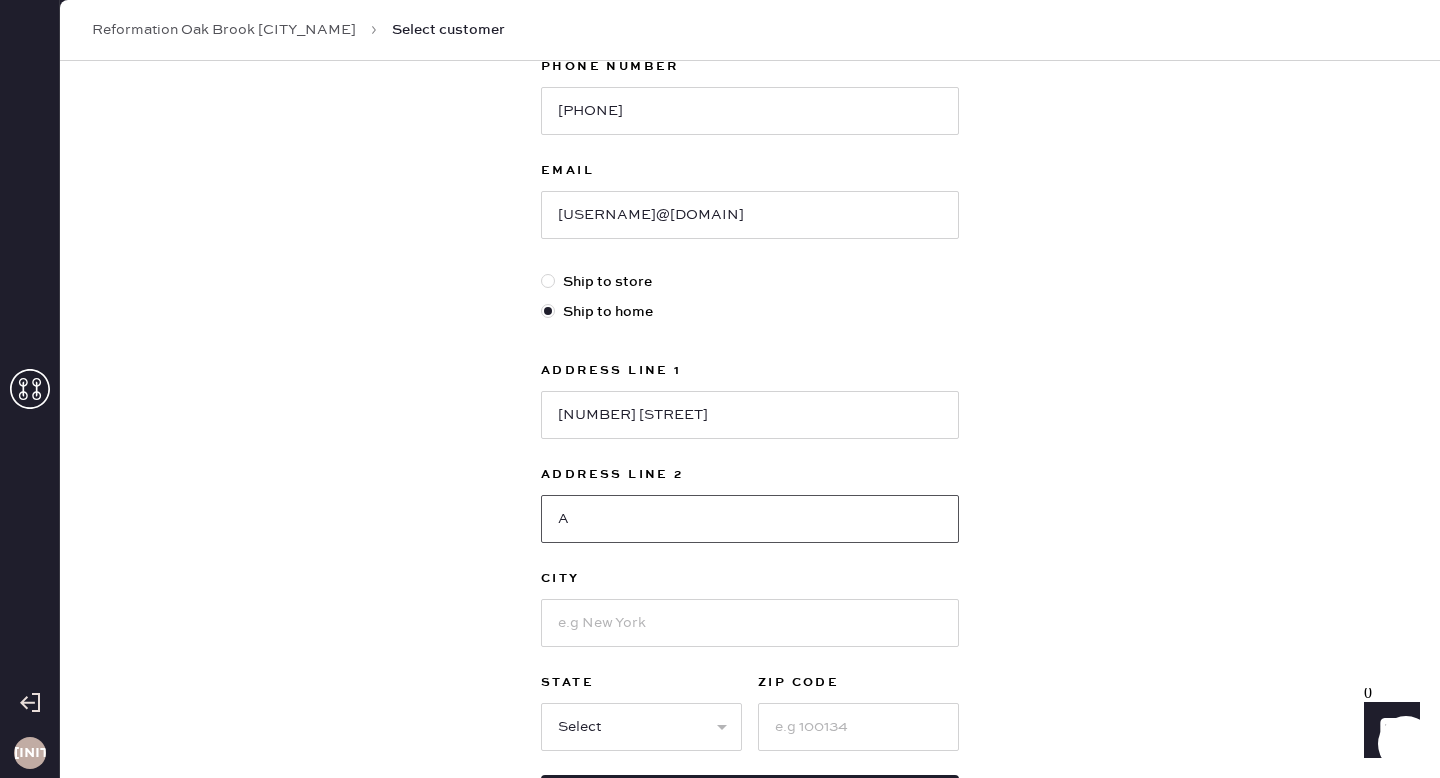 type 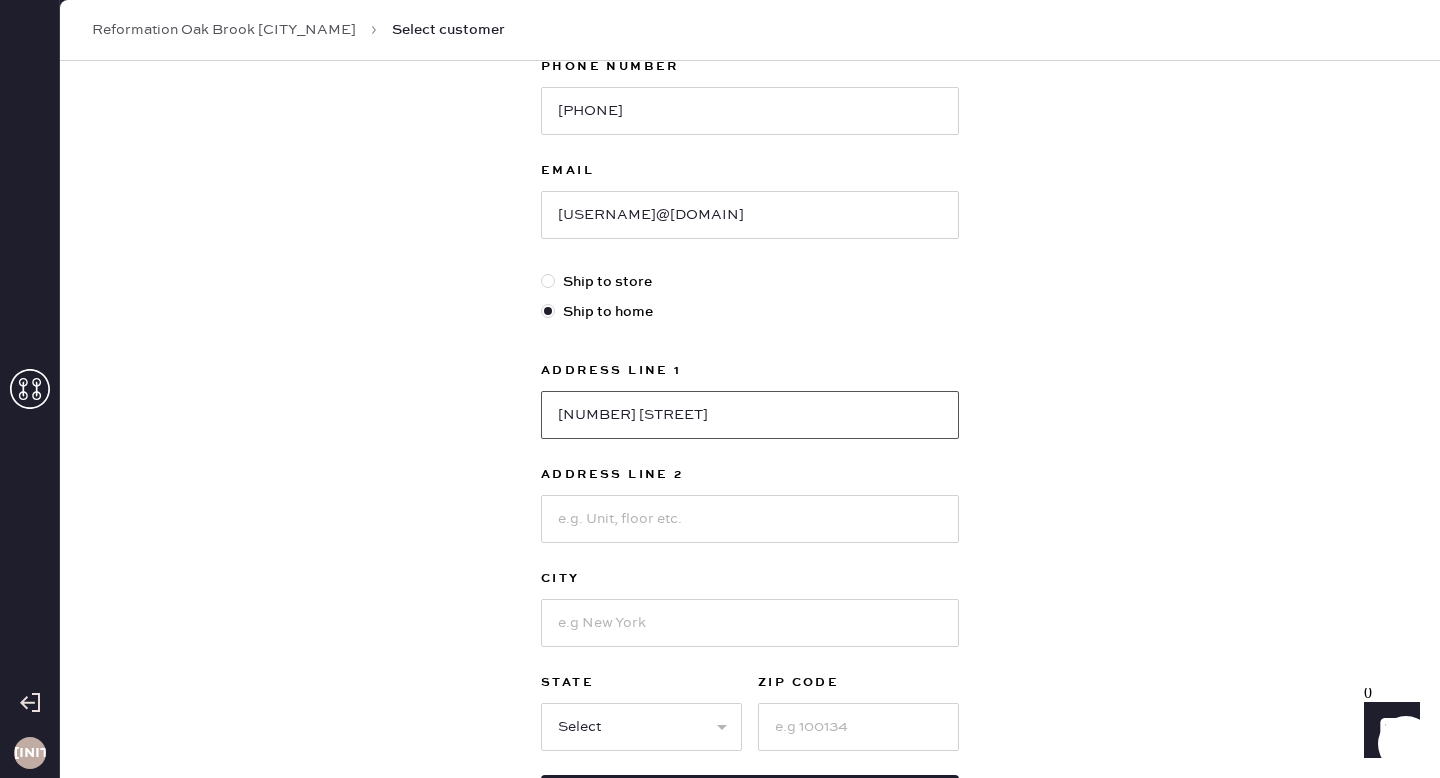 click on "[NUMBER] [STREET]" at bounding box center (750, 415) 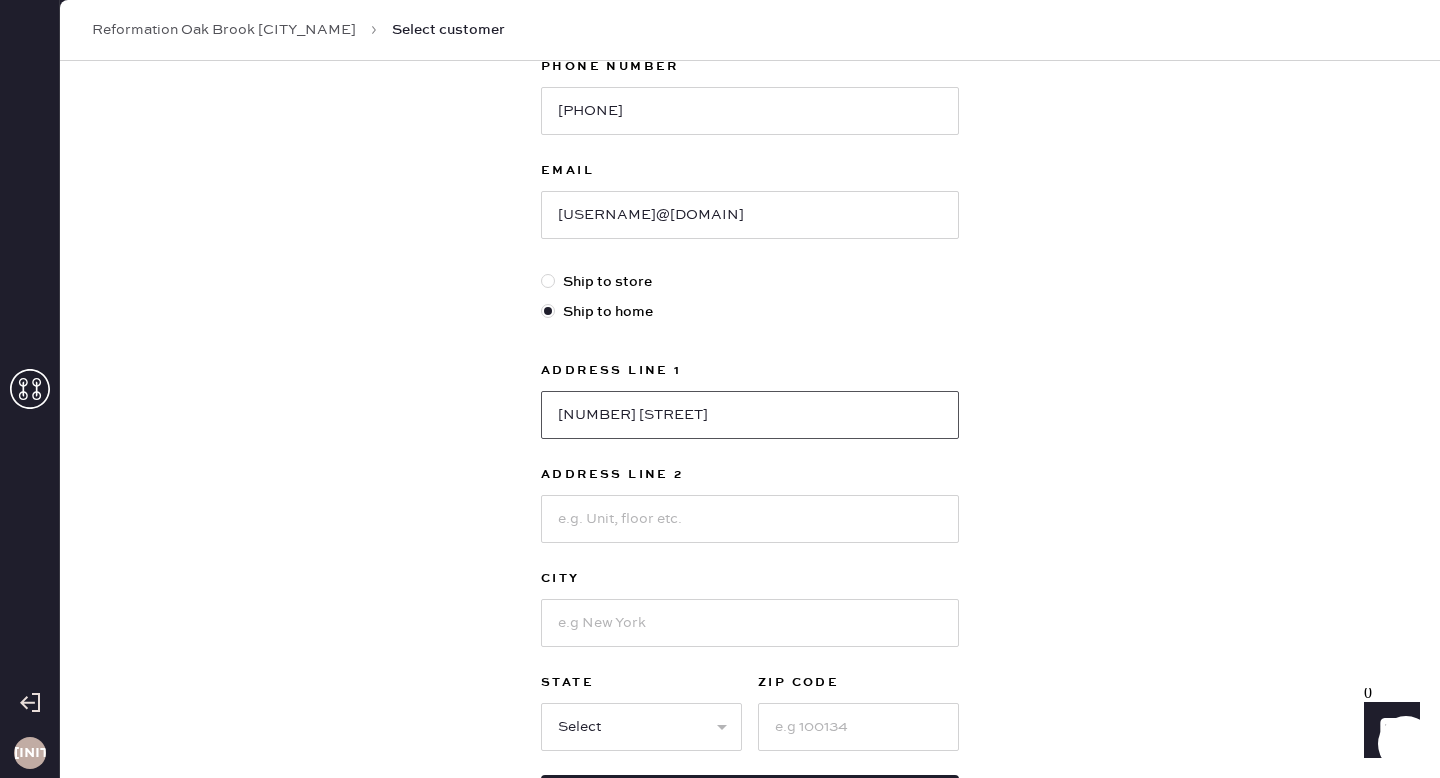 type on "[NUMBER] [STREET]" 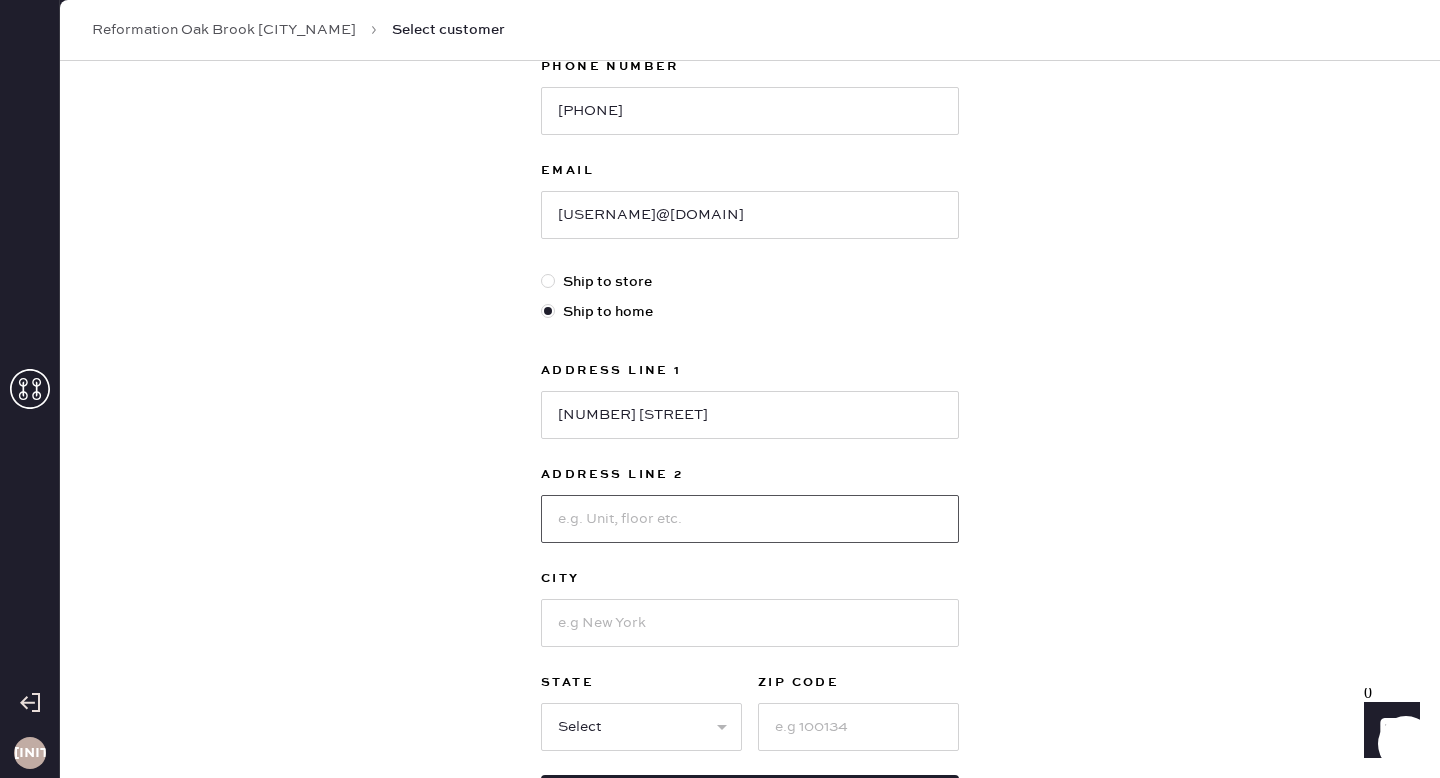 click at bounding box center [750, 519] 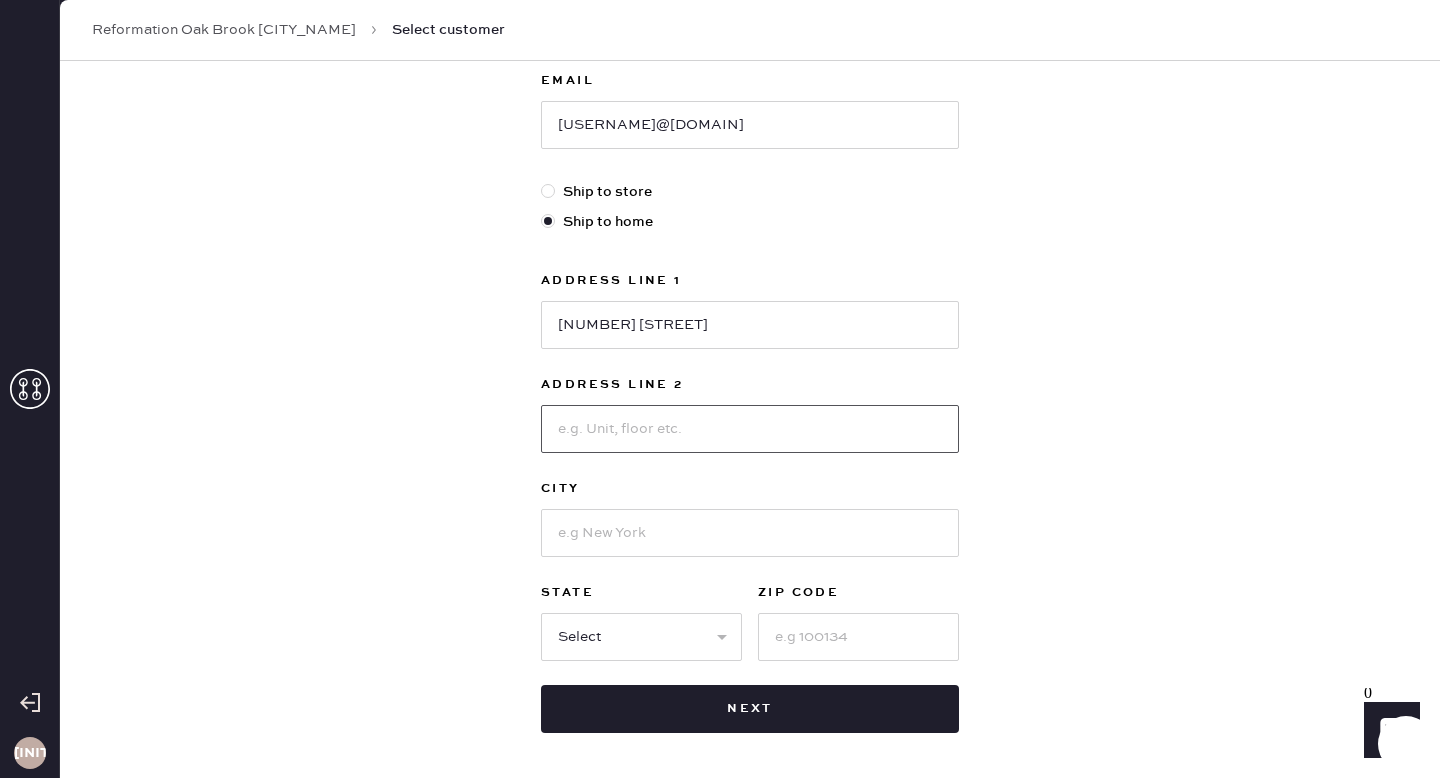 scroll, scrollTop: 515, scrollLeft: 0, axis: vertical 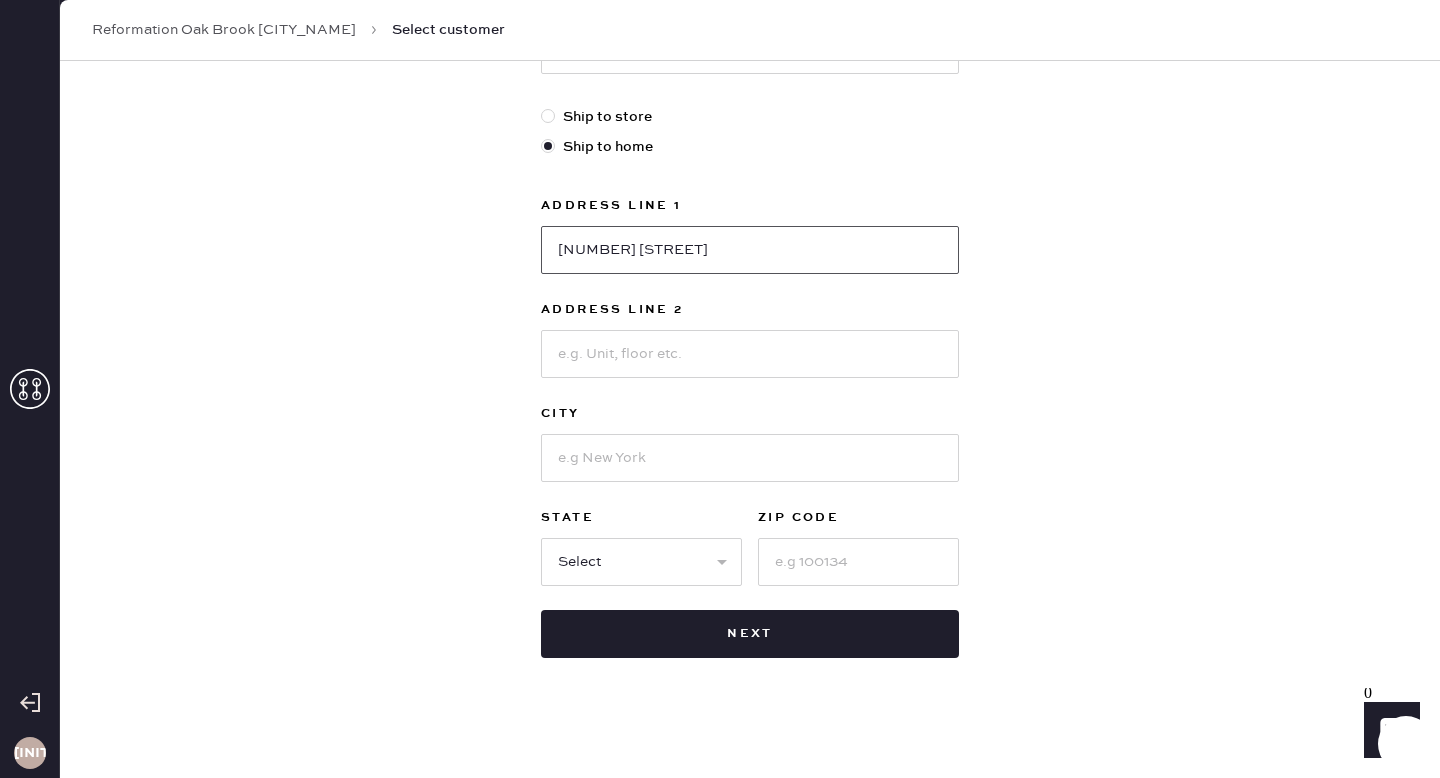 click on "[NUMBER] [STREET]" at bounding box center [750, 250] 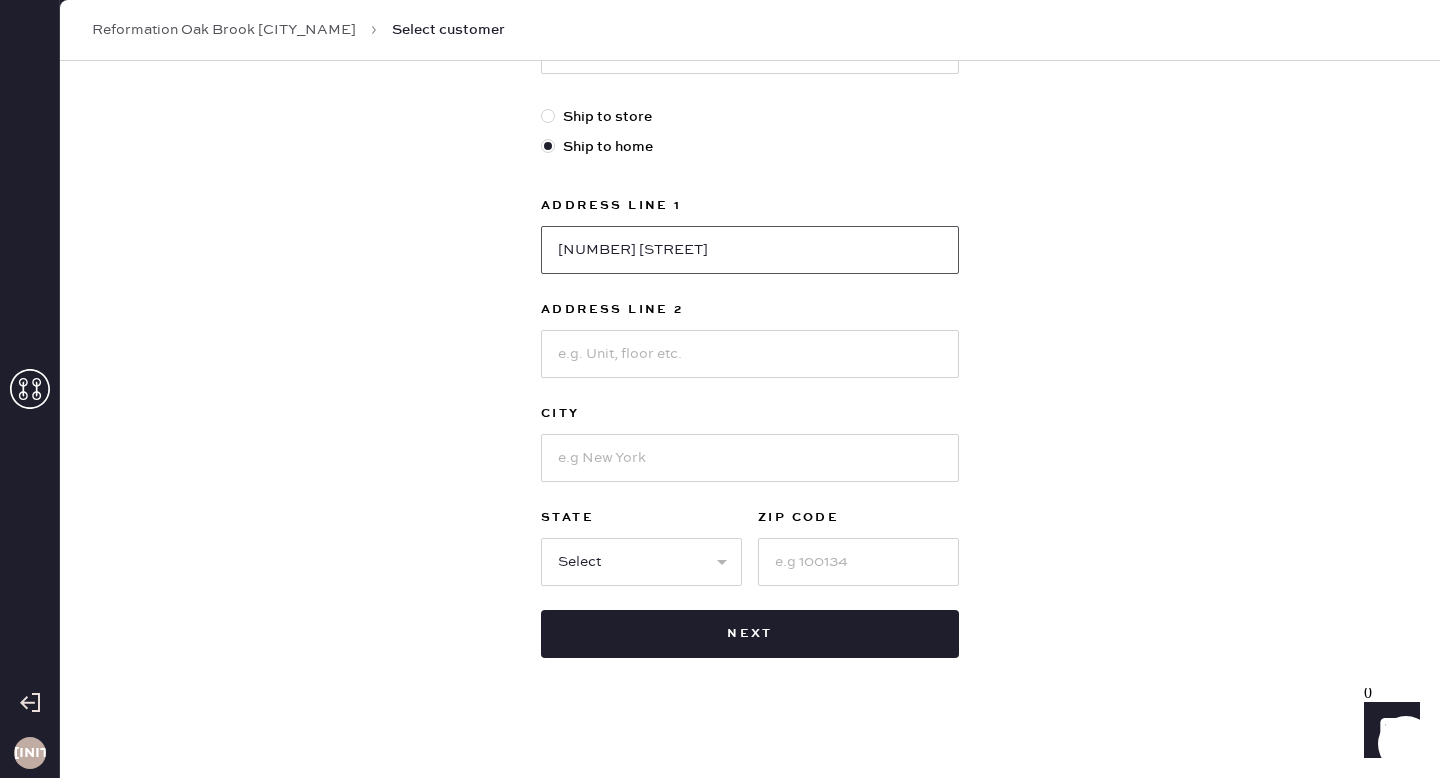 click on "[NUMBER] [STREET]" at bounding box center [750, 250] 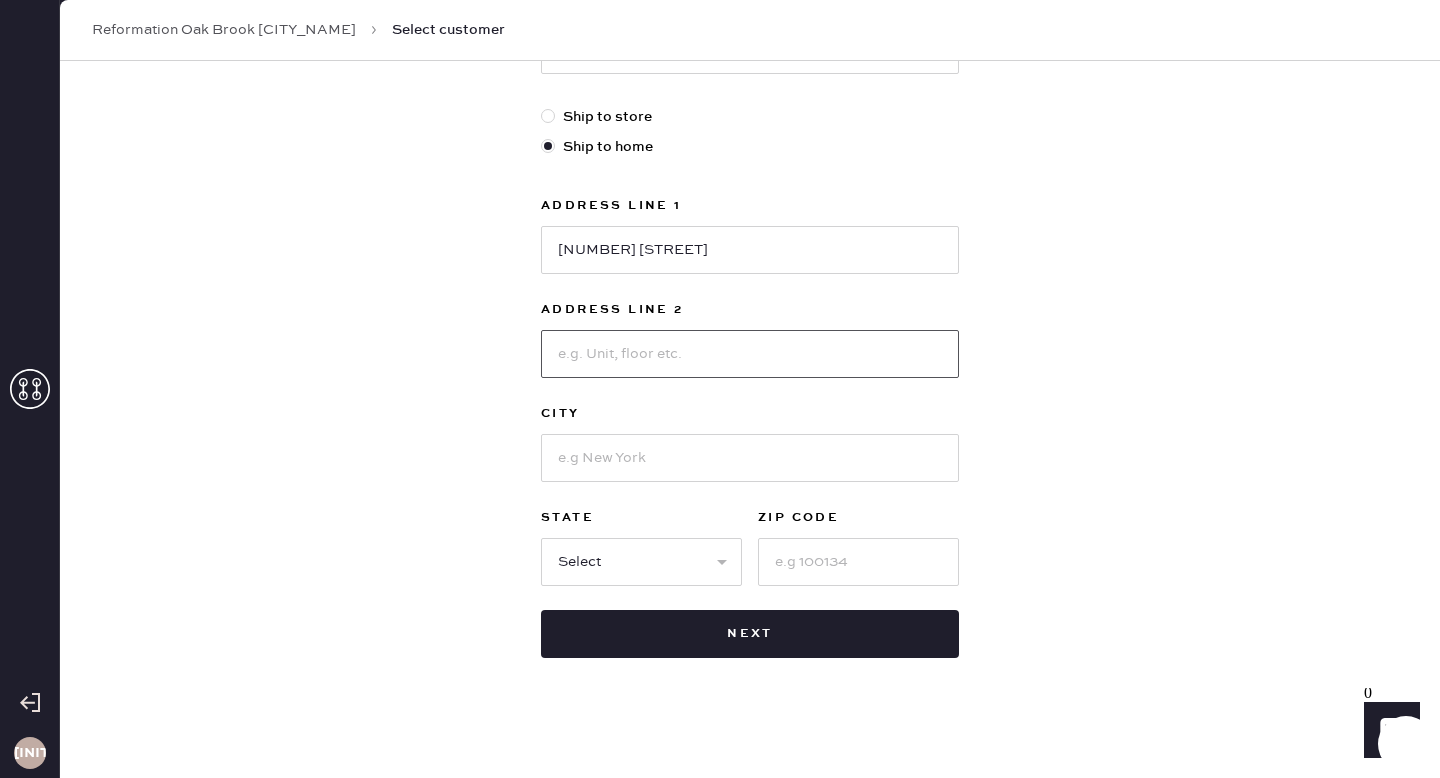 click at bounding box center (750, 354) 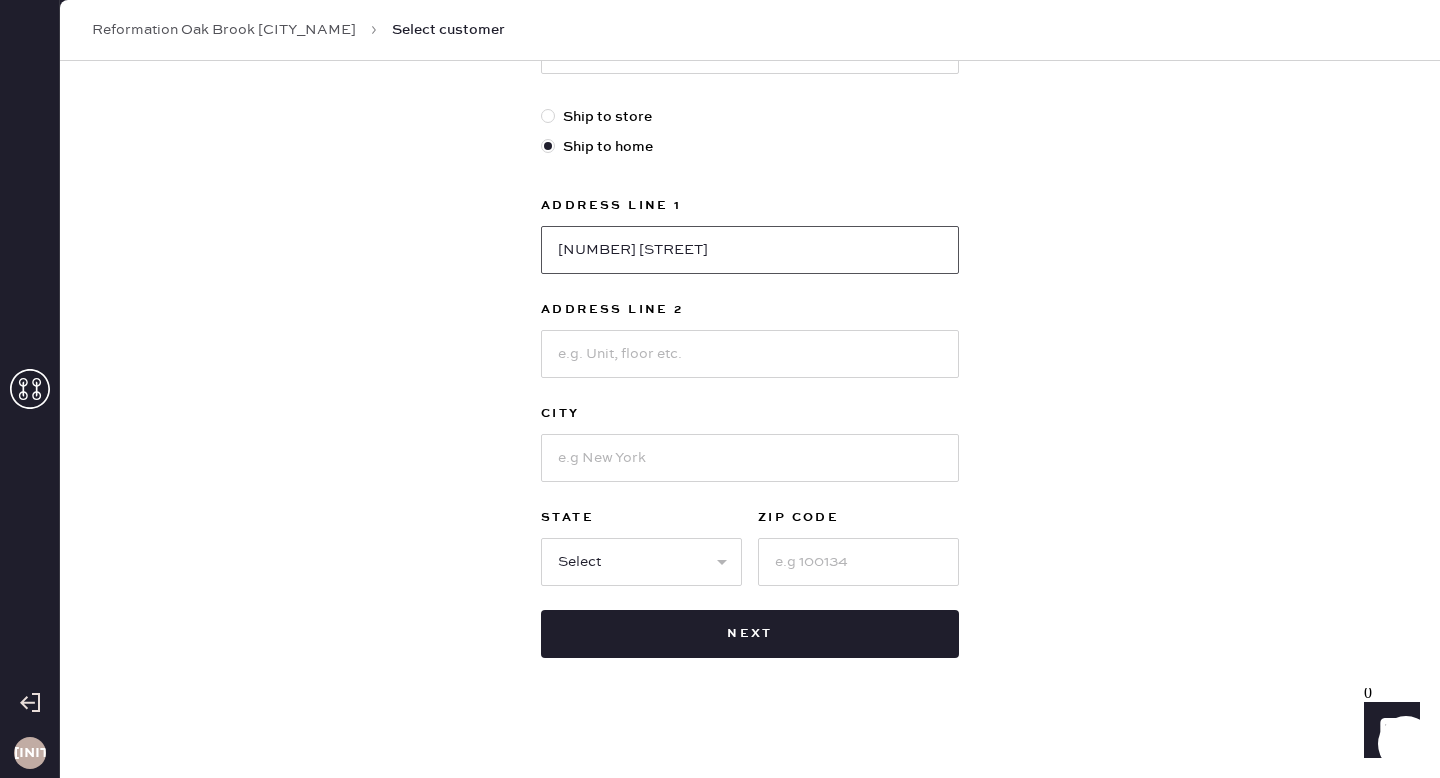 drag, startPoint x: 752, startPoint y: 244, endPoint x: 522, endPoint y: 244, distance: 230 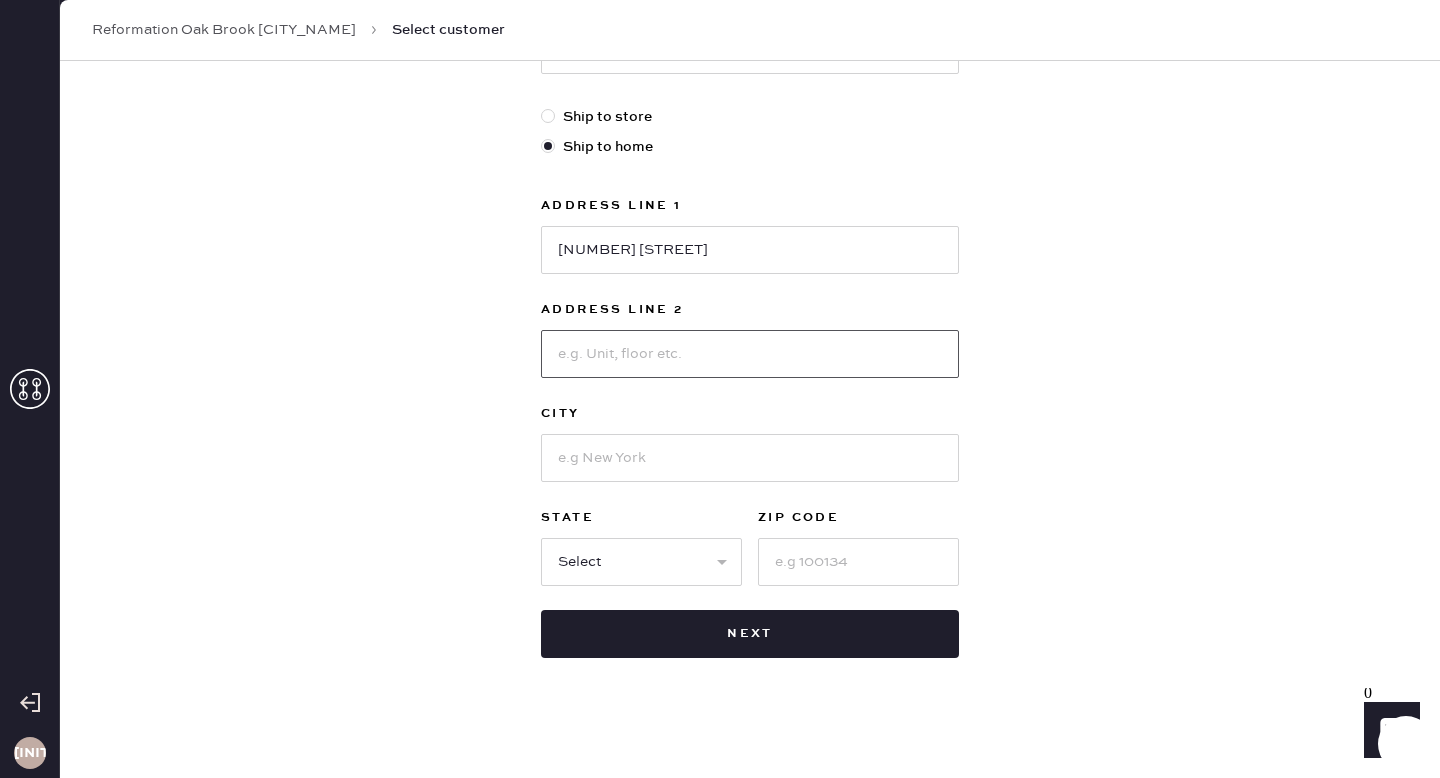 click at bounding box center (750, 354) 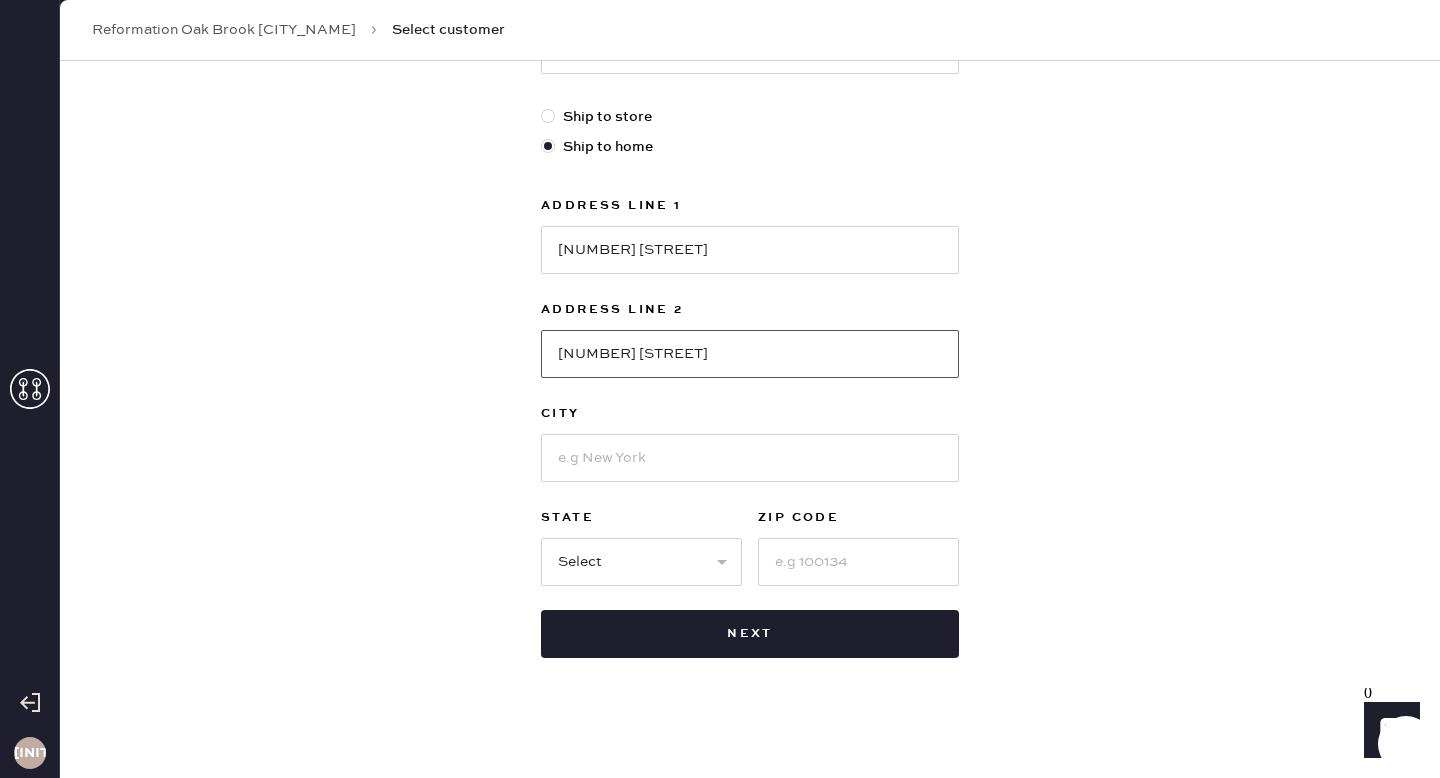 type on "[NUMBER] [STREET]" 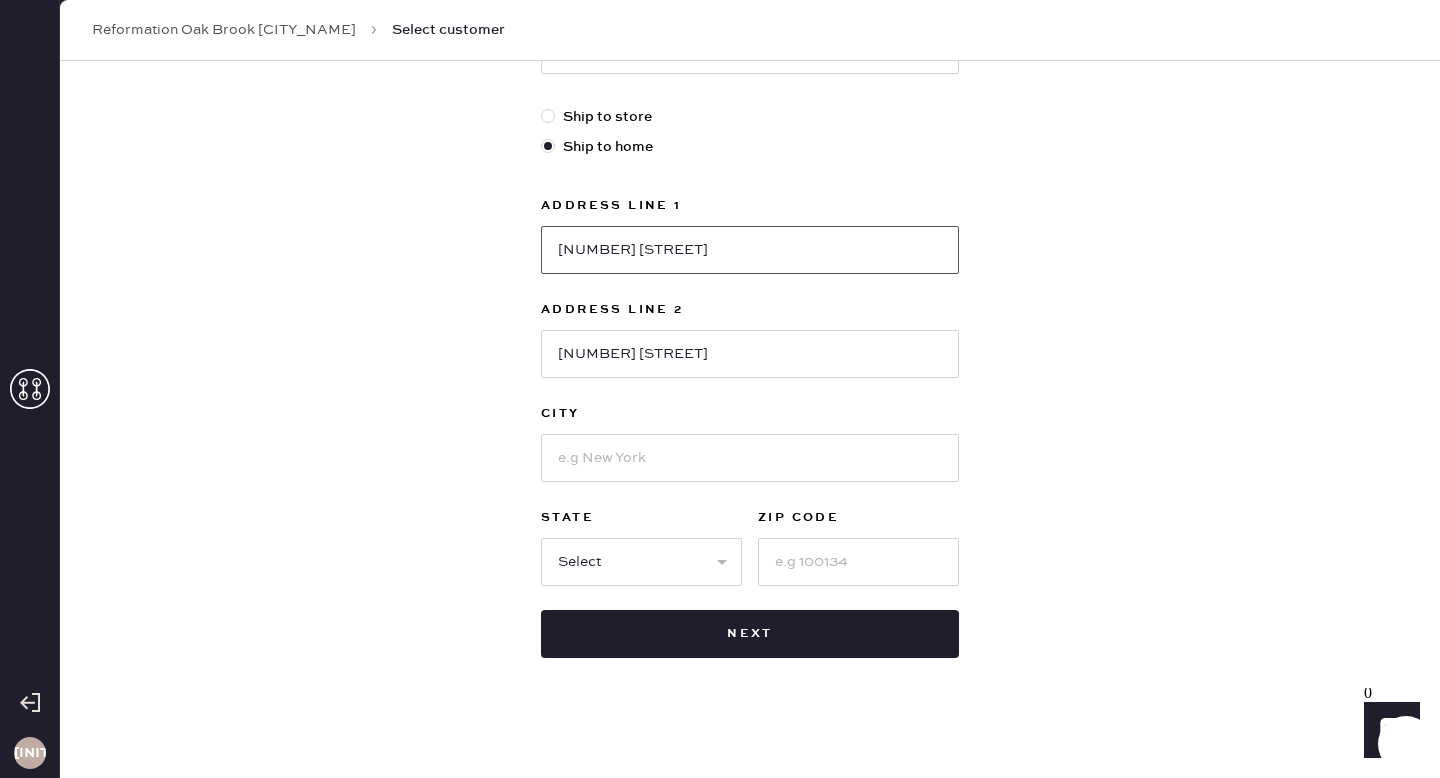 drag, startPoint x: 783, startPoint y: 246, endPoint x: 454, endPoint y: 241, distance: 329.038 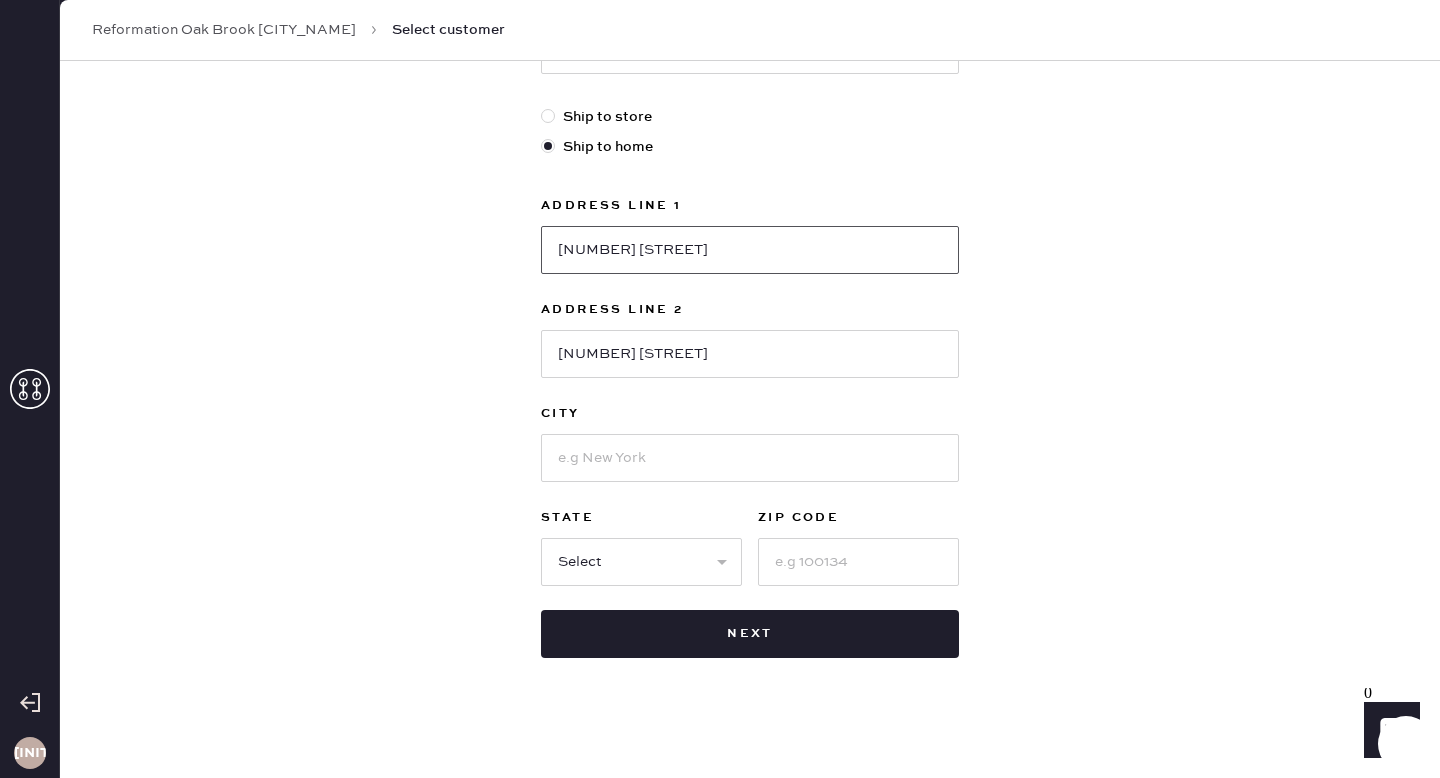 drag, startPoint x: 625, startPoint y: 252, endPoint x: 634, endPoint y: 312, distance: 60.671246 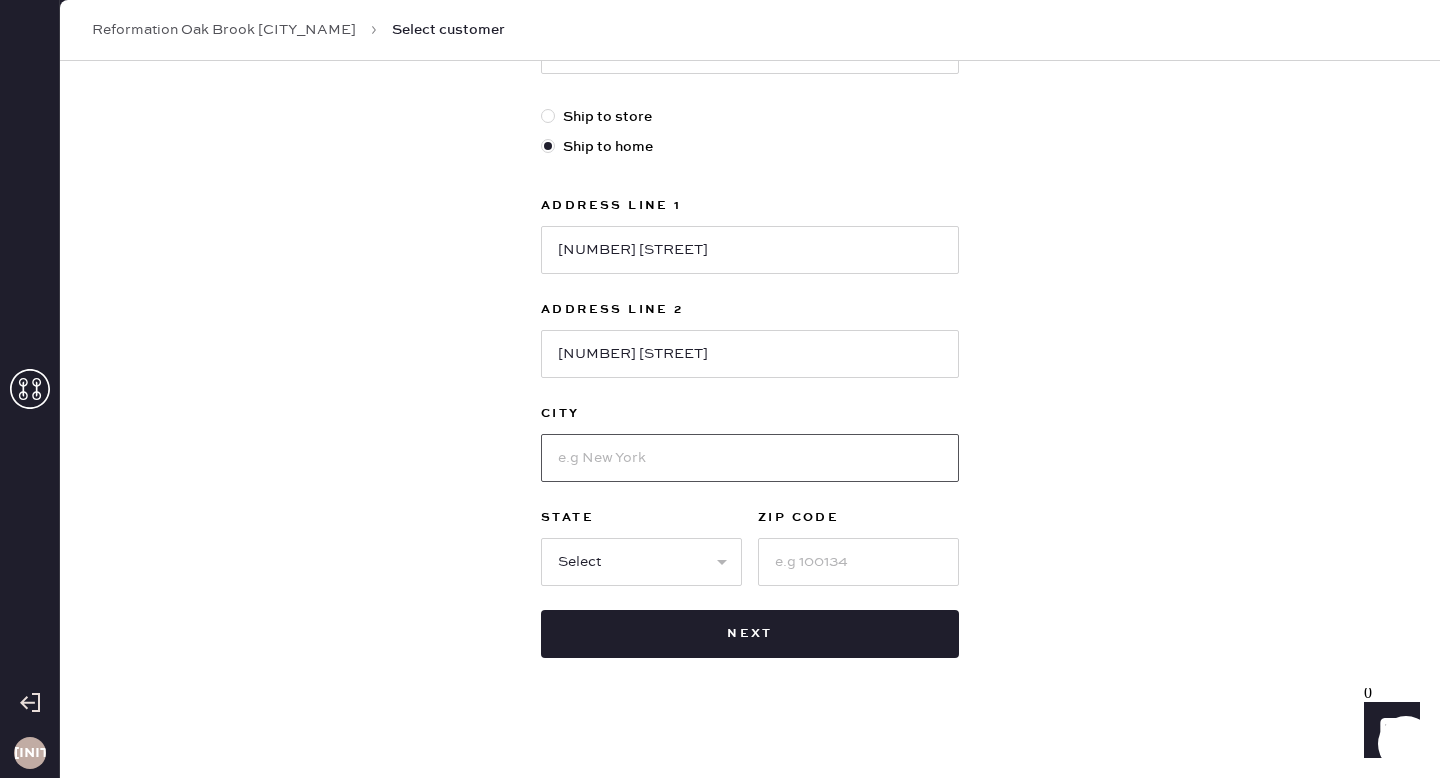 click at bounding box center [750, 458] 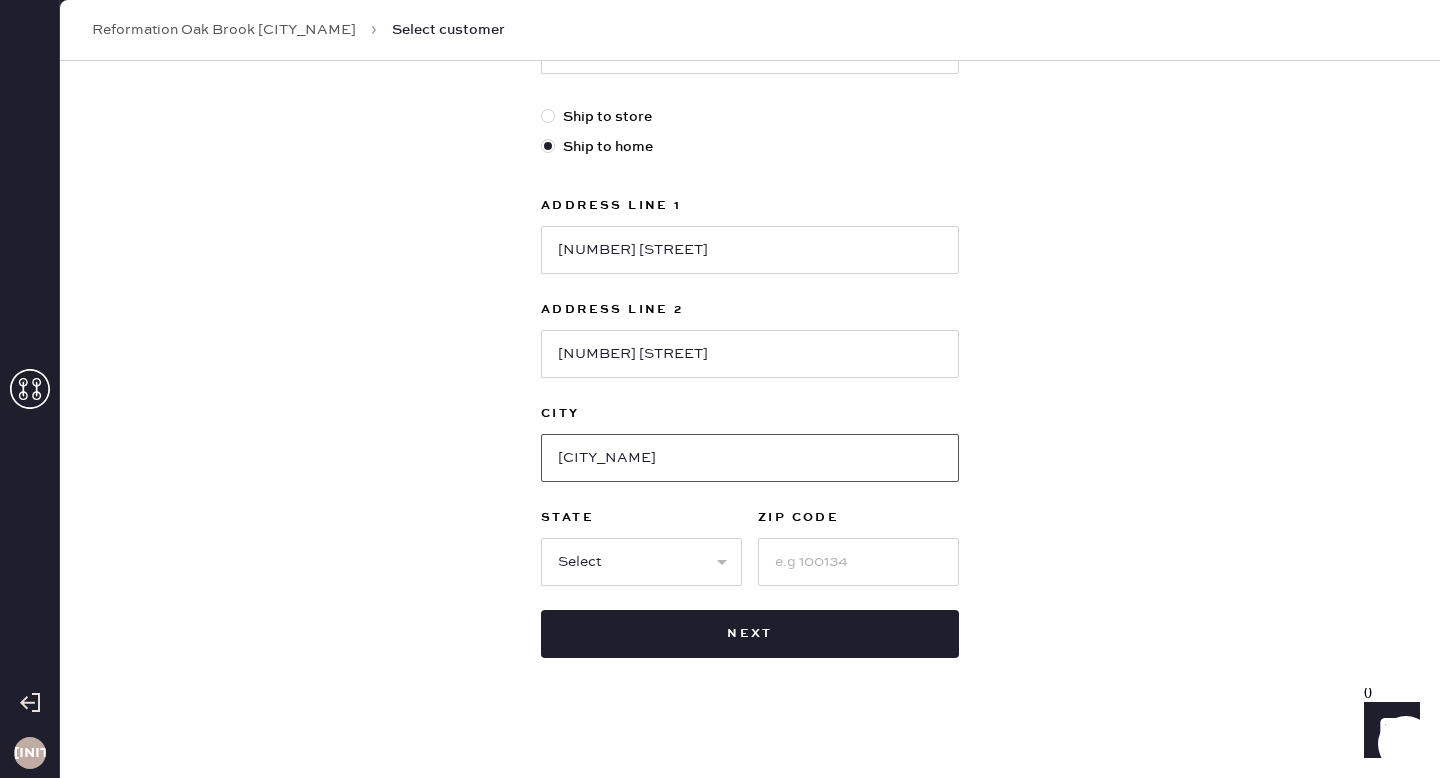 type on "[CITY_NAME]" 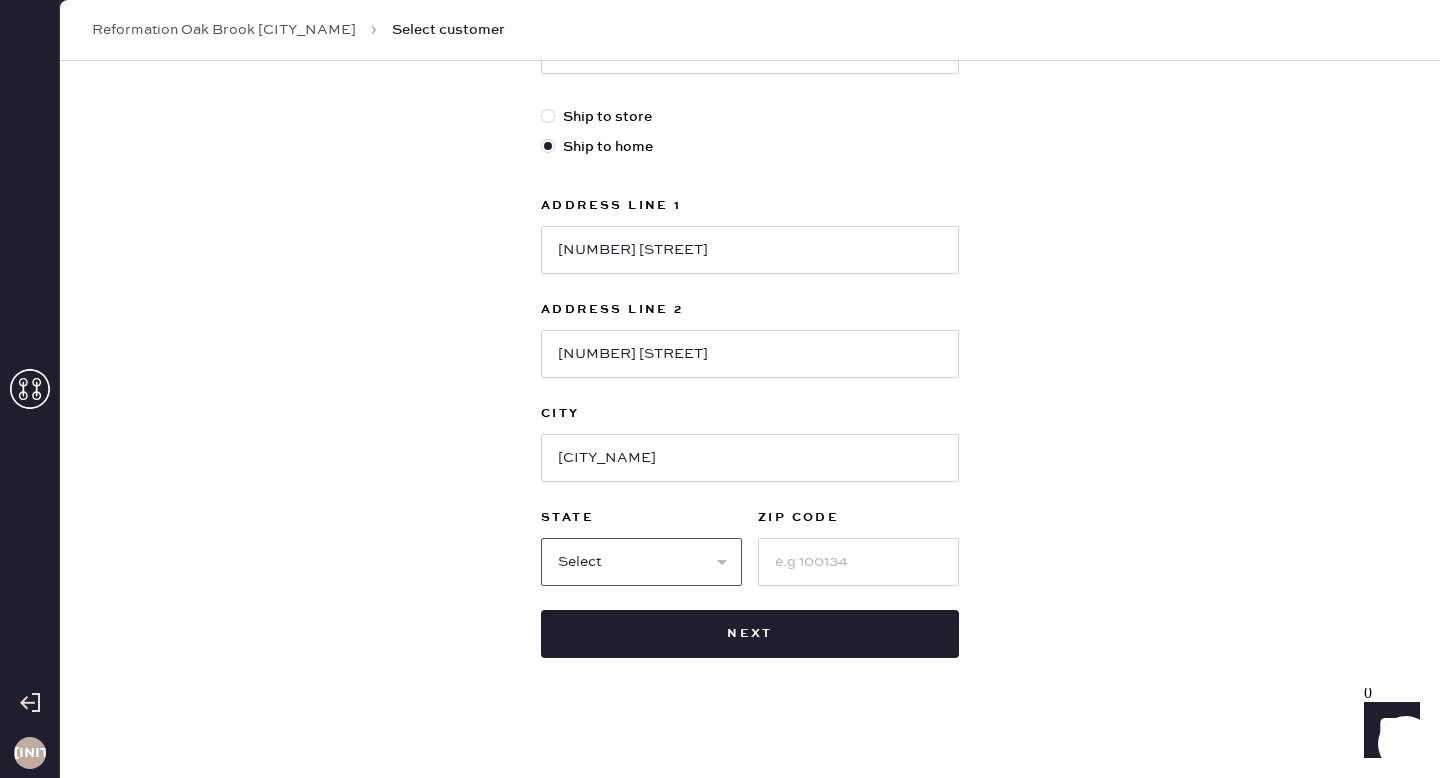 click on "Select AK AL AR AZ CA CO CT DC DE FL GA HI IA ID IL IN KS KY LA MA MD ME MI MN MO MS MT NC ND NE NH NJ NM NV NY OH OK OR PA RI SC SD TN TX UT VA VT WA WI WV WY" at bounding box center (641, 562) 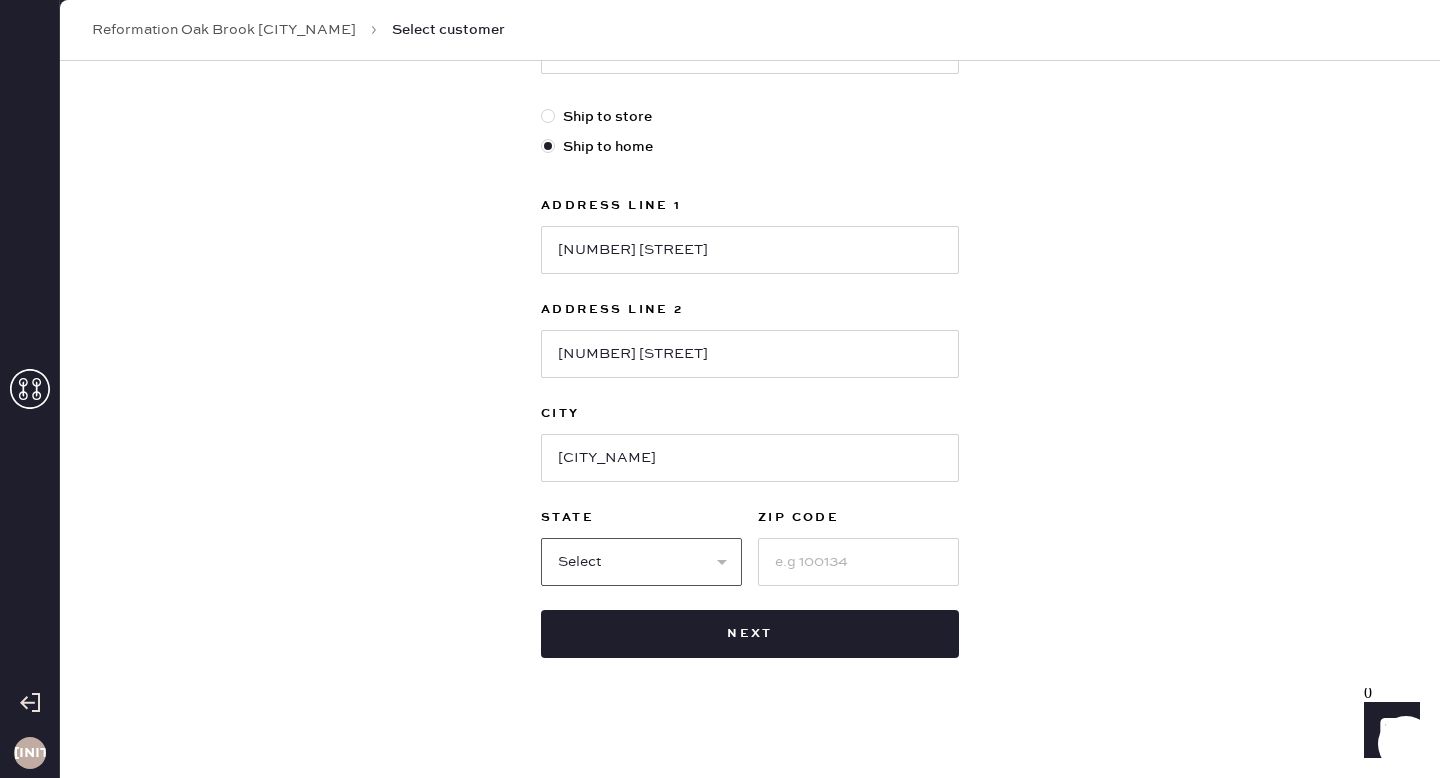 select on "MA" 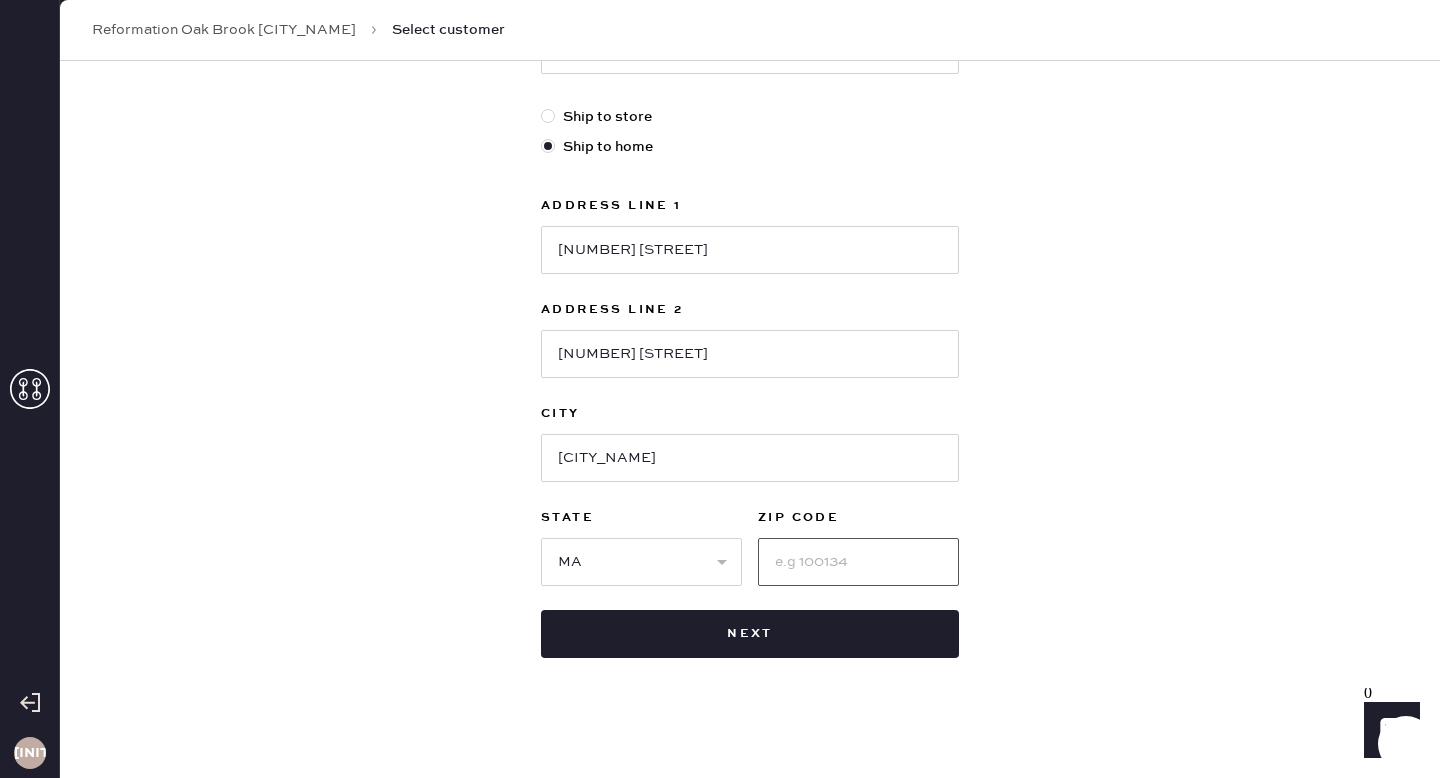 click at bounding box center [858, 562] 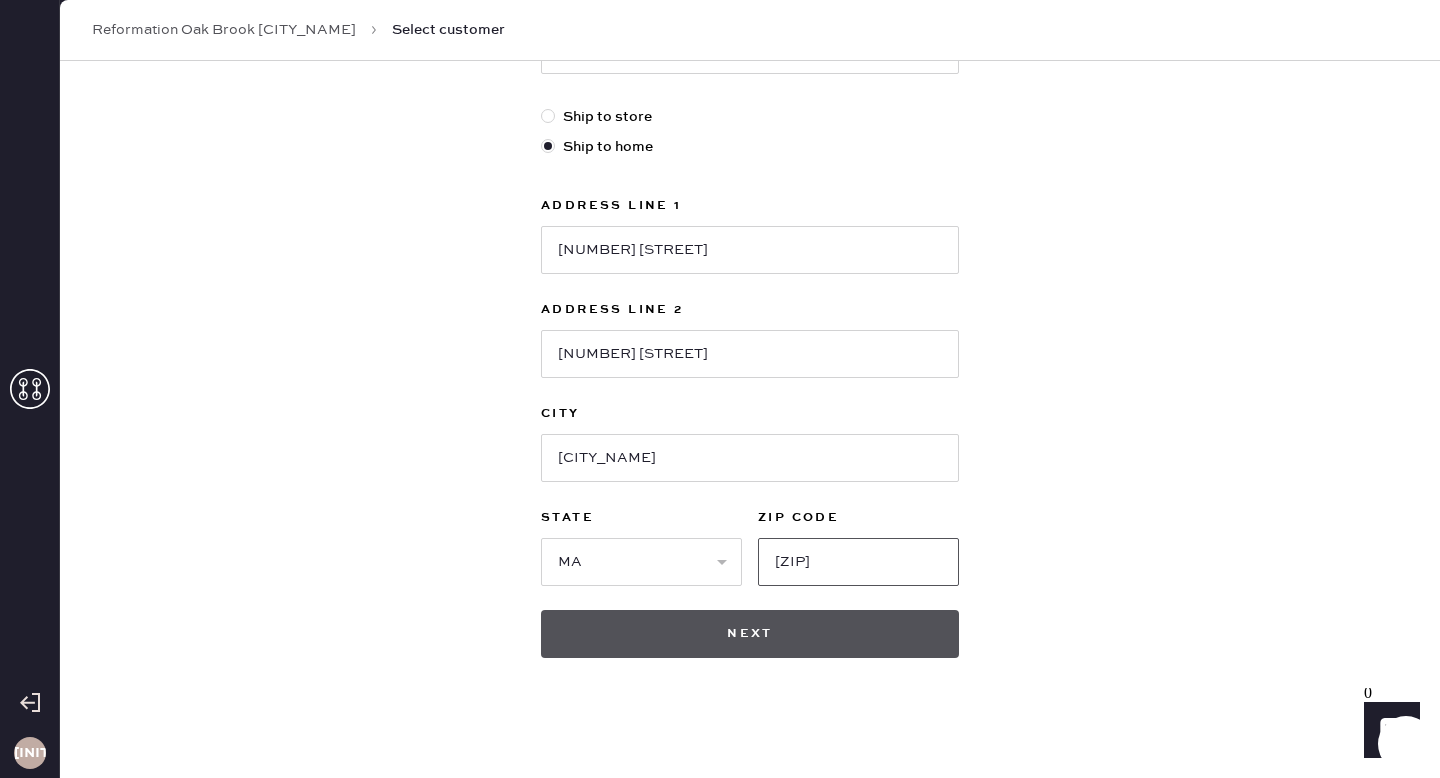 type on "[ZIP]" 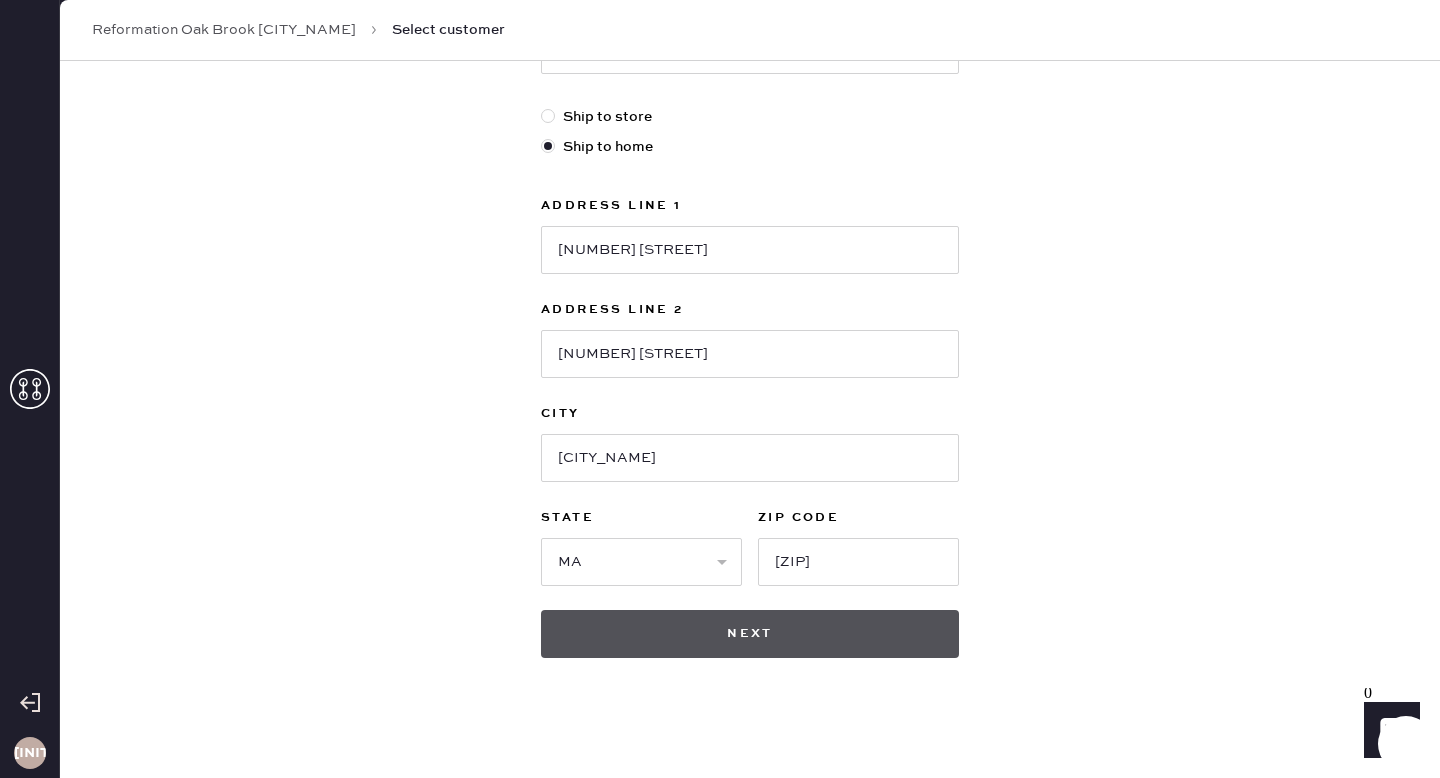 click on "Next" at bounding box center (750, 634) 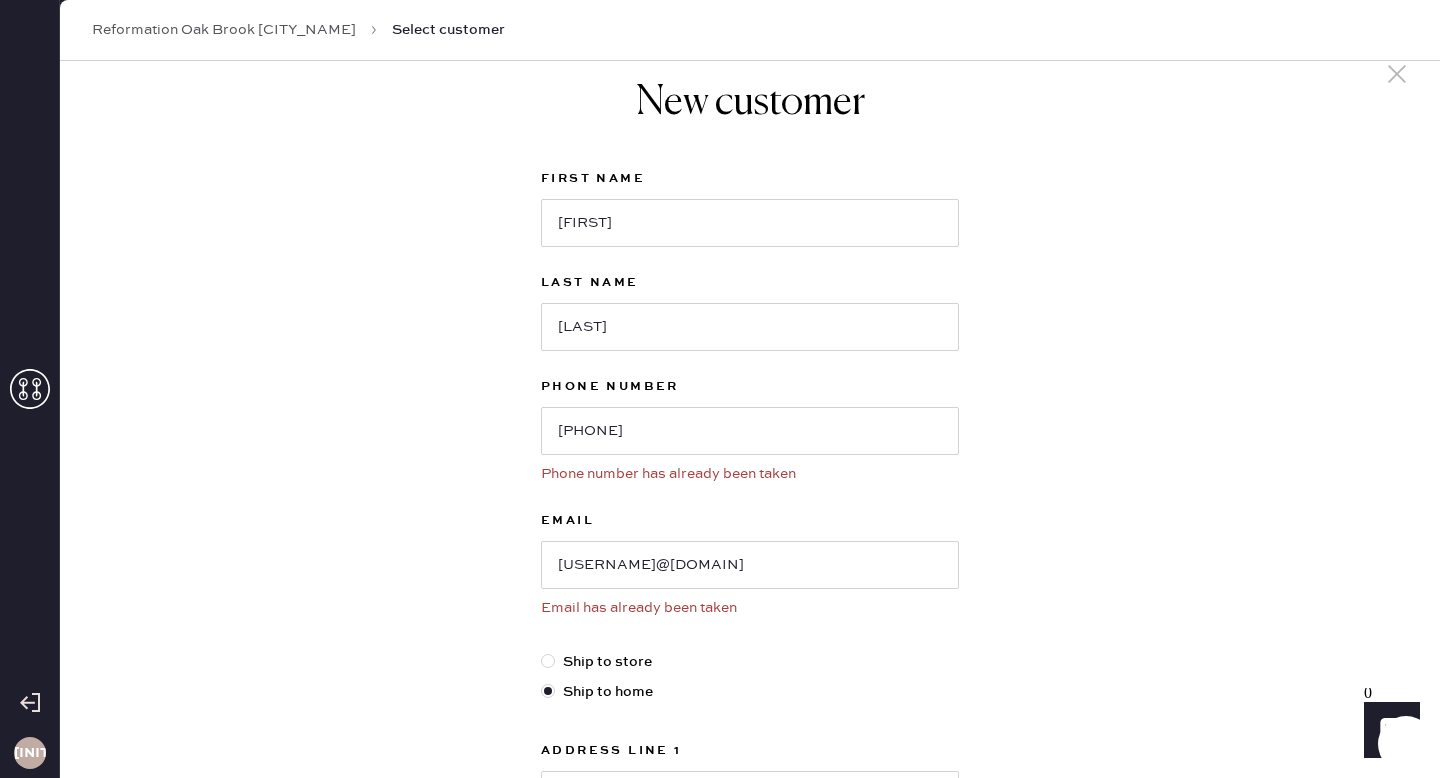 scroll, scrollTop: 0, scrollLeft: 0, axis: both 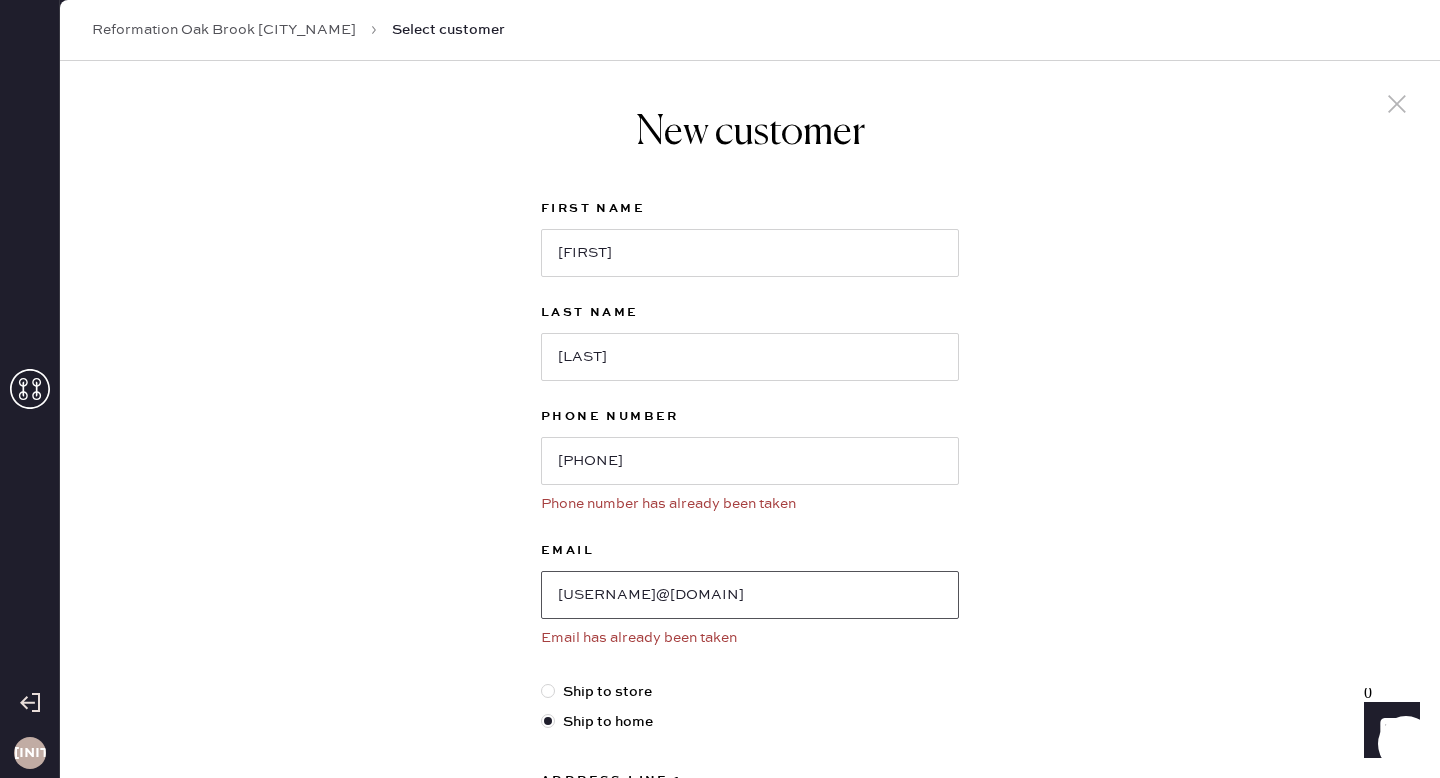 drag, startPoint x: 771, startPoint y: 587, endPoint x: 487, endPoint y: 586, distance: 284.00177 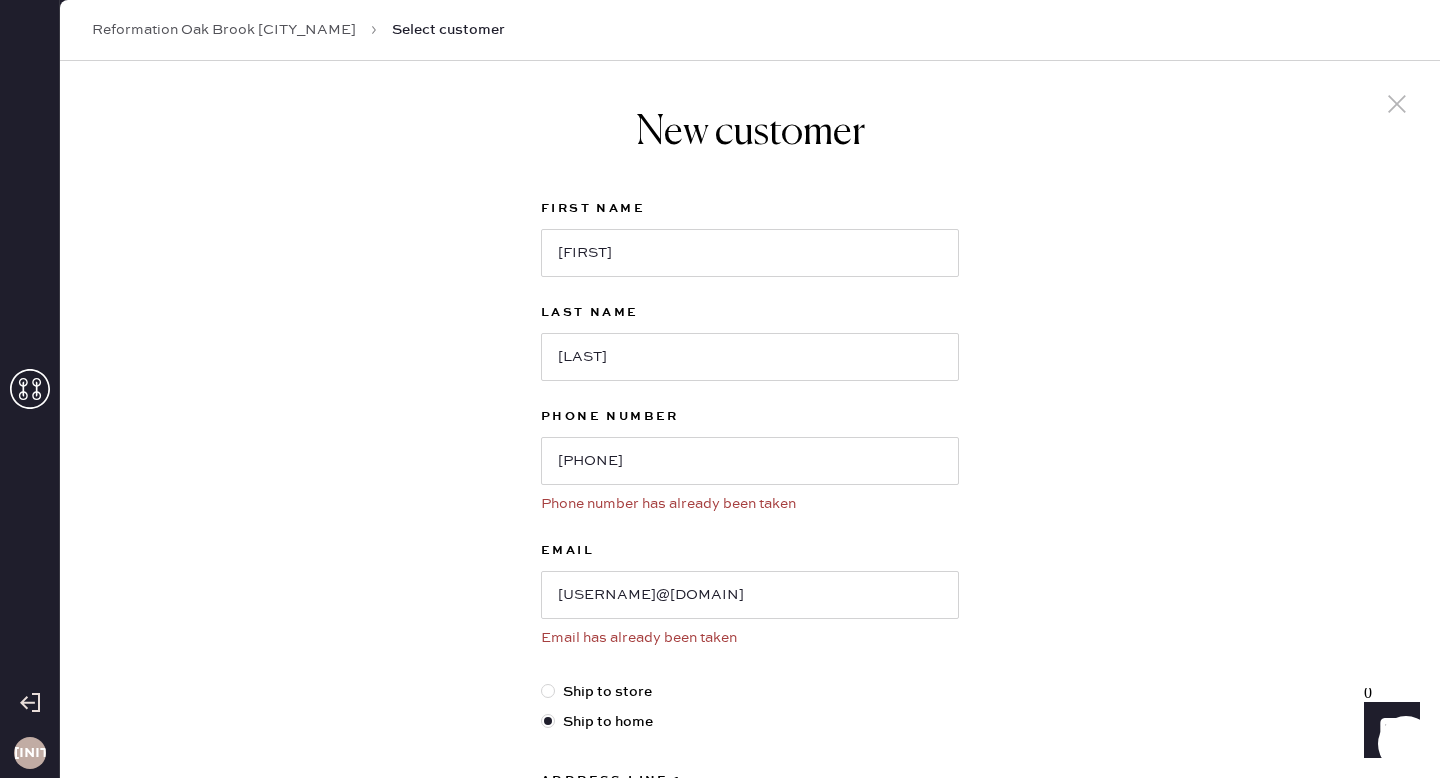 click on "Reformation Oak Brook [CITY_NAME]" at bounding box center (224, 30) 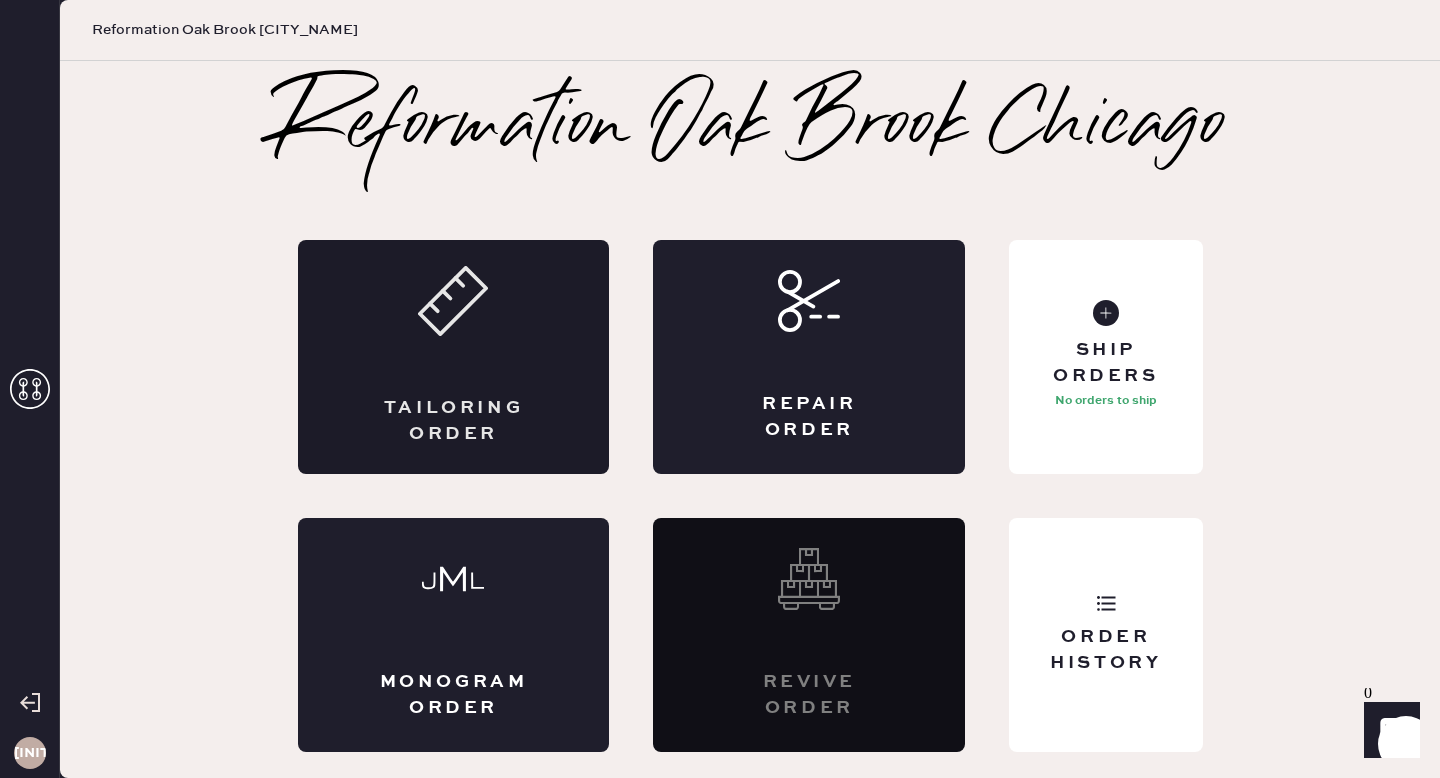 click on "Tailoring Order" at bounding box center (454, 357) 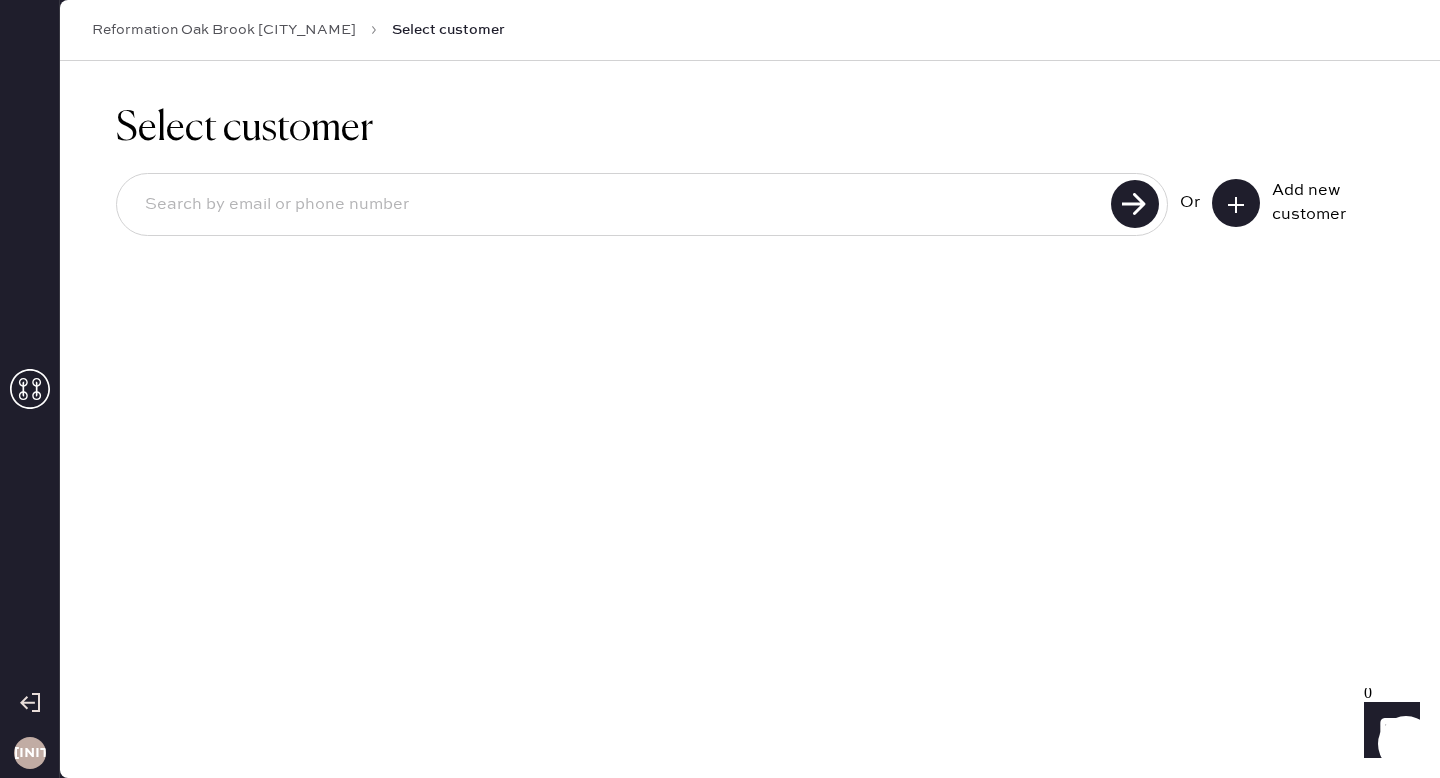 click at bounding box center [1236, 203] 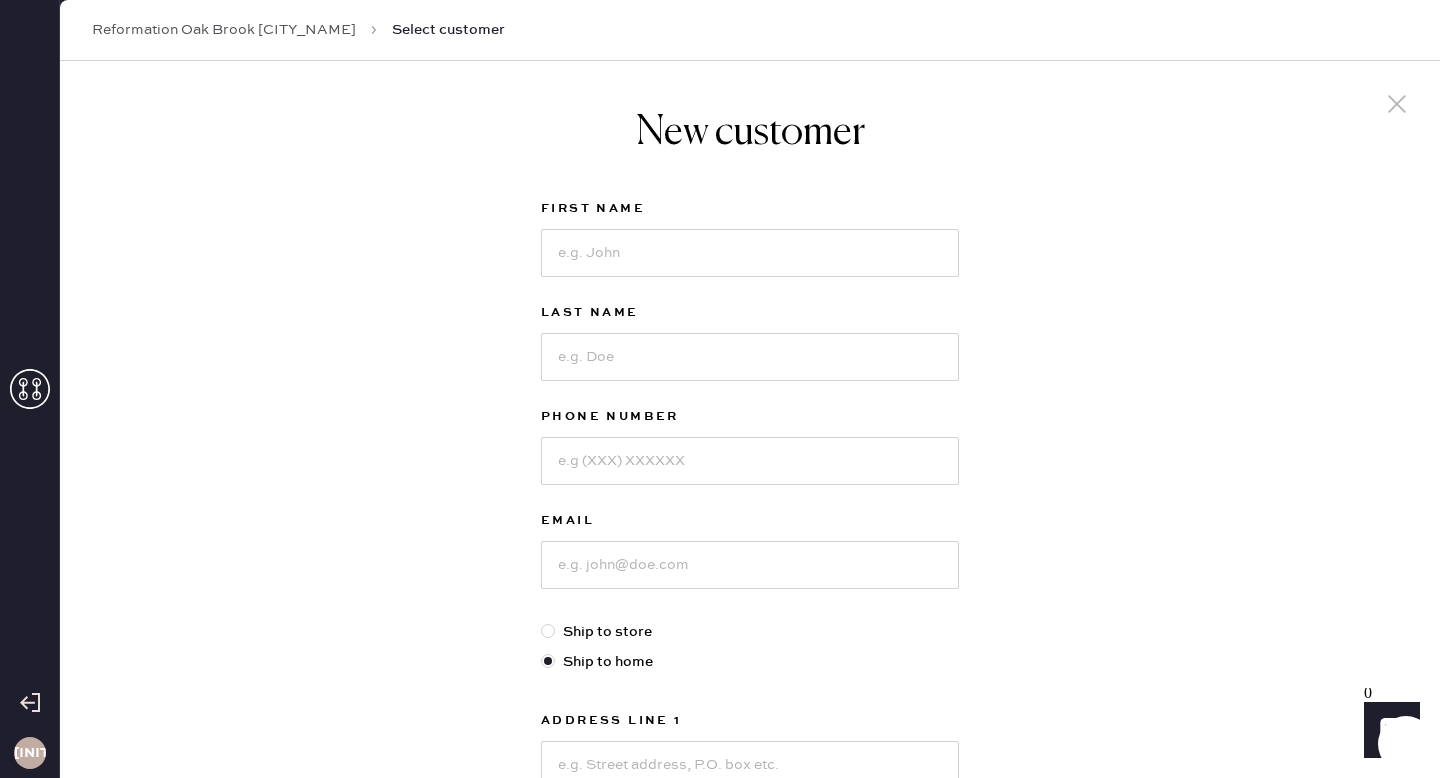 click 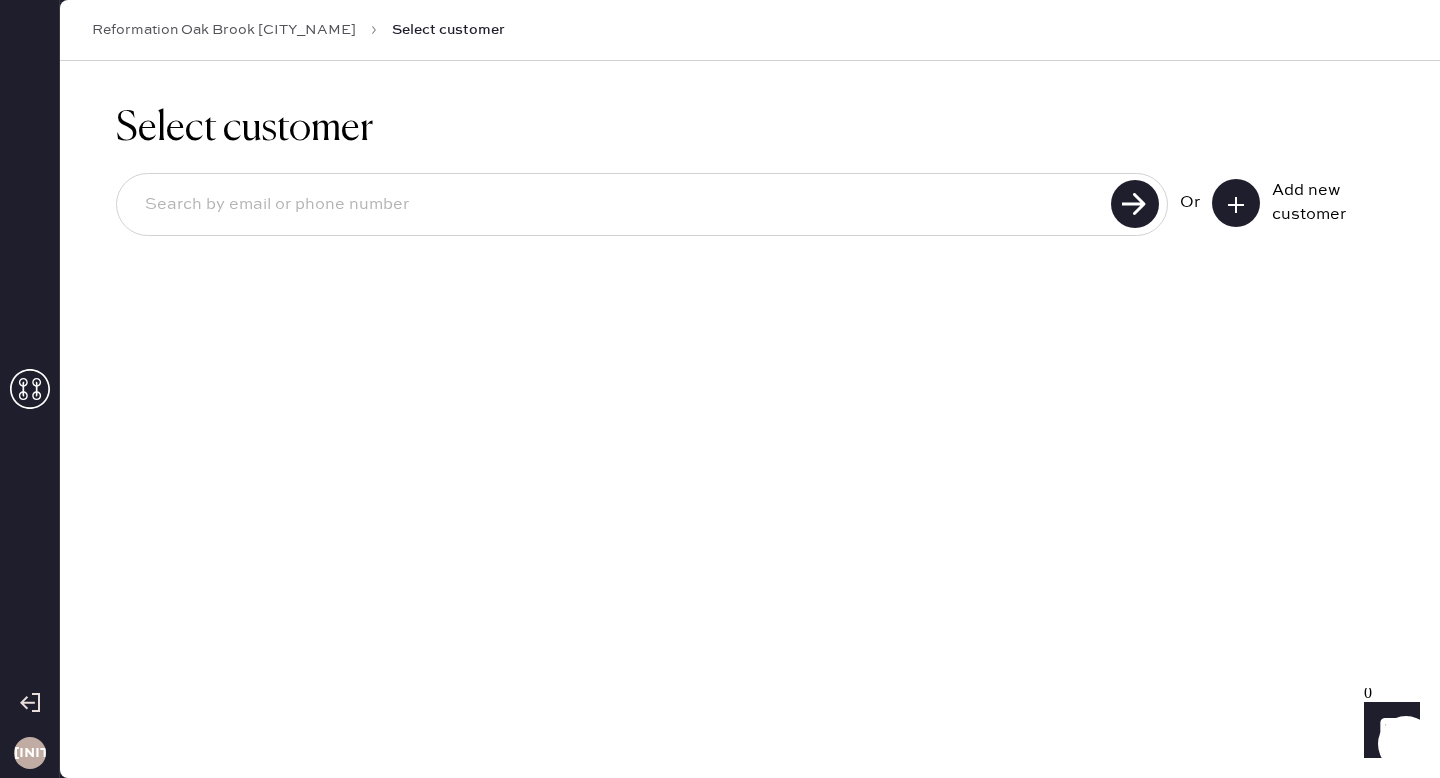 click at bounding box center (617, 205) 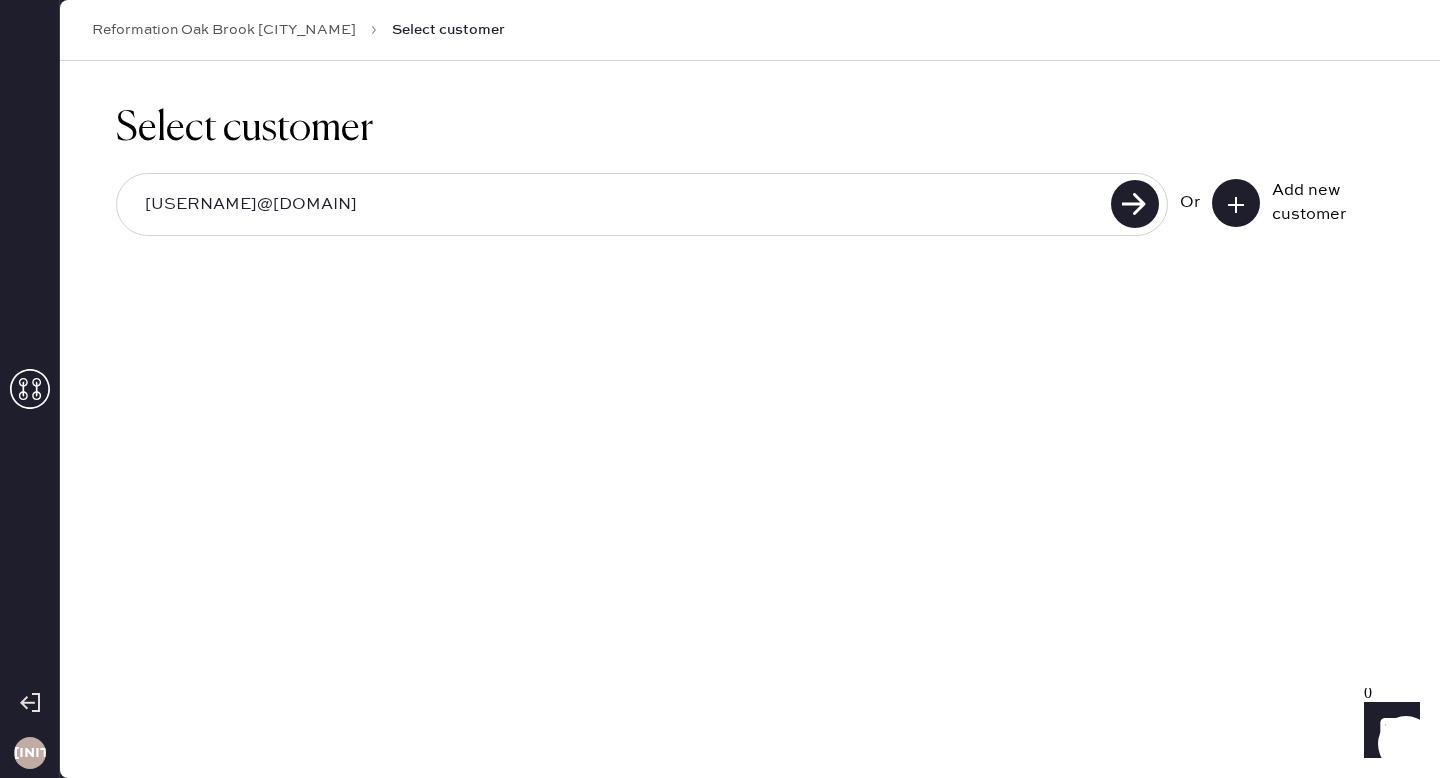 type on "[USERNAME]@[DOMAIN]" 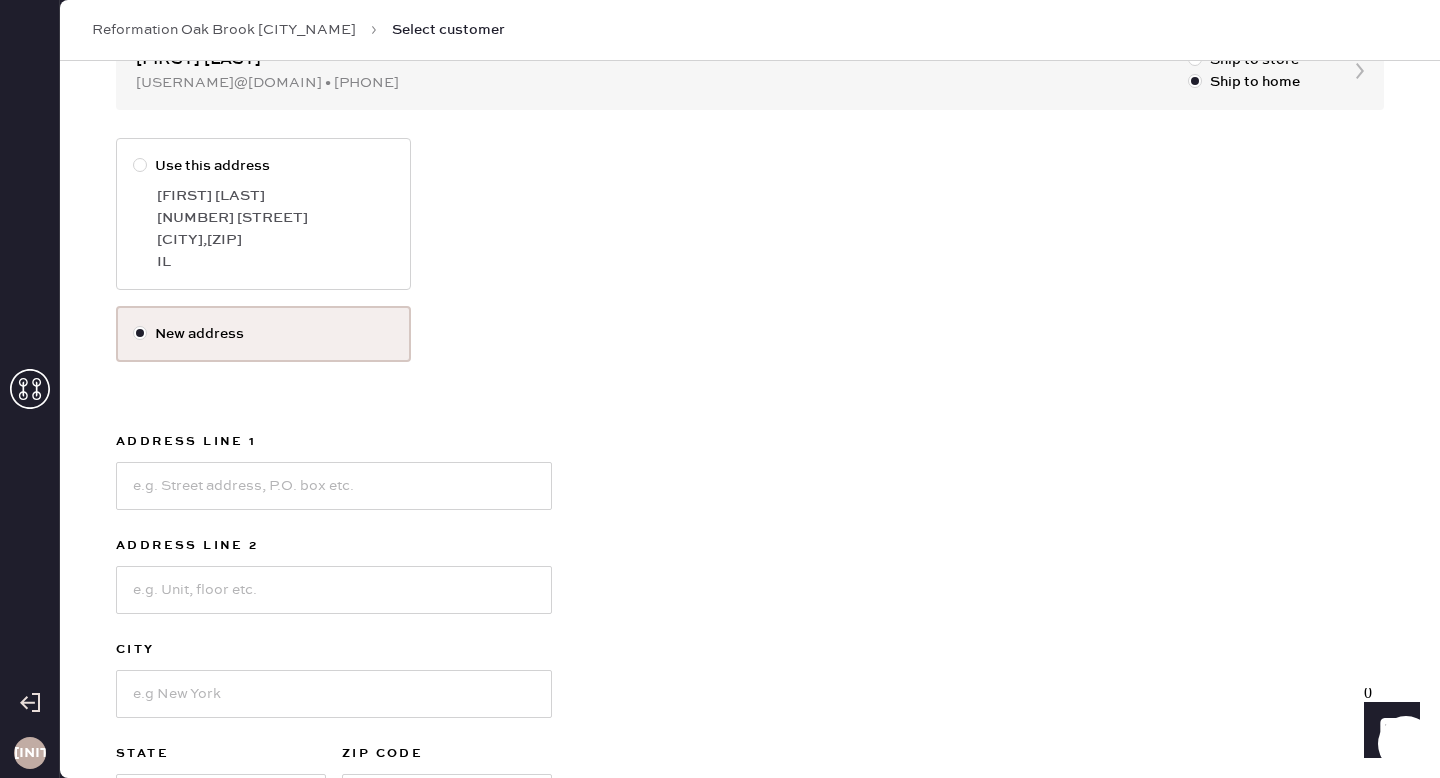 scroll, scrollTop: 247, scrollLeft: 0, axis: vertical 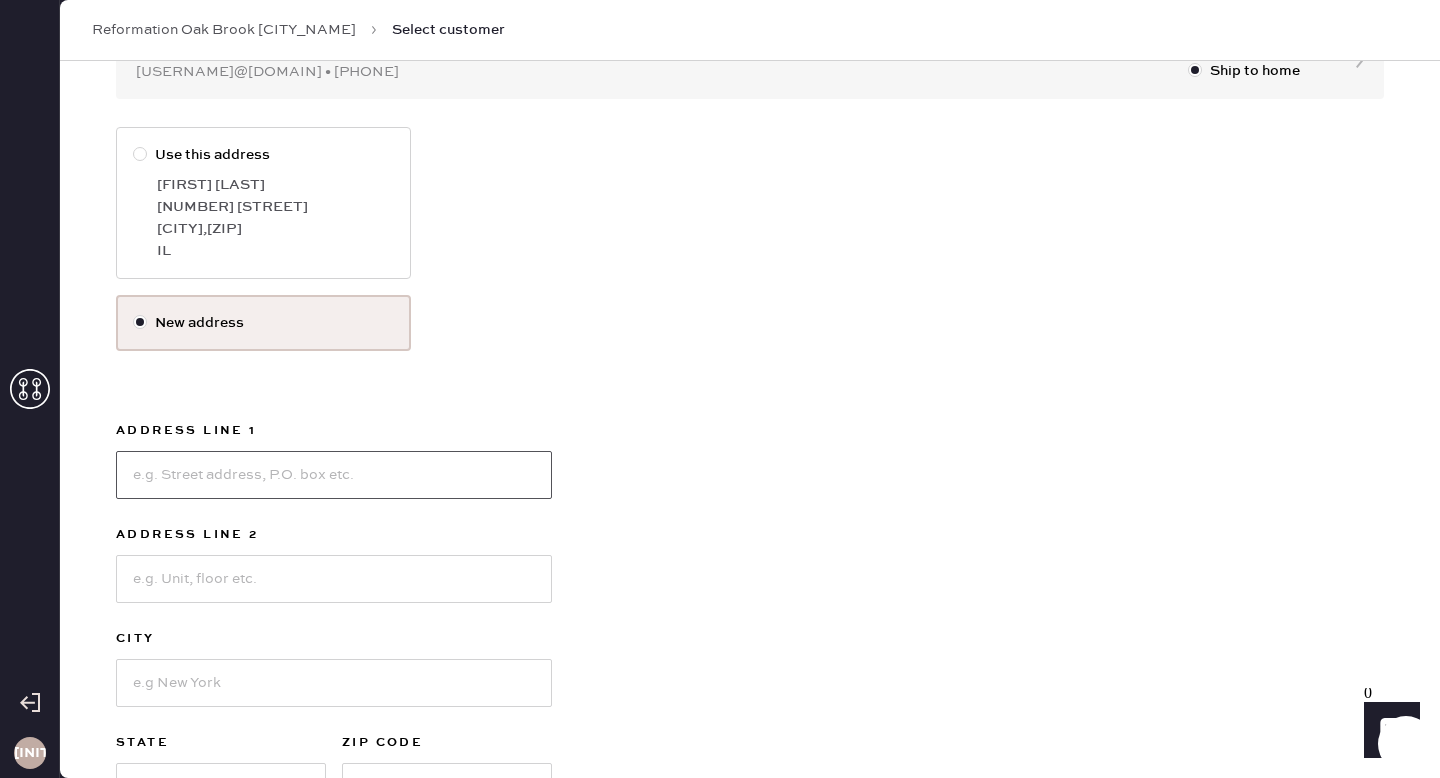 click at bounding box center [334, 475] 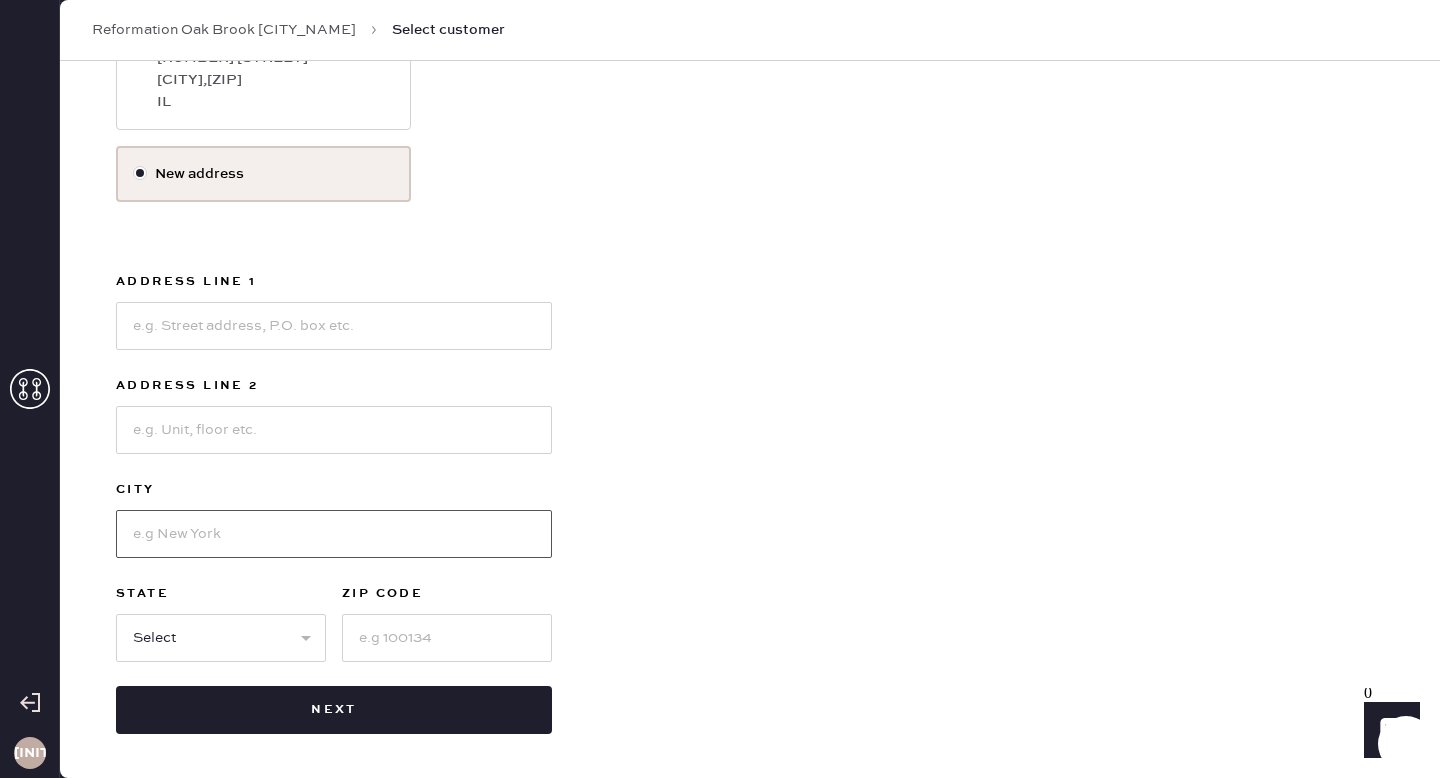 click at bounding box center (334, 534) 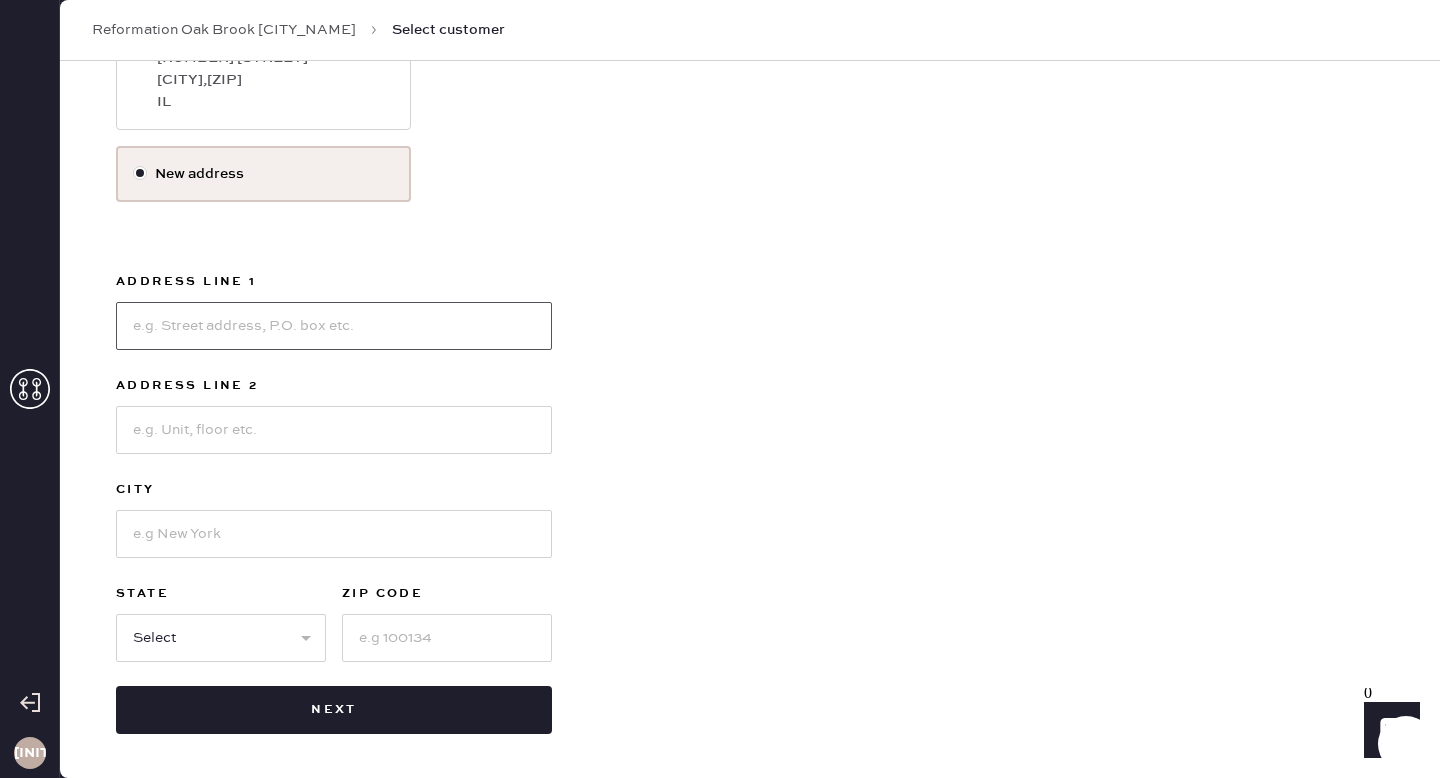 click at bounding box center (334, 326) 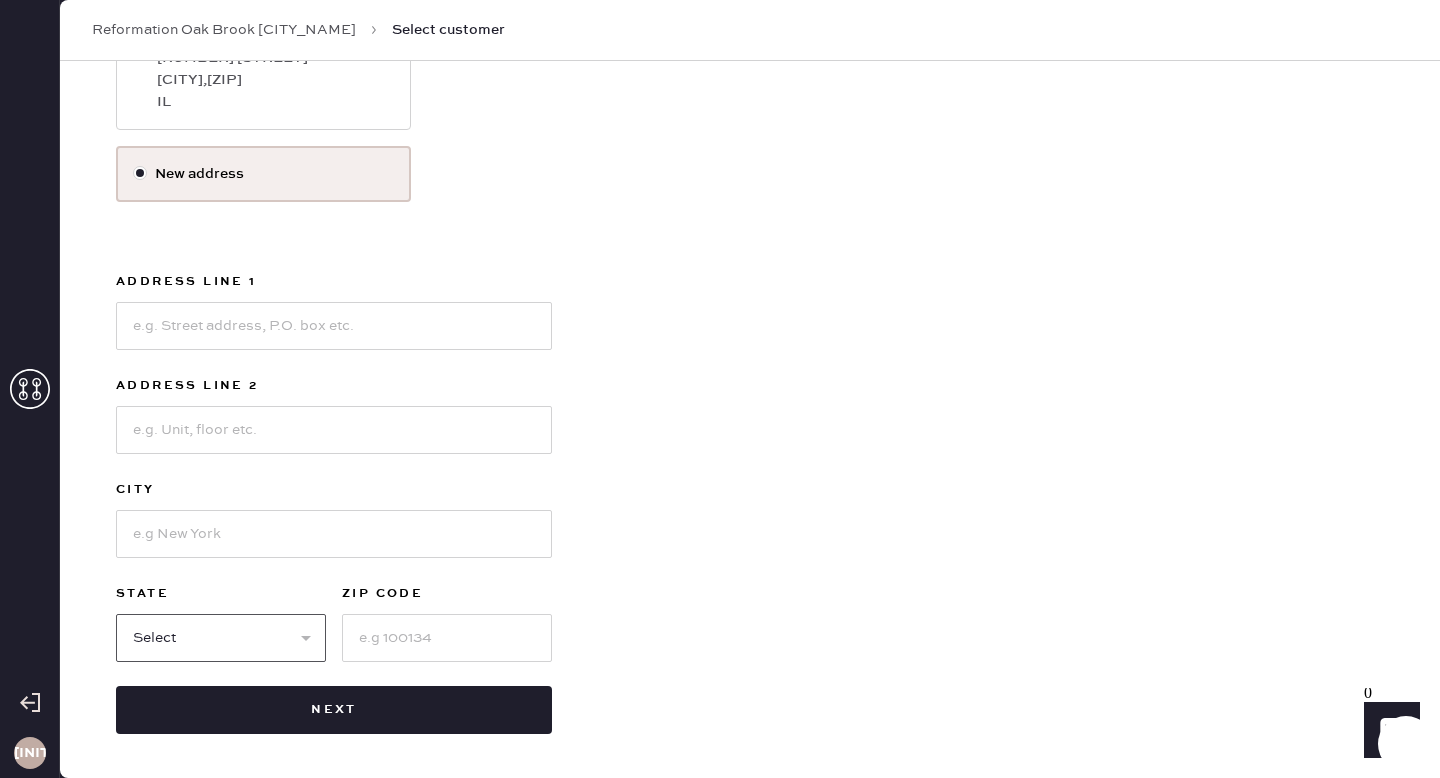 click on "Select AK AL AR AZ CA CO CT DC DE FL GA HI IA ID IL IN KS KY LA MA MD ME MI MN MO MS MT NC ND NE NH NJ NM NV NY OH OK OR PA RI SC SD TN TX UT VA VT WA WI WV WY" at bounding box center (221, 638) 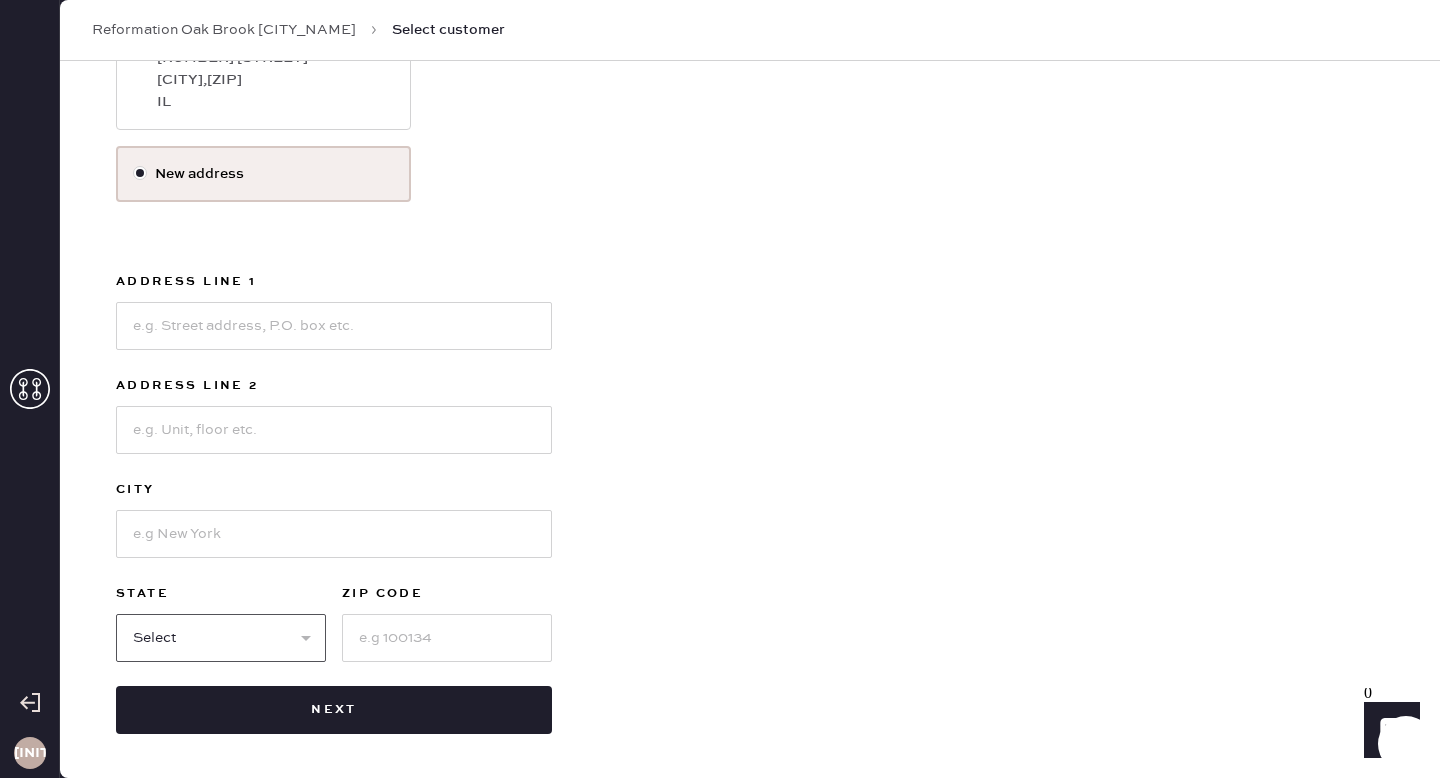 select on "MA" 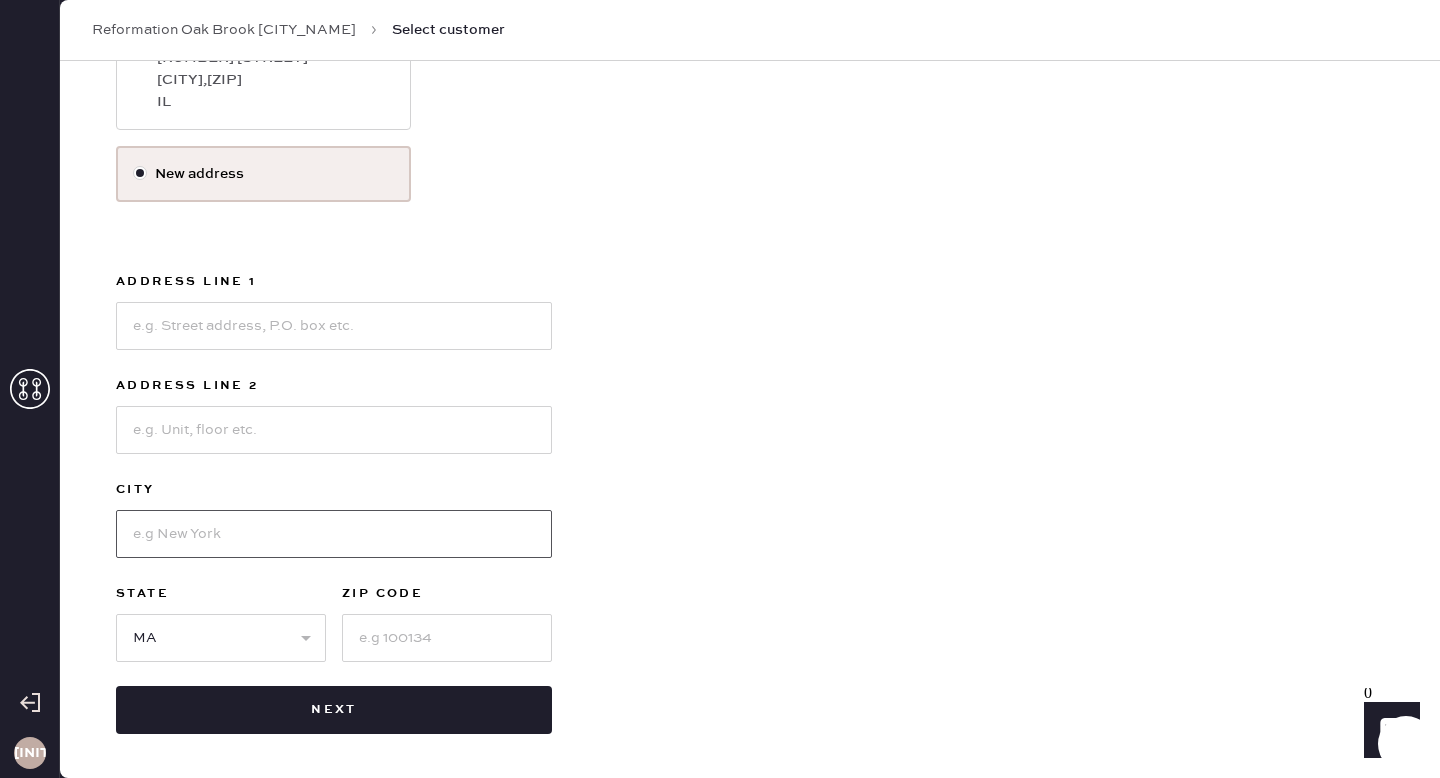 click at bounding box center [334, 534] 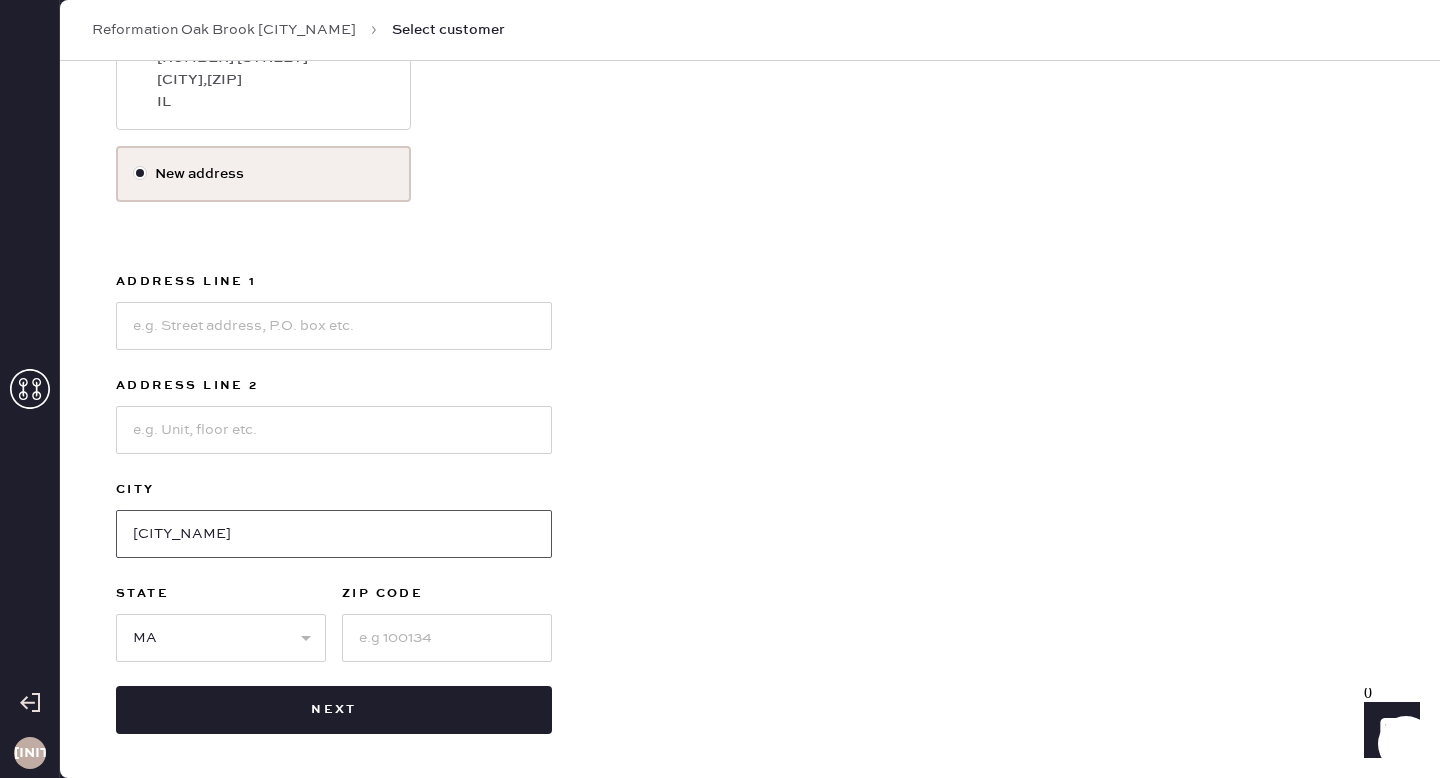 type on "[CITY_NAME]" 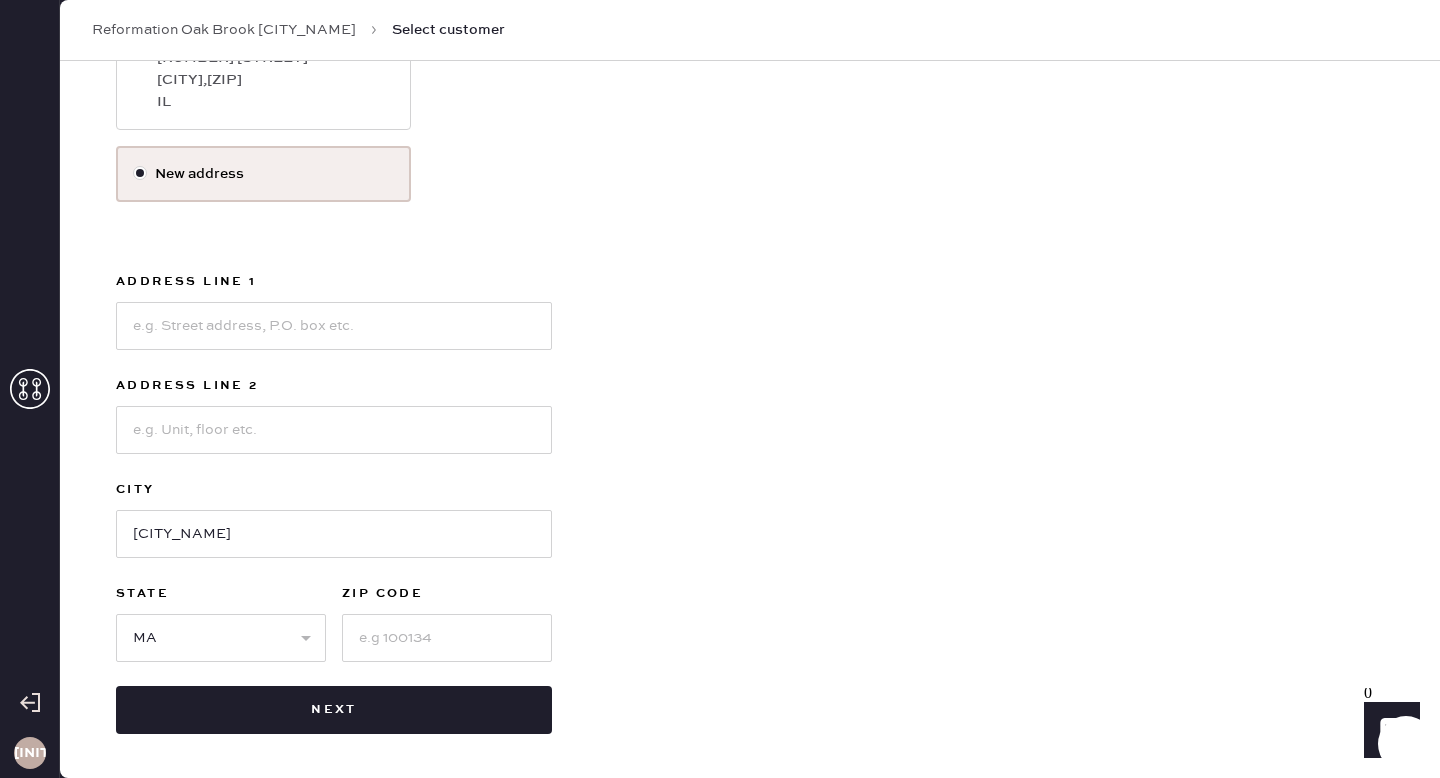 click on "Address Line 1 Address Line 2 City [CITY] State Select AK AL AR AZ CA CO CT DC DE FL GA HI IA ID IL IN KS KY LA MA MD ME MI MN MO MS MT NC ND NE NH NJ NM NV NY OH OK OR PA RI SC SD TN TX UT VA VT WA WI WV WY ZIP Code" at bounding box center [334, 478] 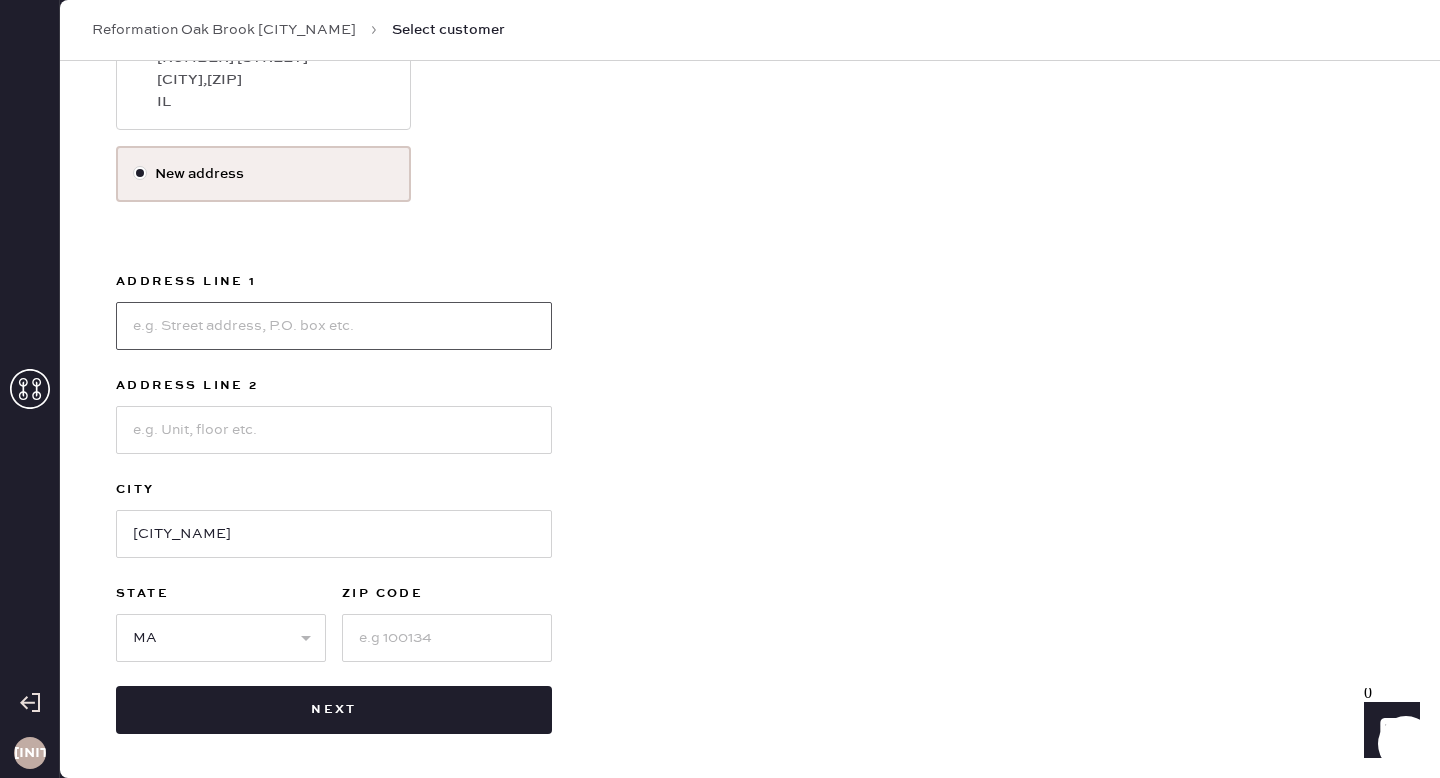 click at bounding box center (334, 326) 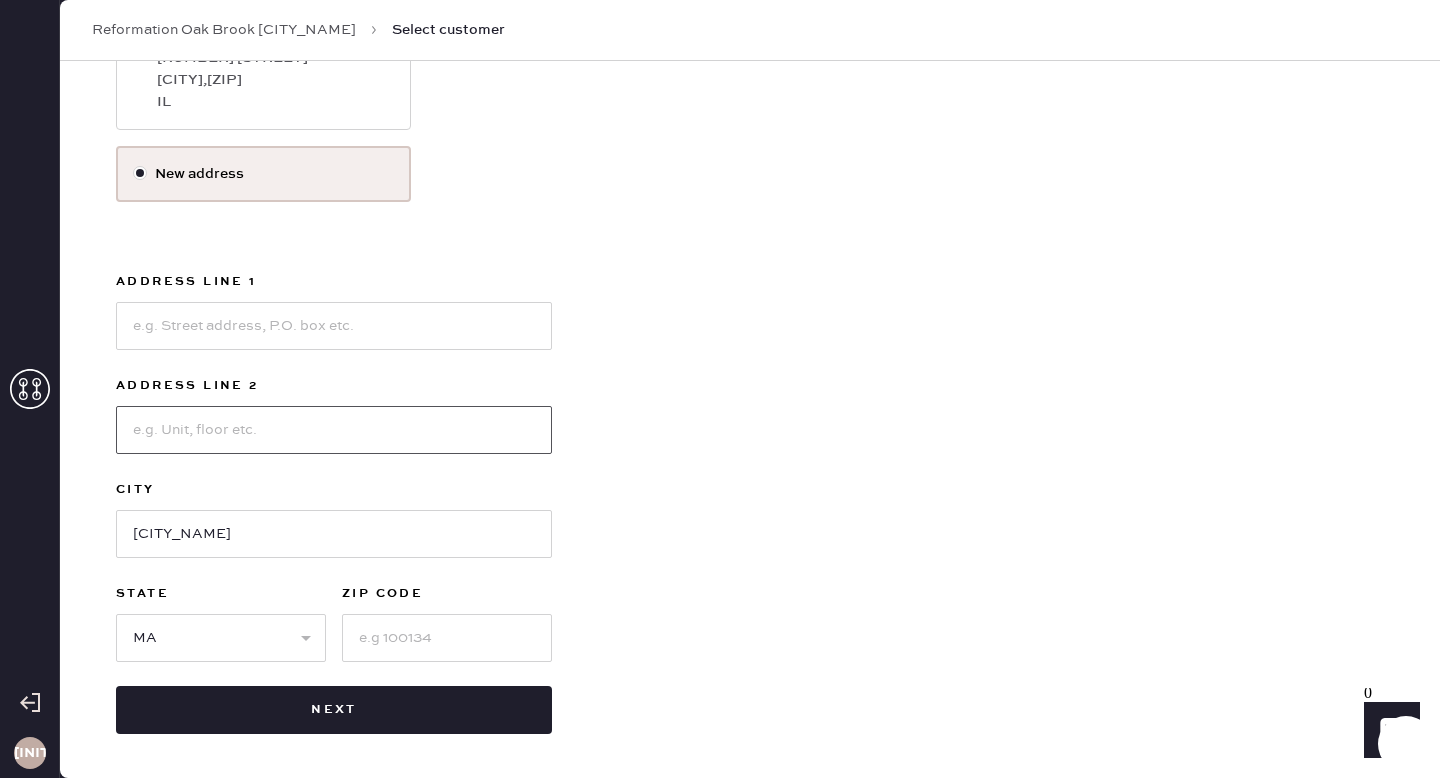click at bounding box center [334, 430] 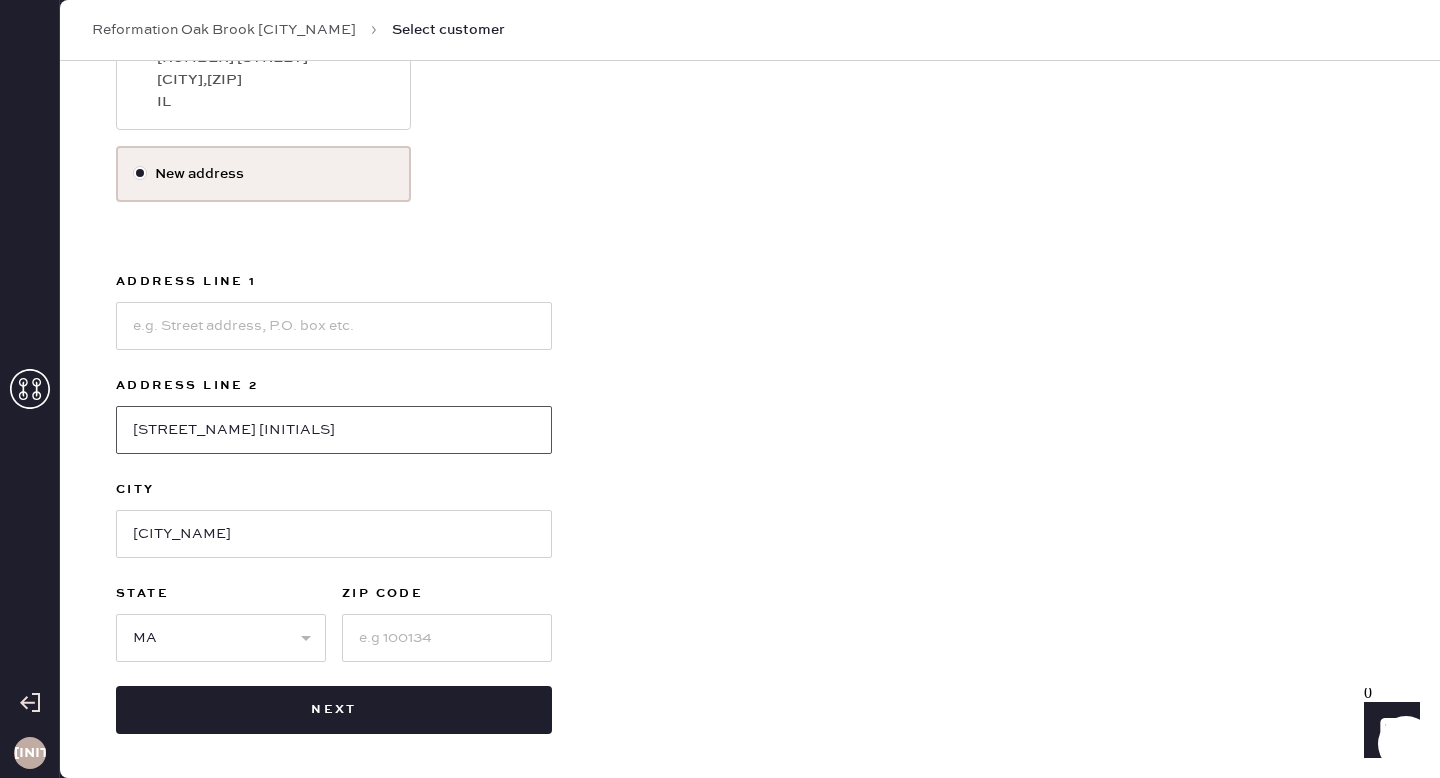 click on "[STREET_NAME] [INITIALS]" at bounding box center [334, 430] 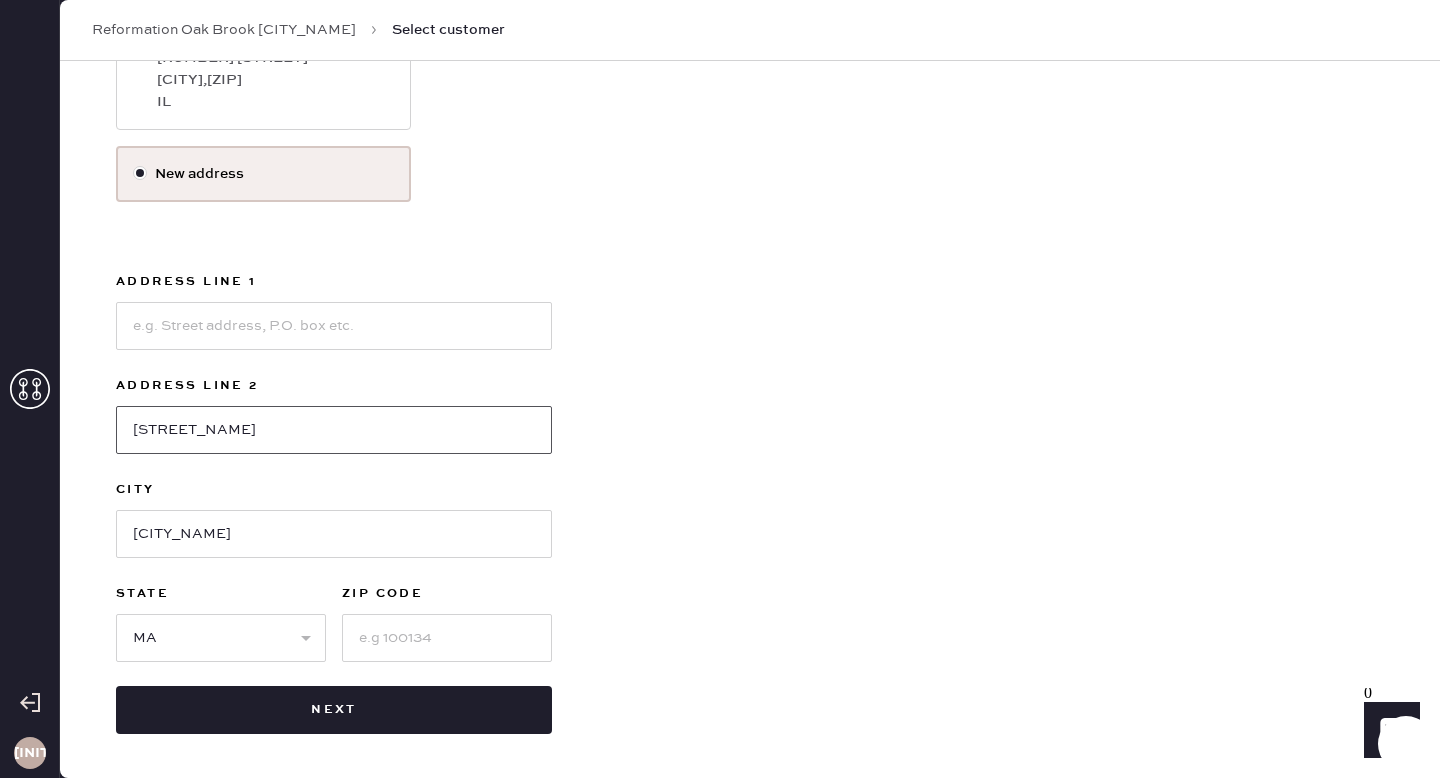 type on "[STREET_NAME]" 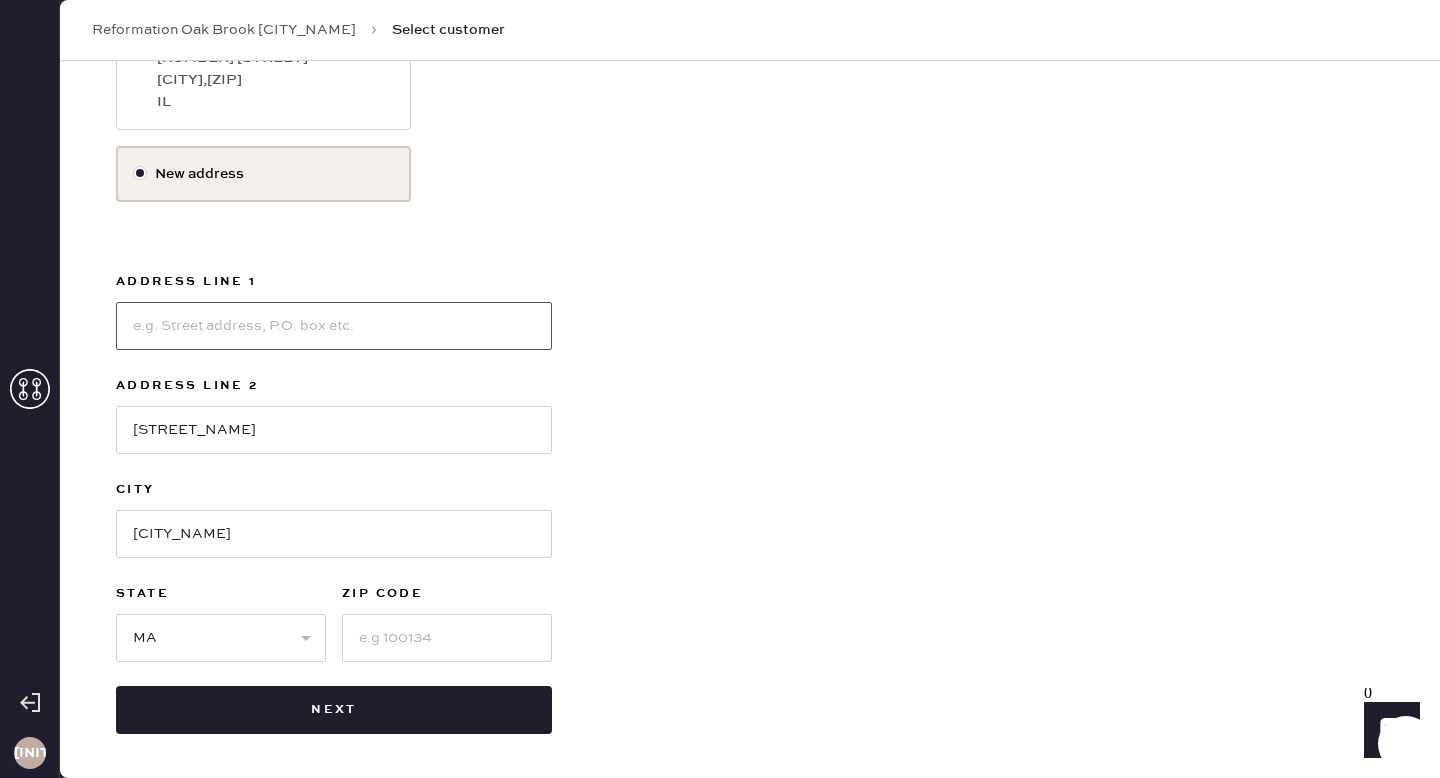 click at bounding box center [334, 326] 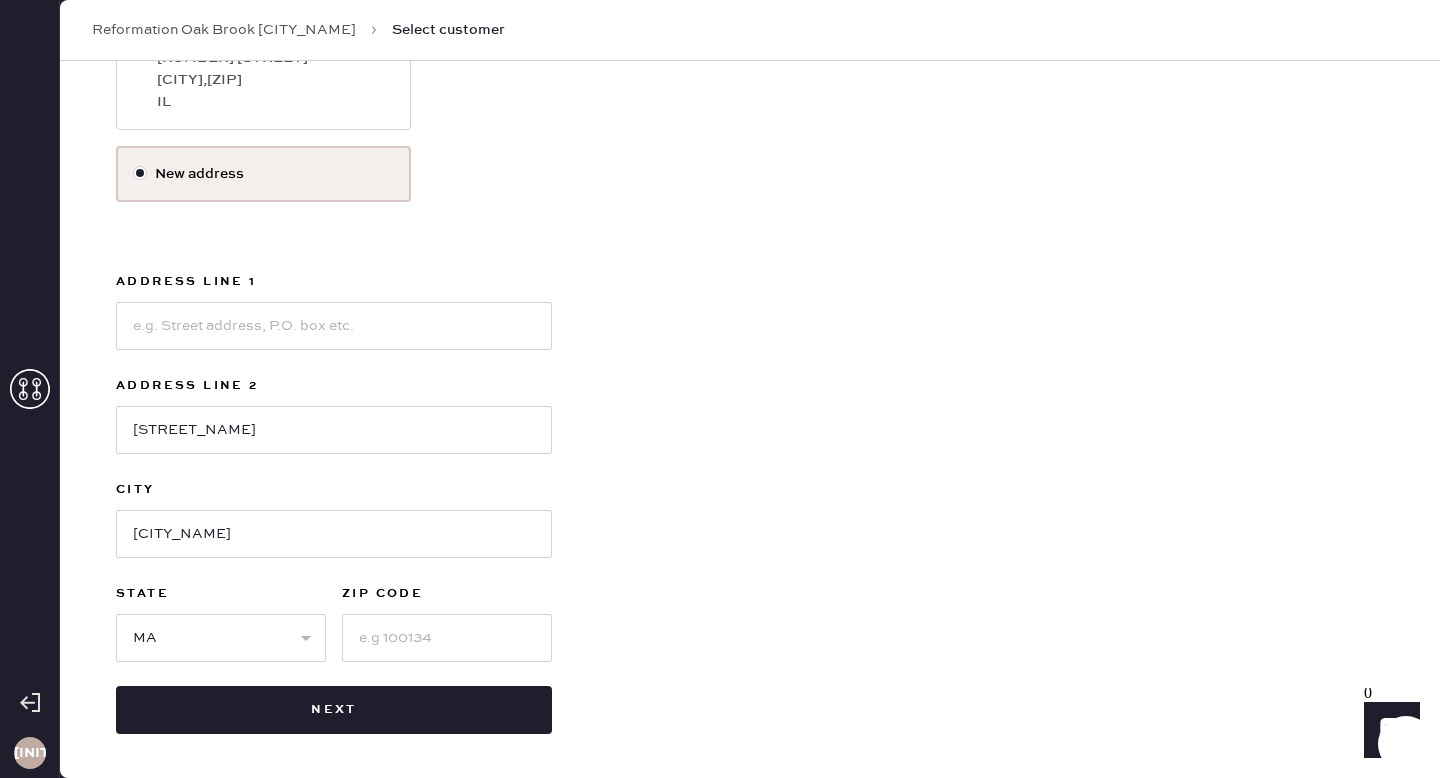 click on "Address Line 1 Address Line 2 City [CITY] State Select AK AL AR AZ CA CO CT DC DE FL GA HI IA ID IL IN KS KY LA MA MD ME MI MN MO MS MT NC ND NE NH NJ NM NV NY OH OK OR PA RI SC SD TN TX UT VA VT WA WI WV WY ZIP Code" at bounding box center [334, 478] 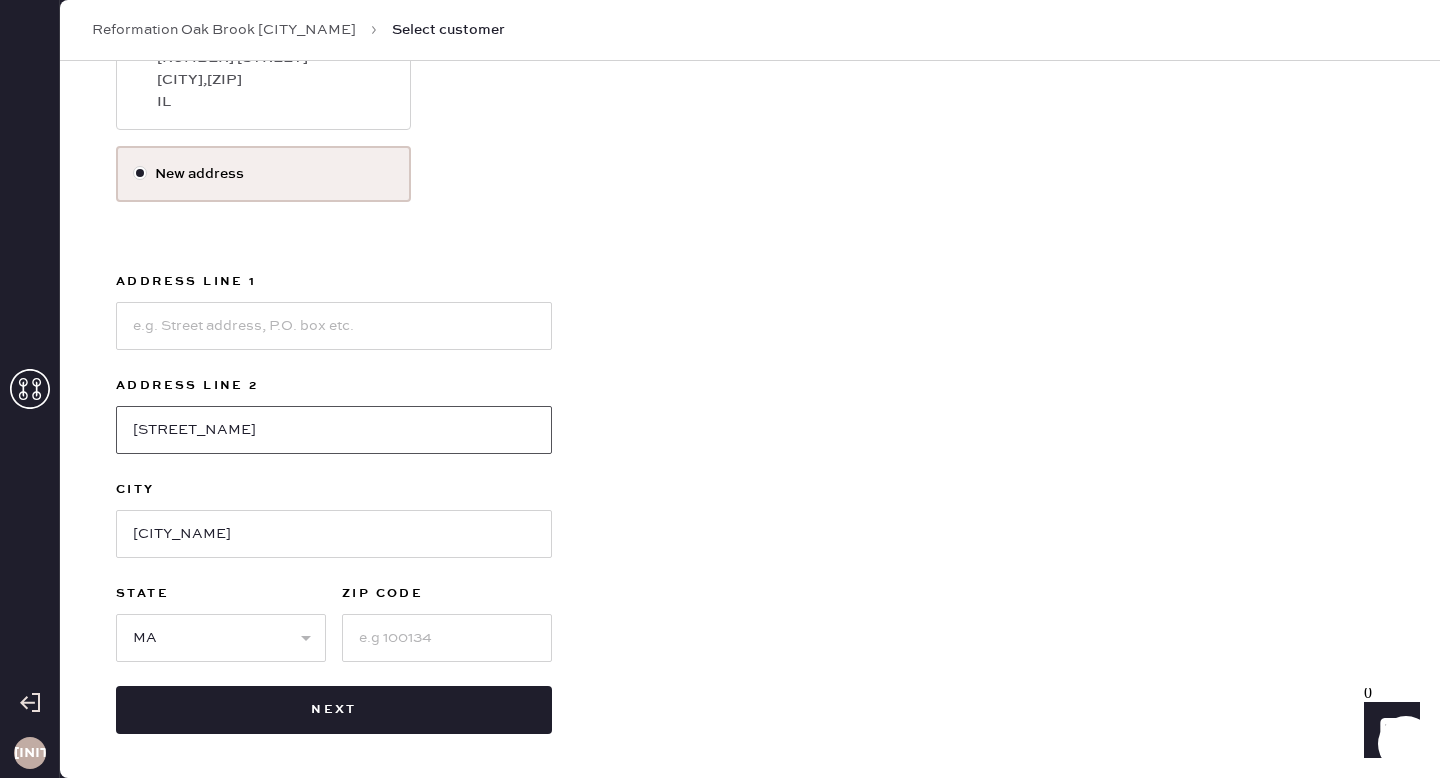 drag, startPoint x: 316, startPoint y: 428, endPoint x: 77, endPoint y: 427, distance: 239.00209 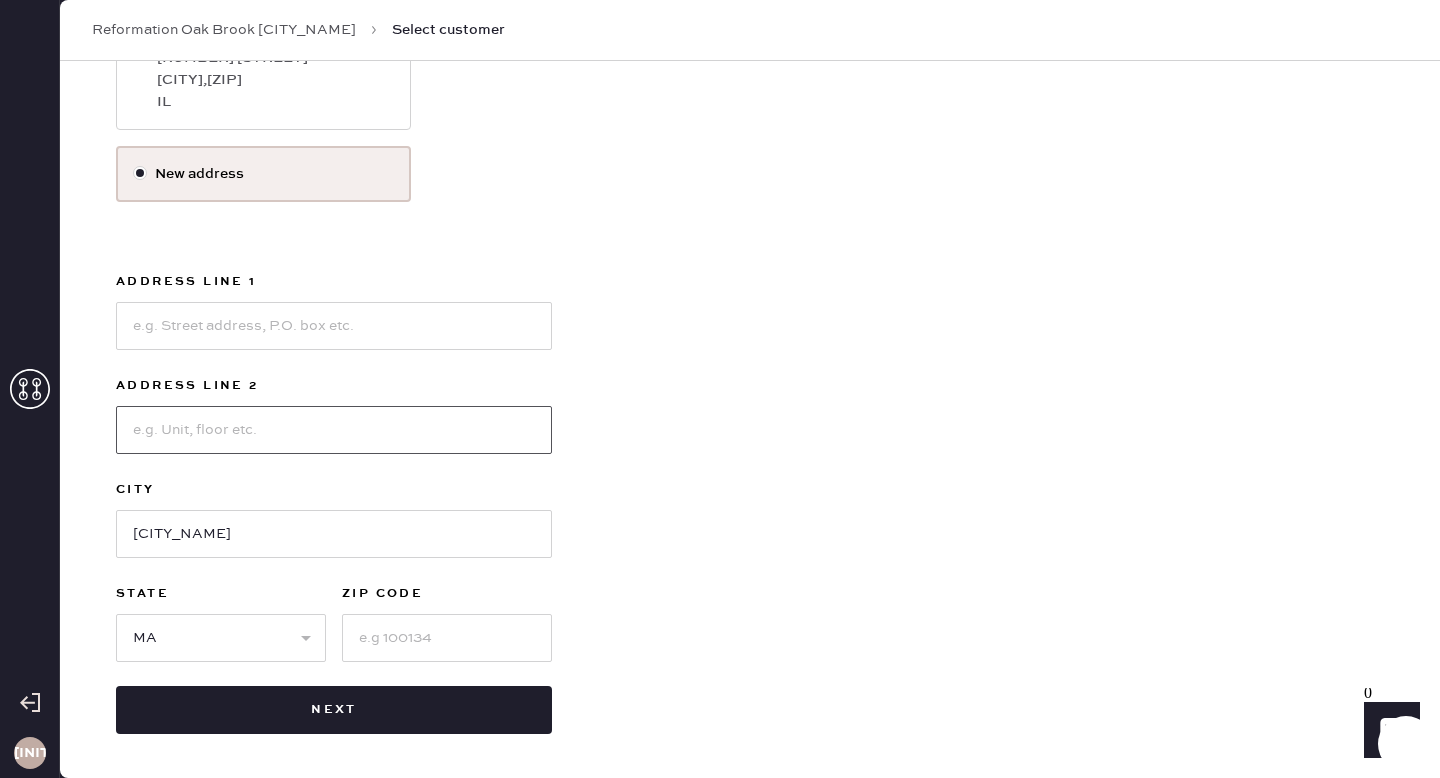 type 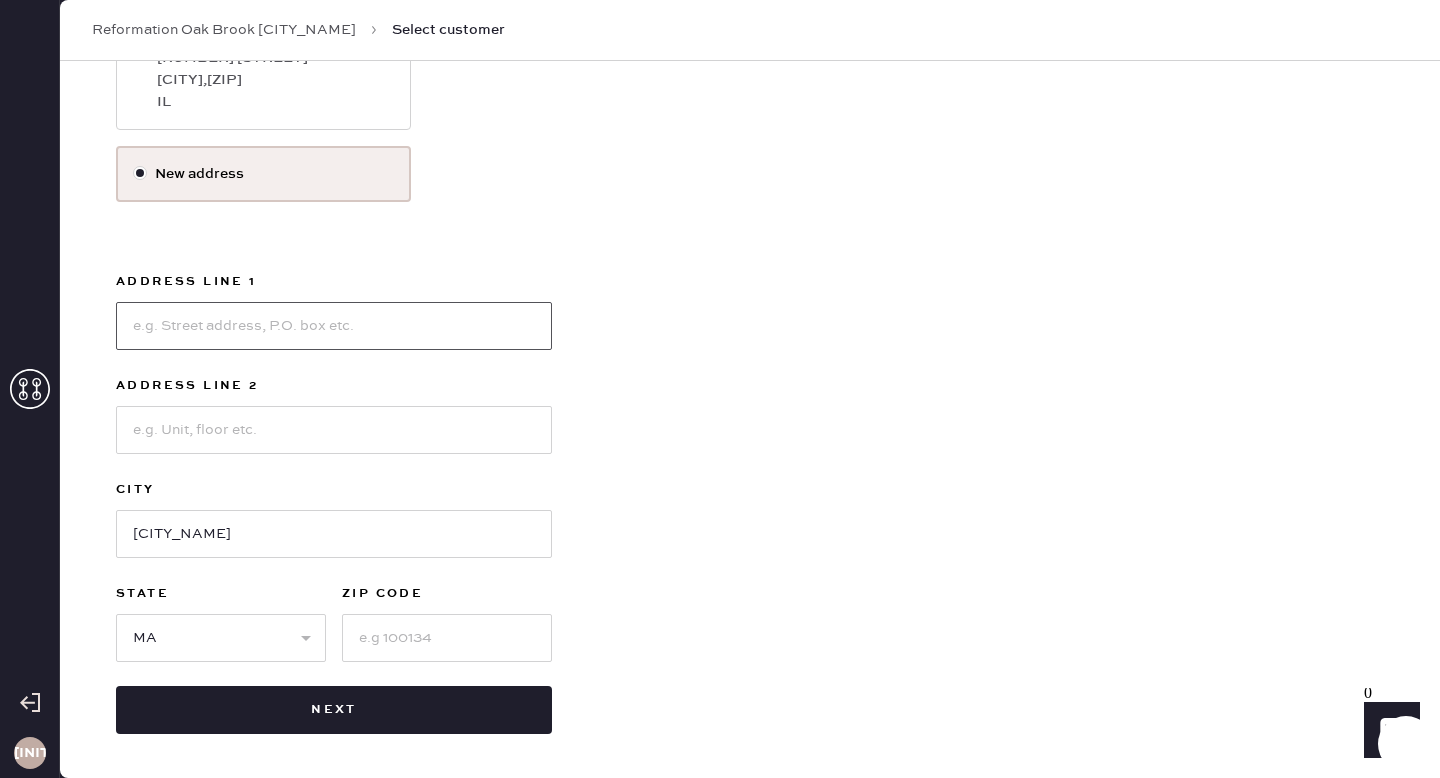 click at bounding box center (334, 326) 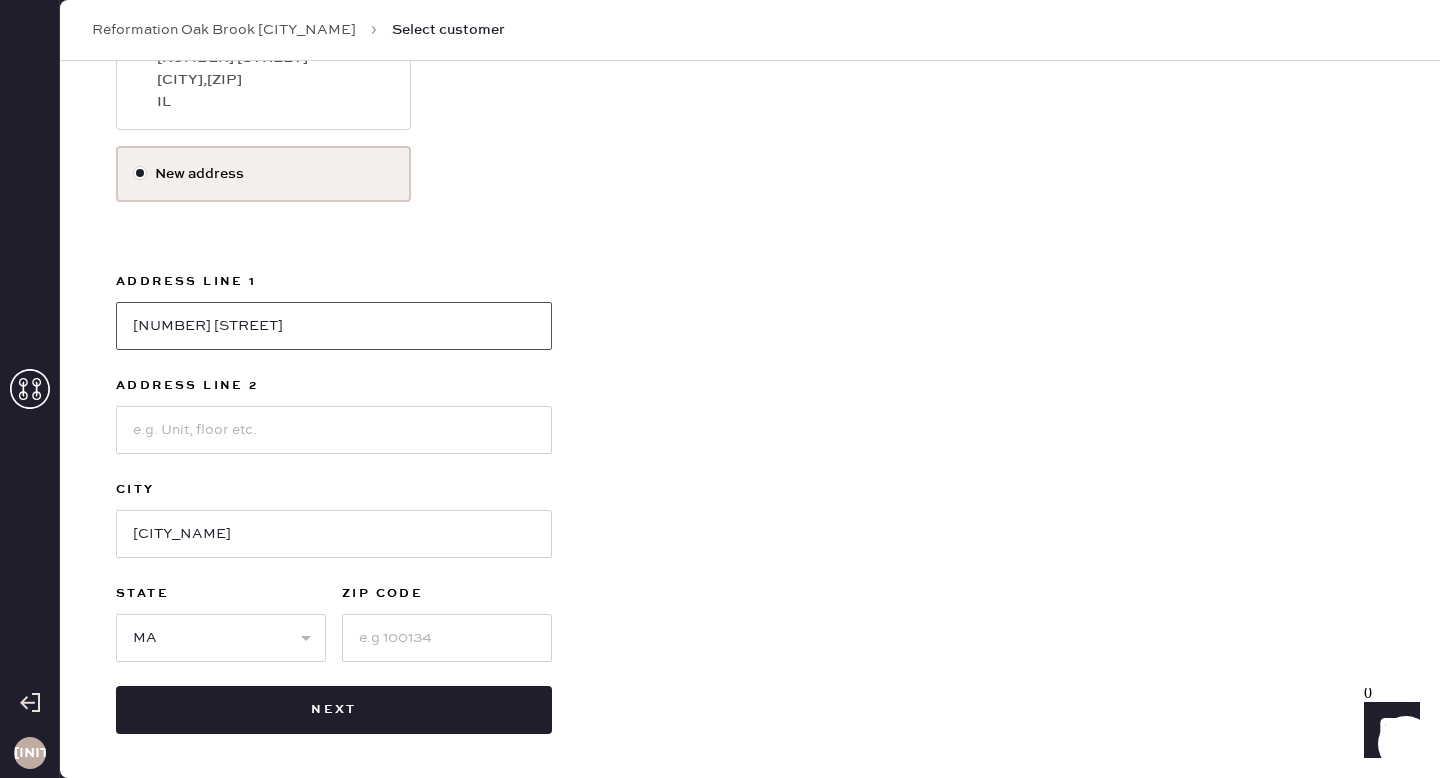 type on "[NUMBER] [STREET]" 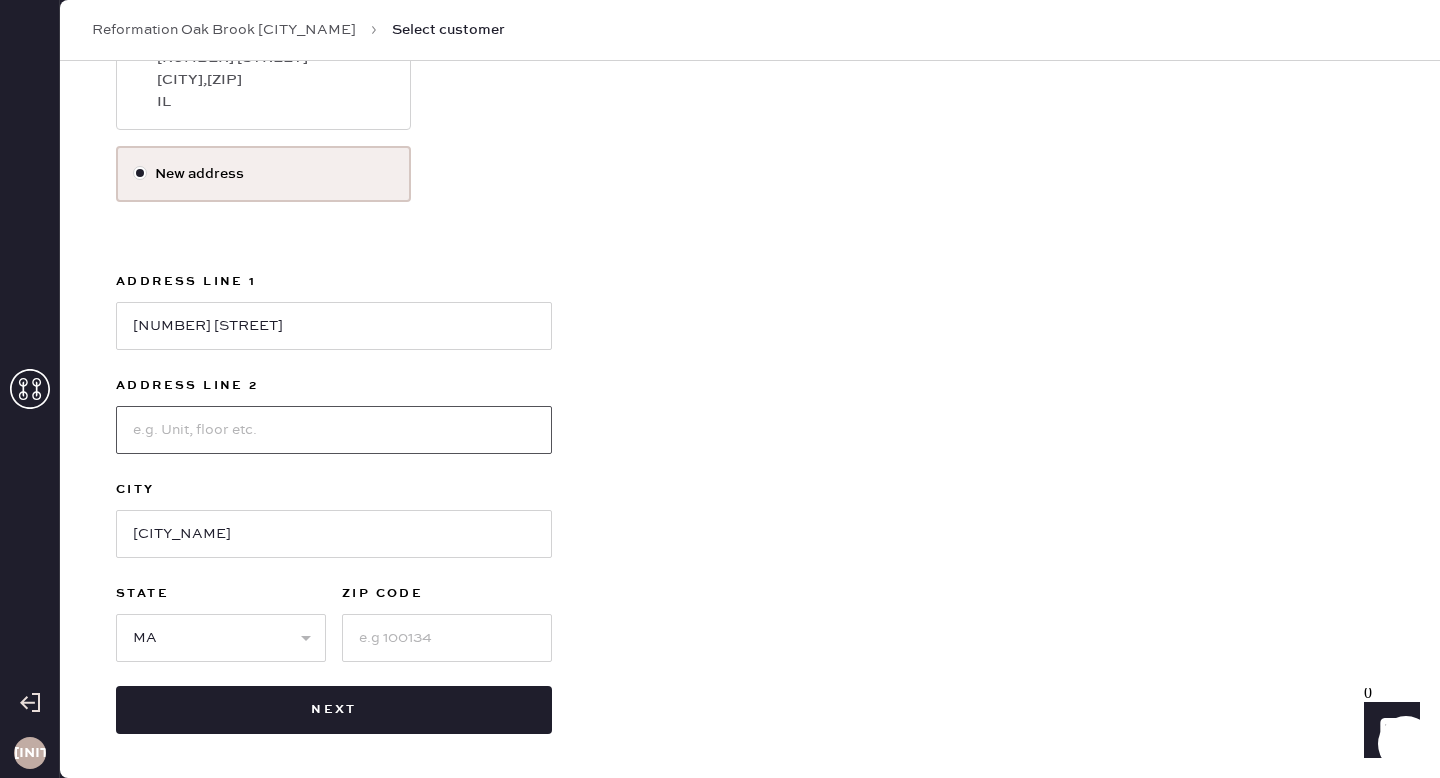 click at bounding box center (334, 430) 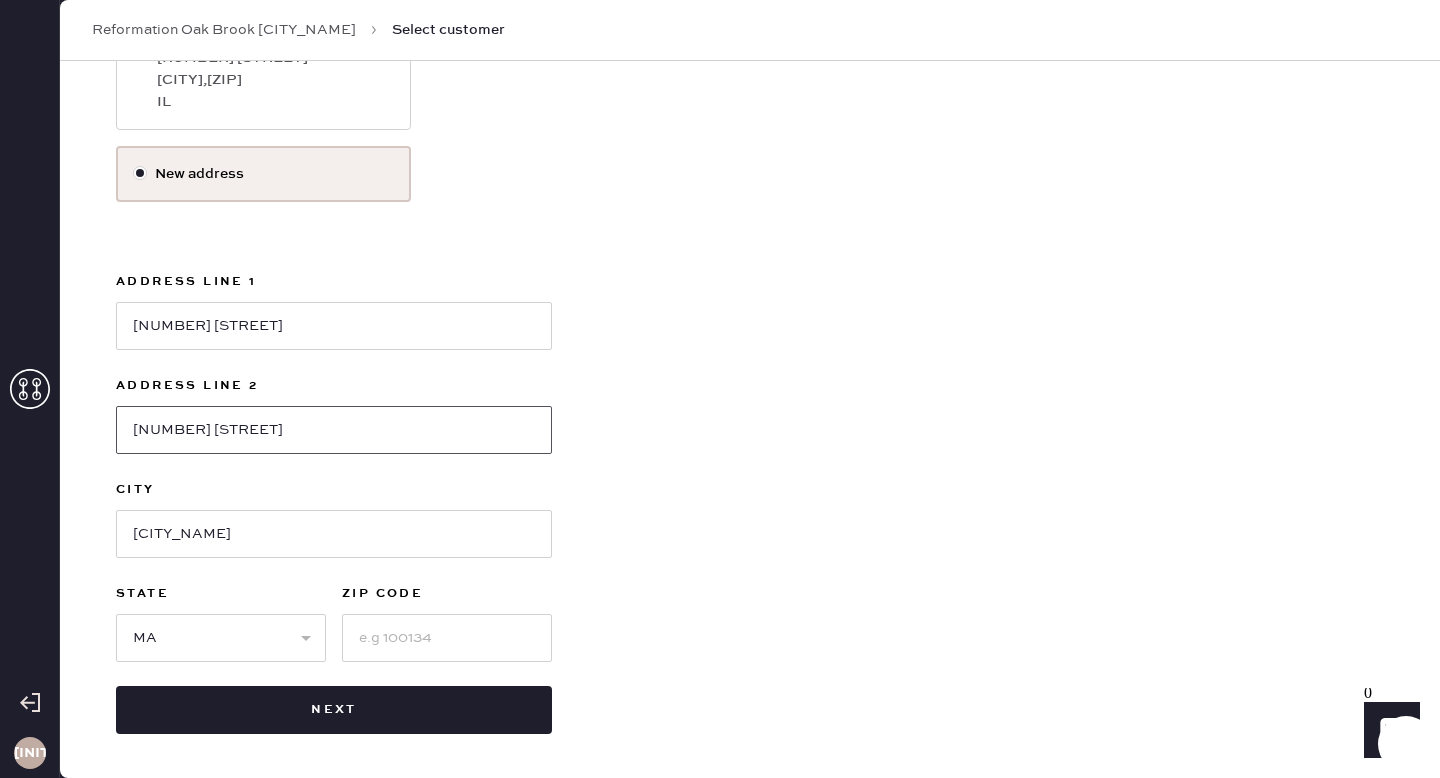 type on "[NUMBER] [STREET]" 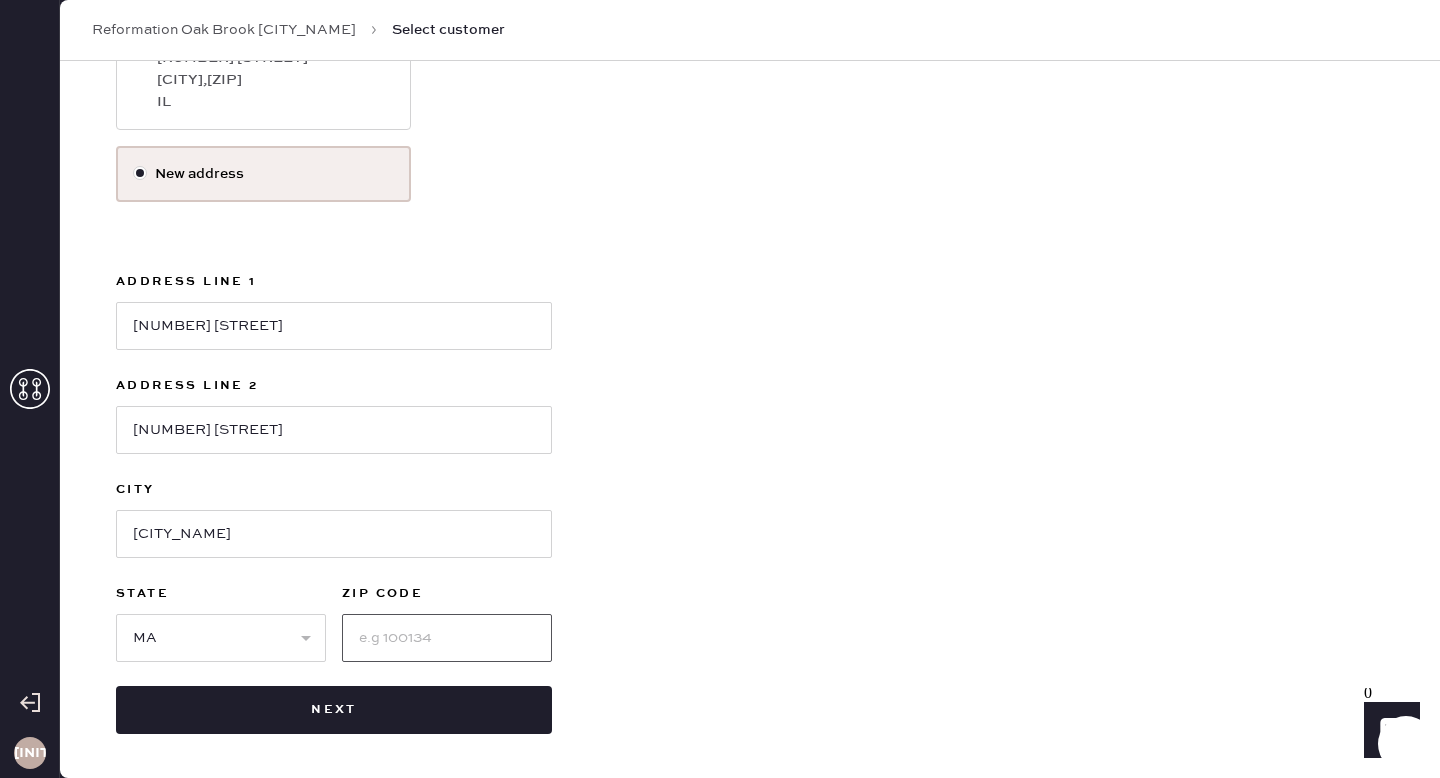 click at bounding box center (447, 638) 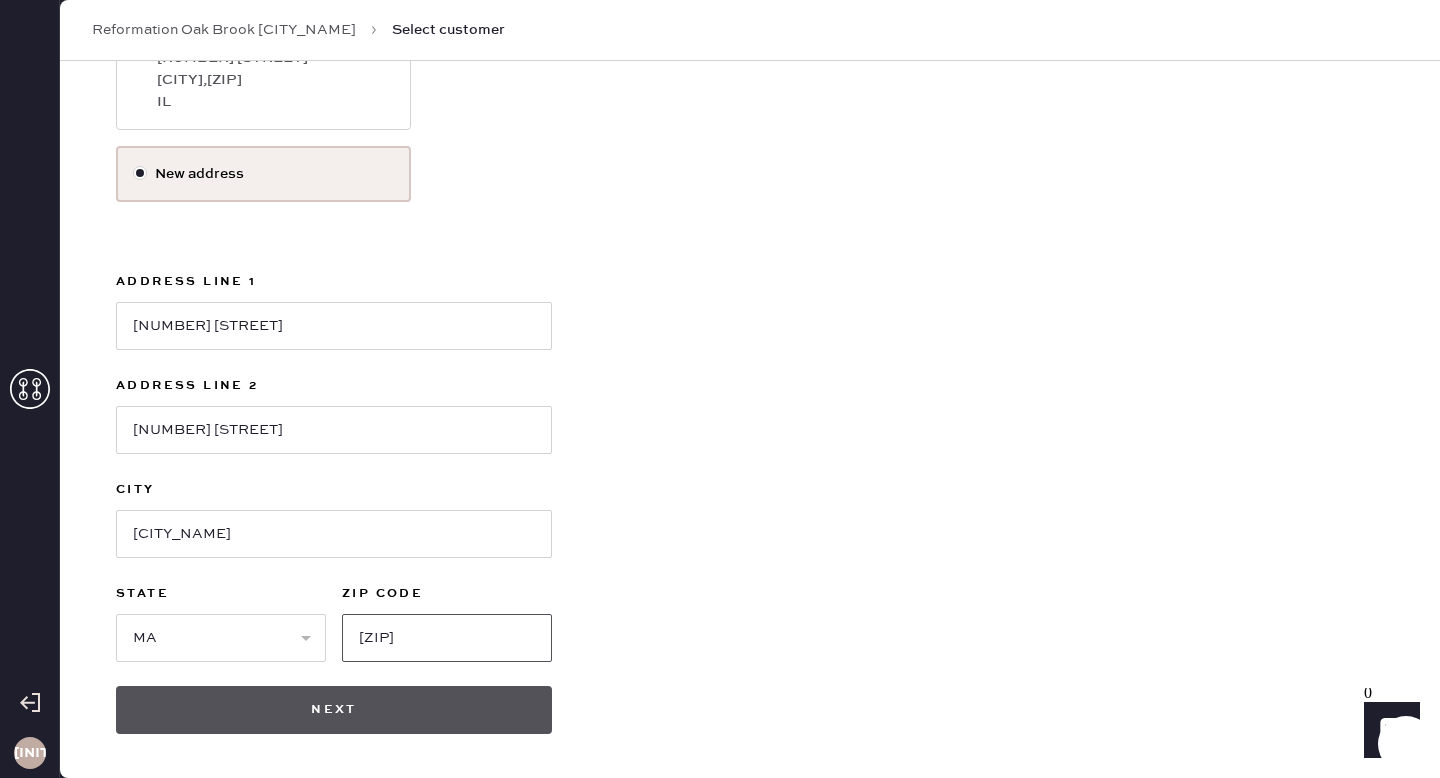 type on "[ZIP]" 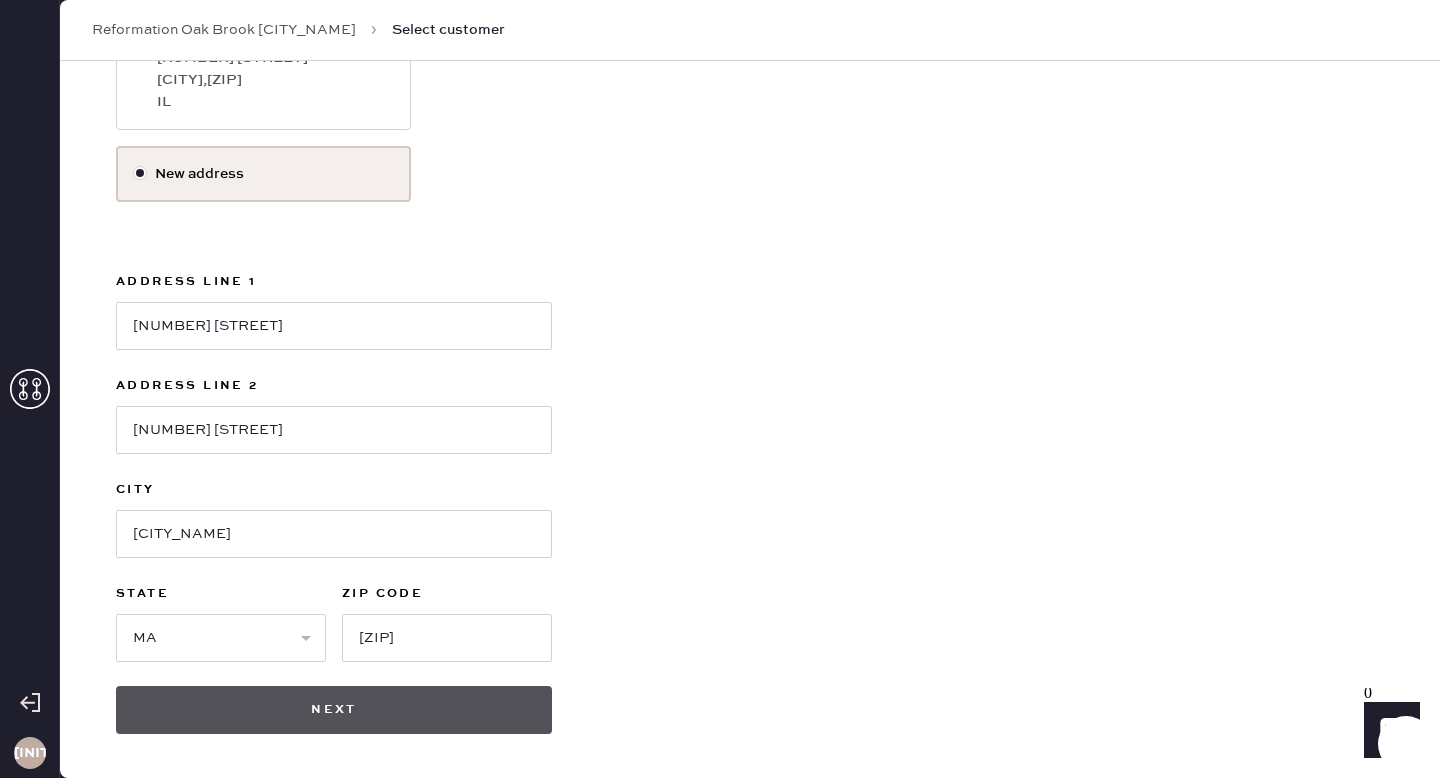 click on "Next" at bounding box center (334, 710) 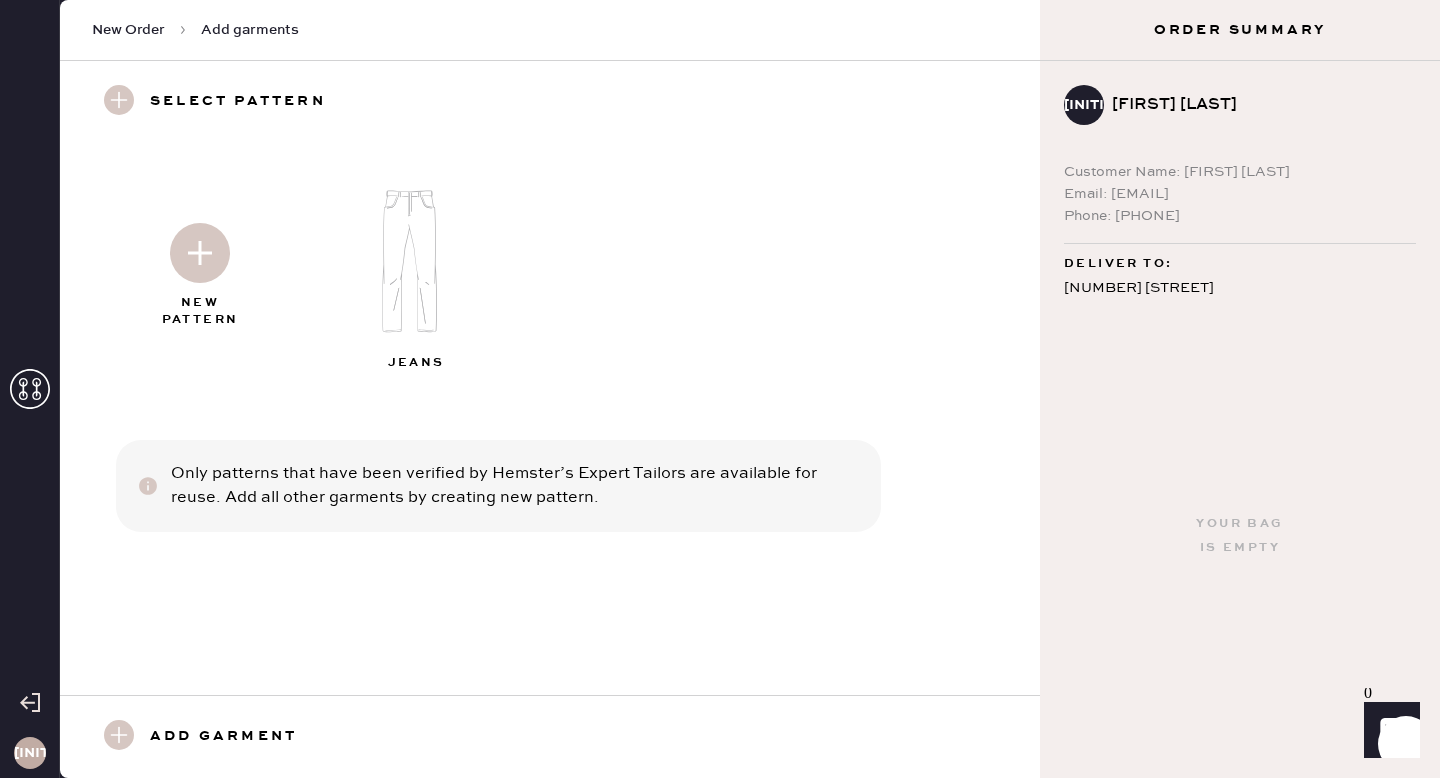 click at bounding box center (418, 261) 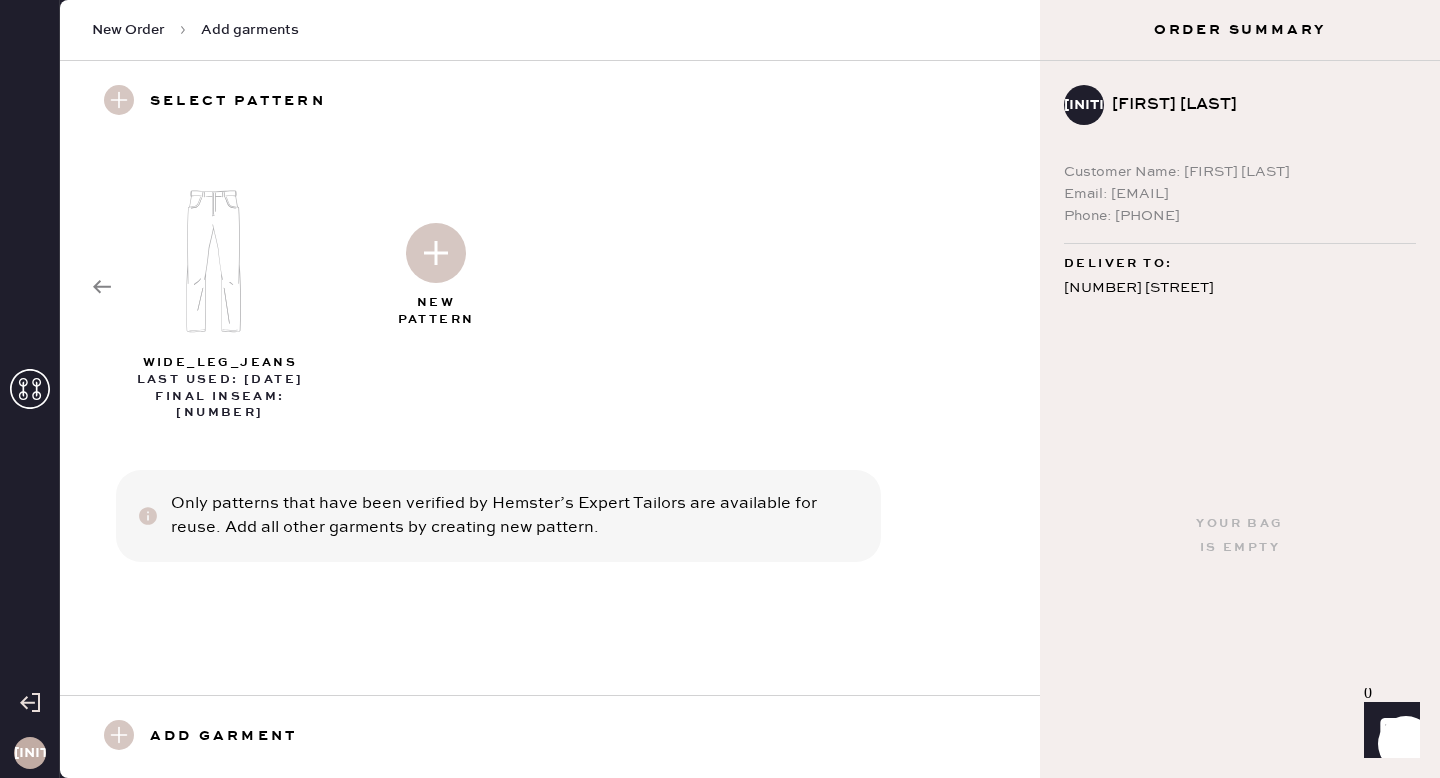 click at bounding box center (436, 253) 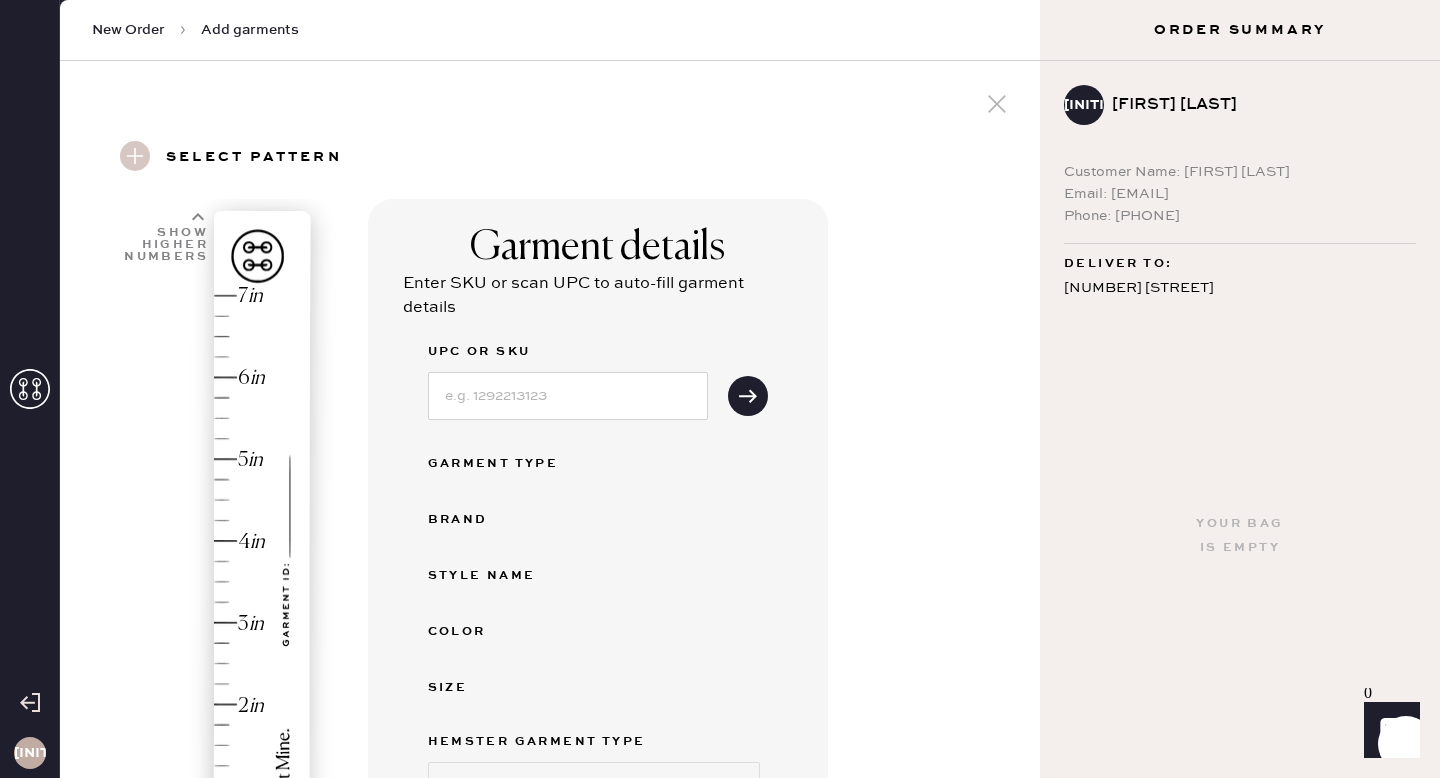 select on "2" 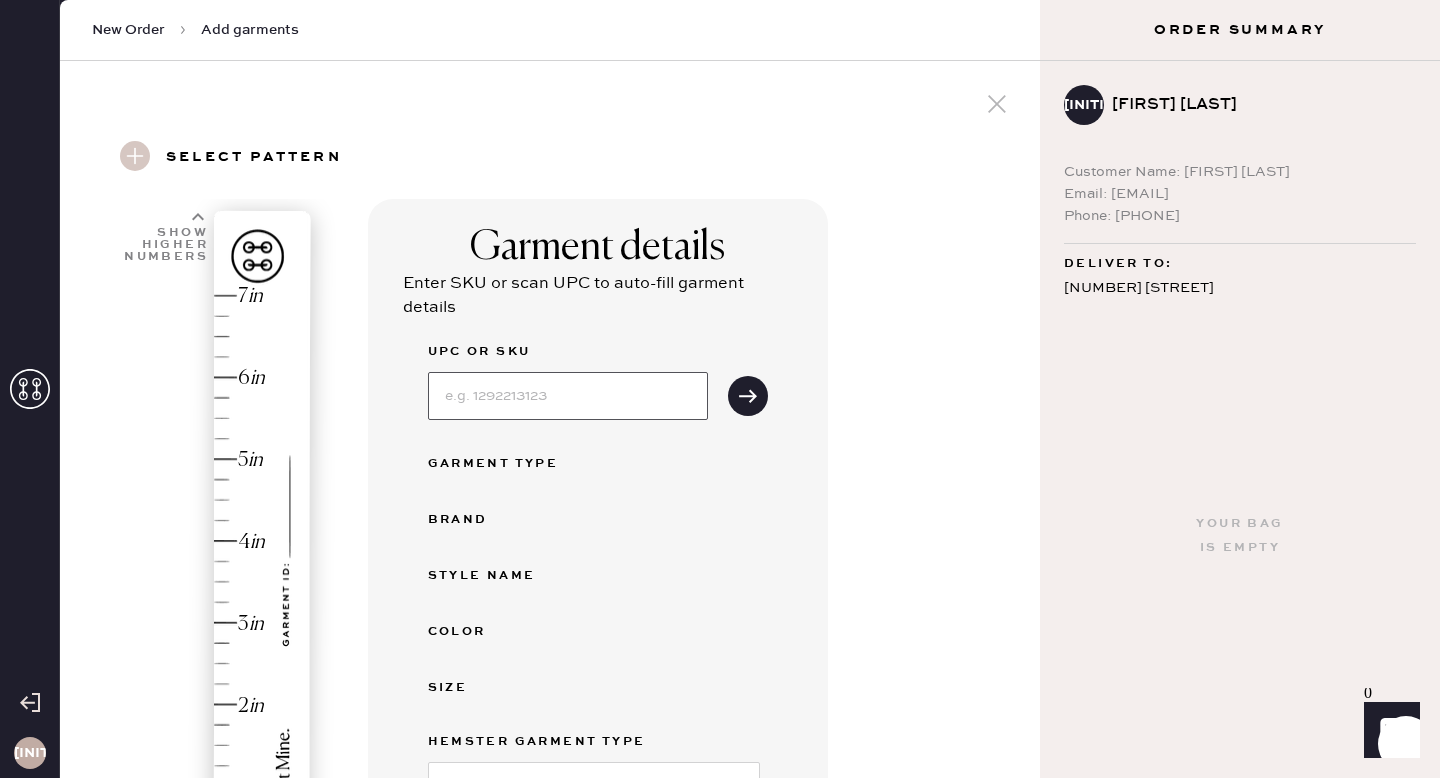 click at bounding box center (568, 396) 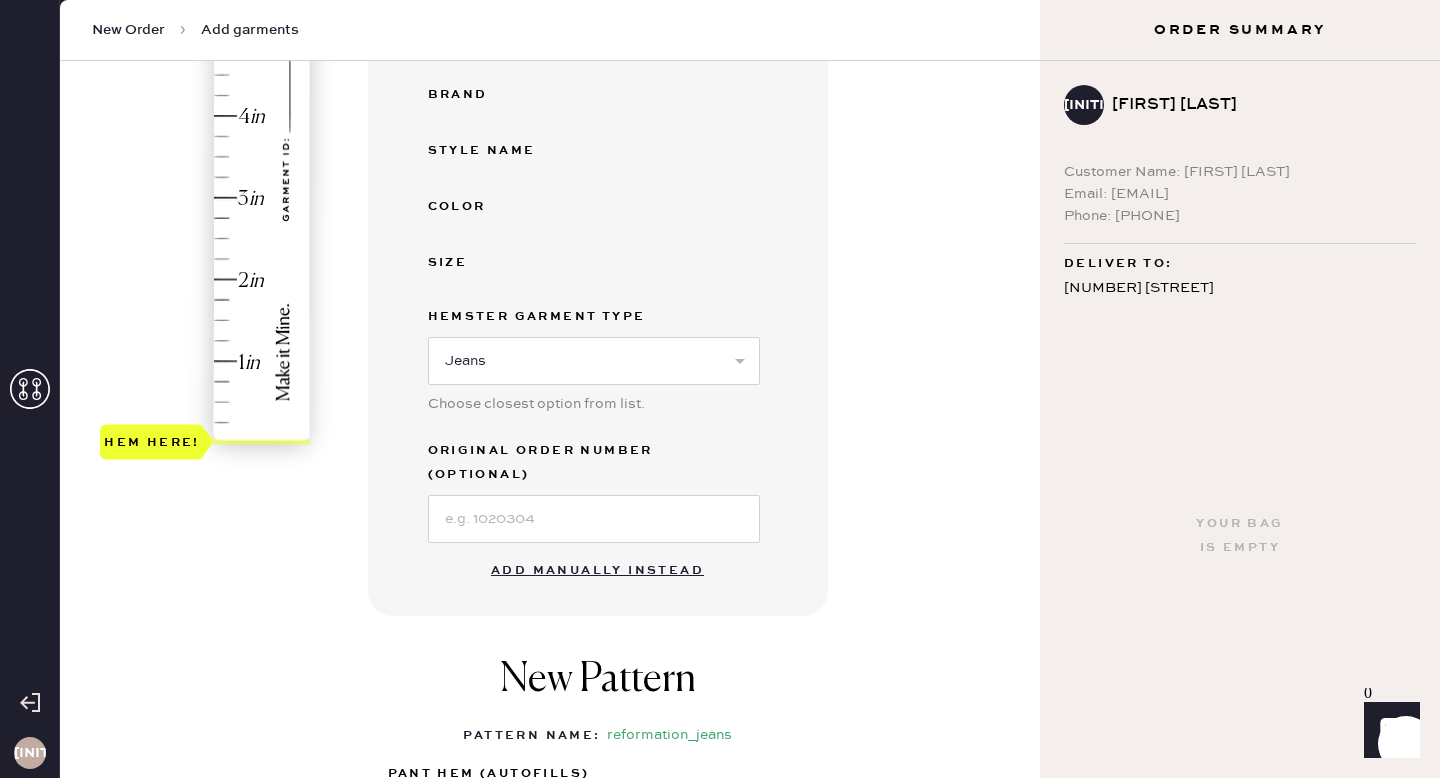 scroll, scrollTop: 532, scrollLeft: 0, axis: vertical 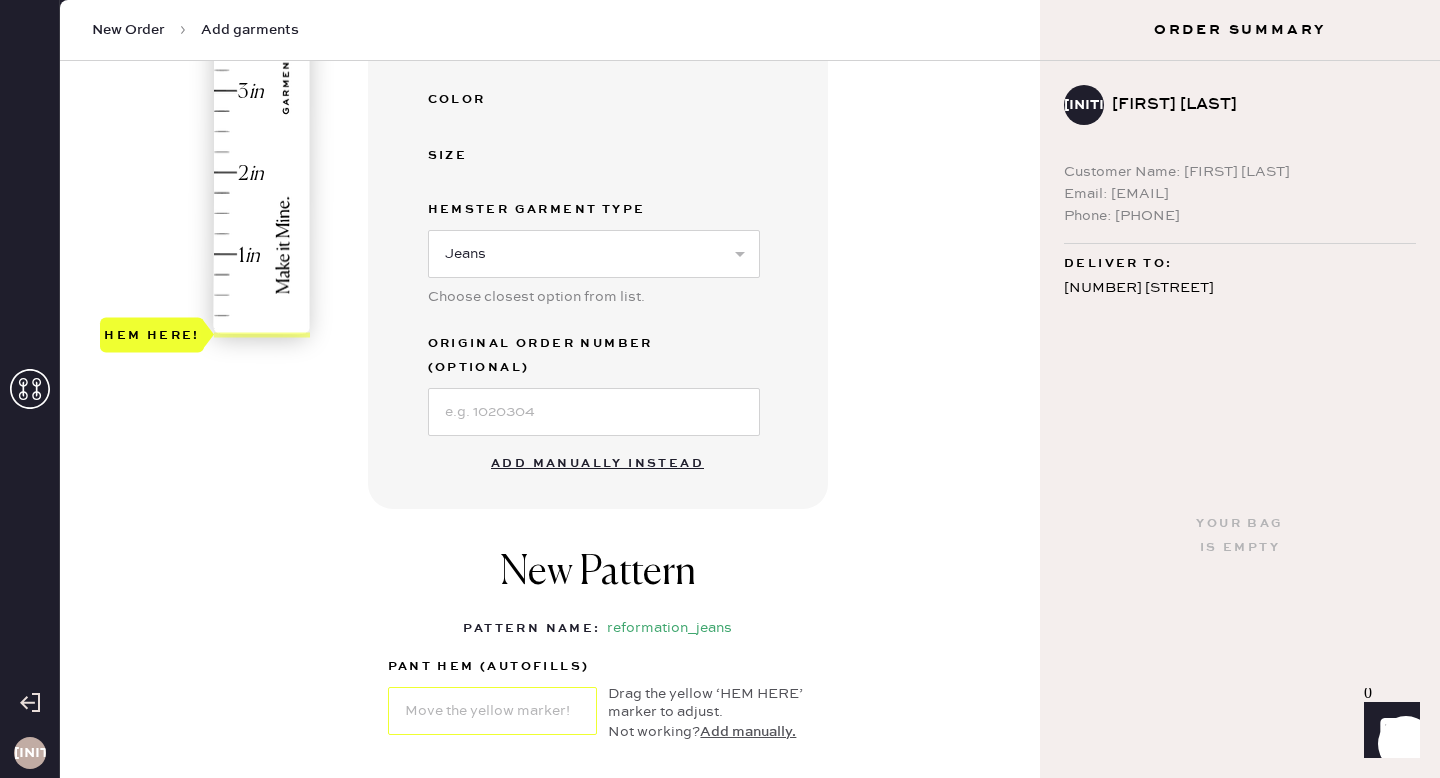 click on "Add manually instead" at bounding box center (597, 464) 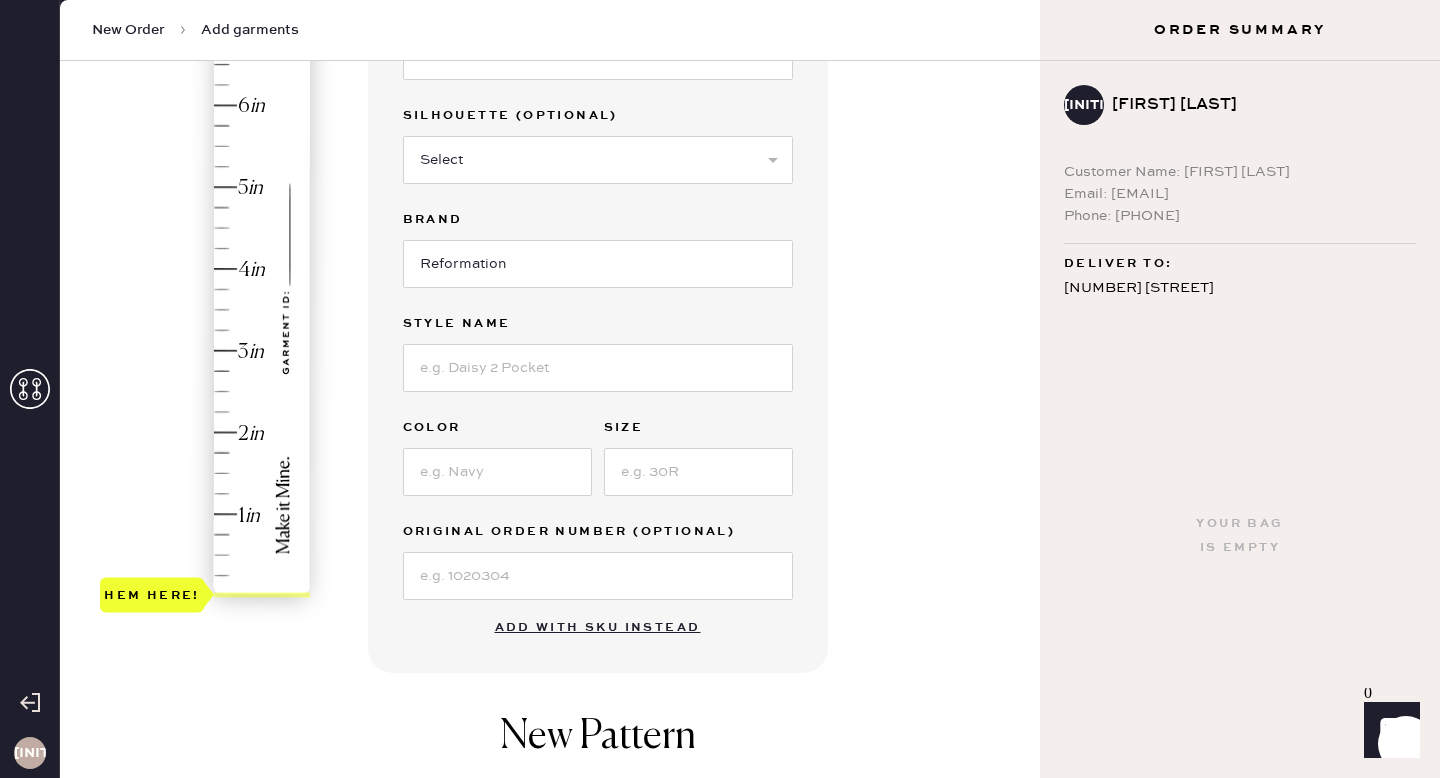 scroll, scrollTop: 0, scrollLeft: 0, axis: both 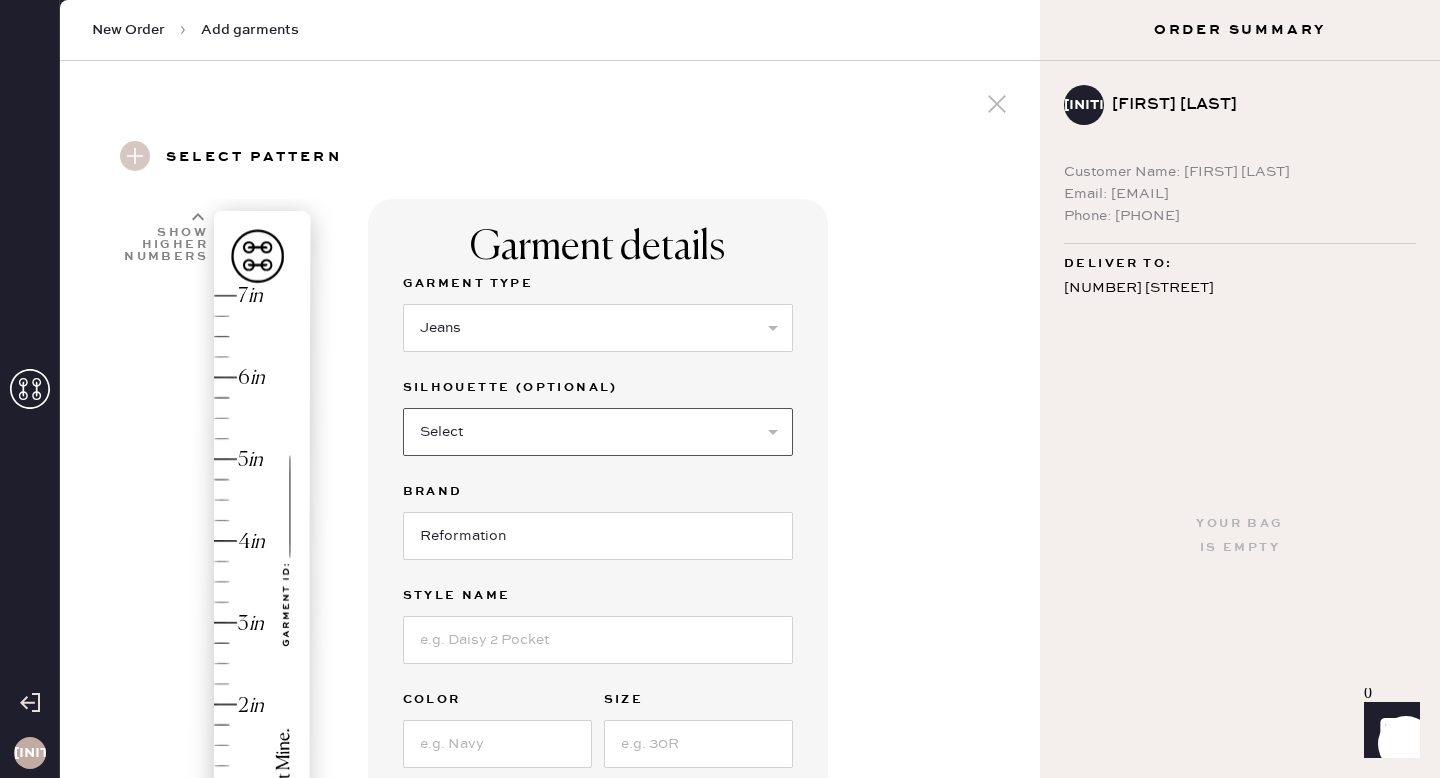 click on "Select Shorts Cropped Flare Boot Cut Straight Skinny Other" at bounding box center [598, 432] 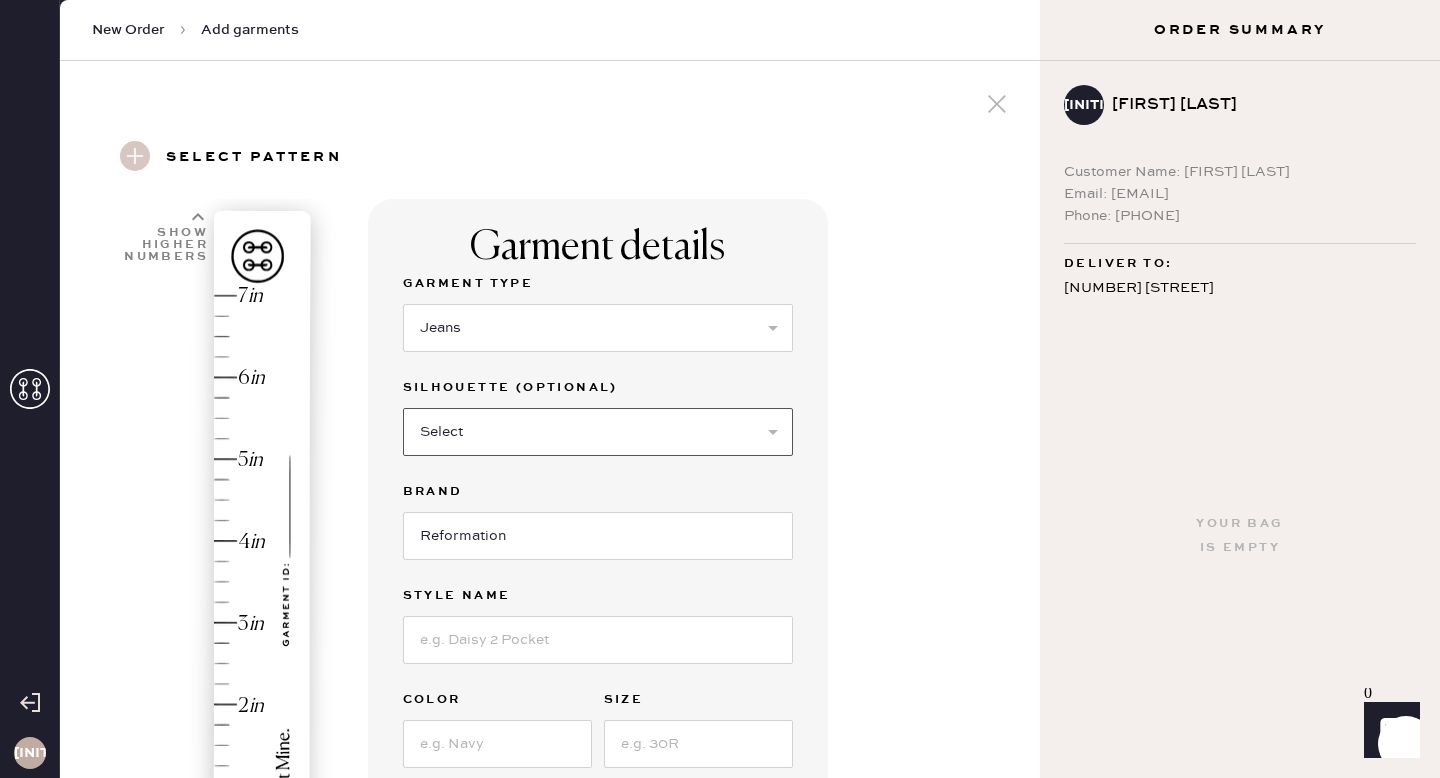 select on "other" 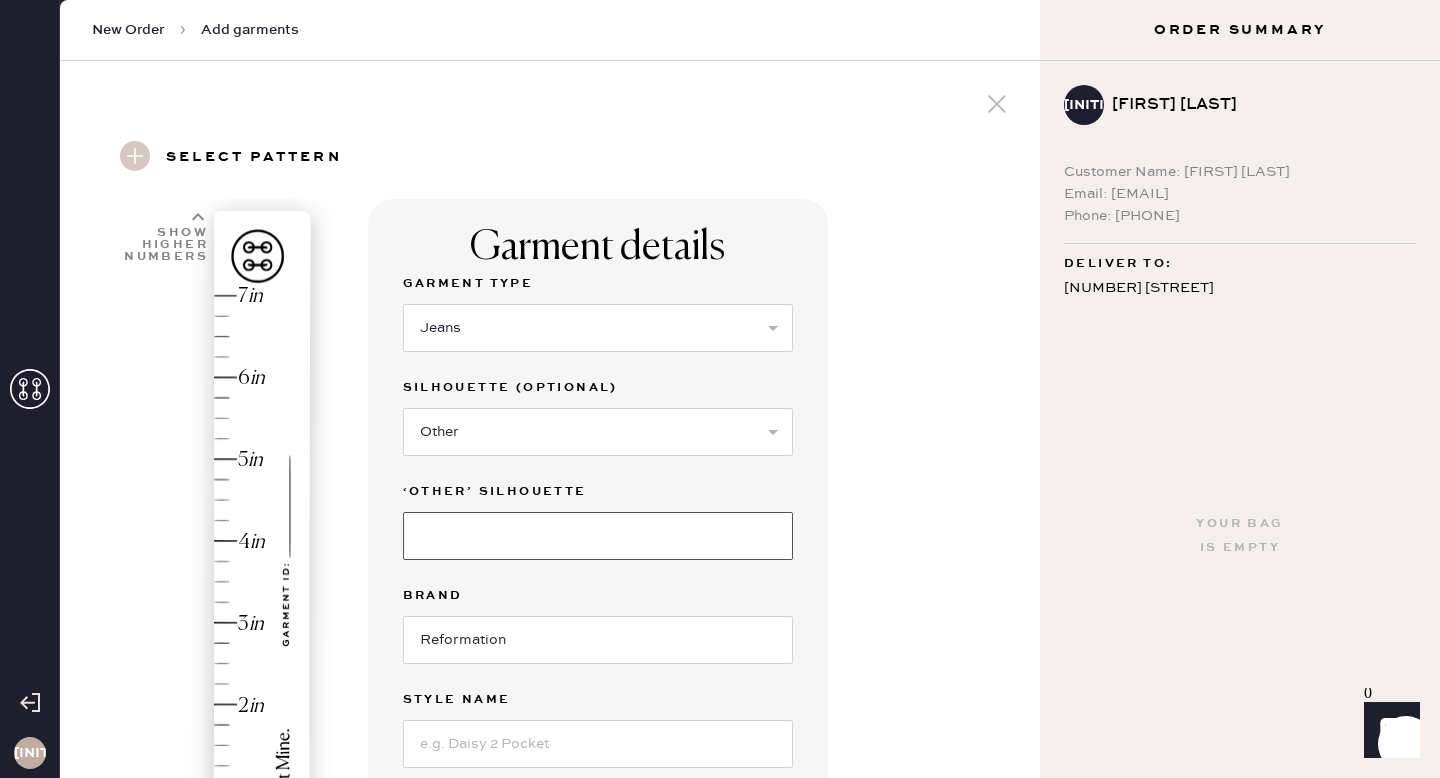click at bounding box center (598, 536) 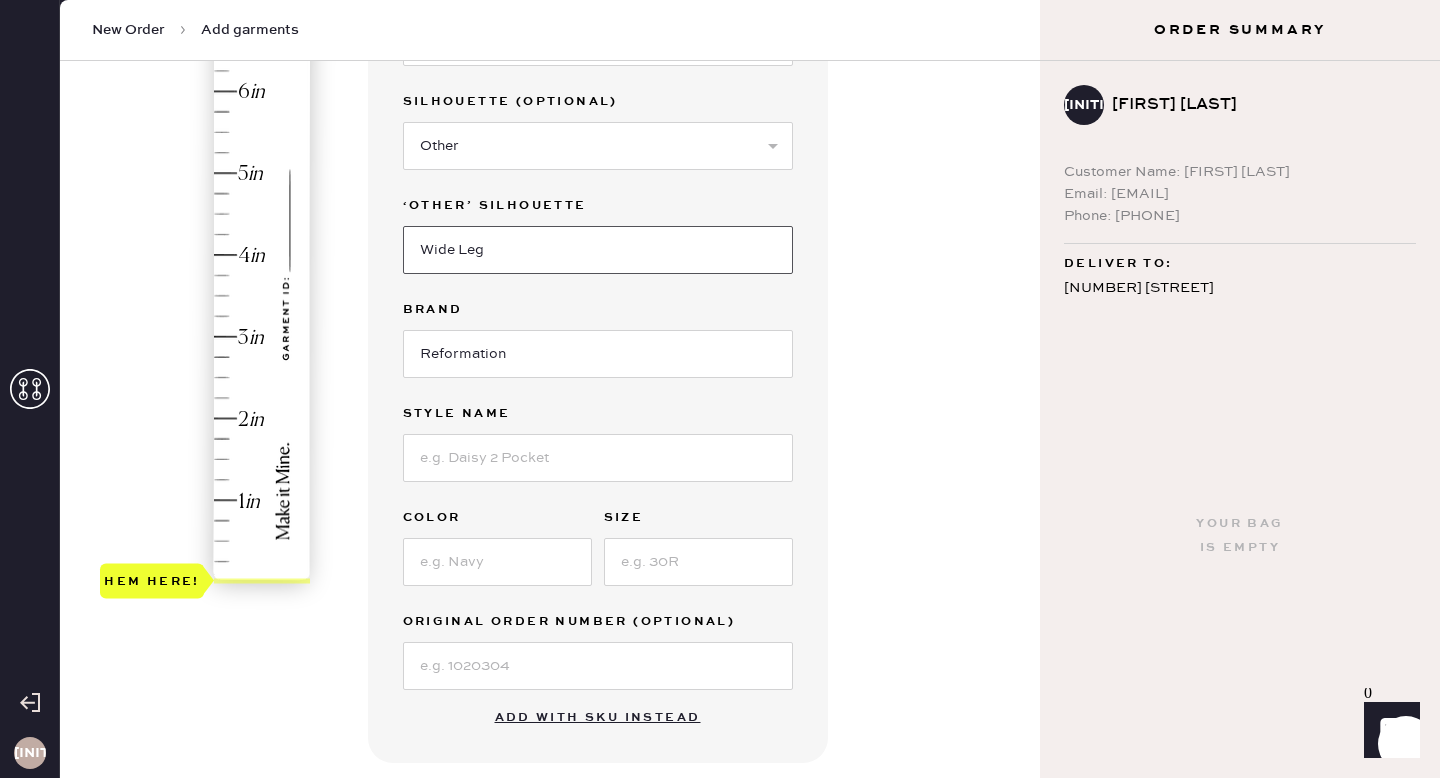 scroll, scrollTop: 335, scrollLeft: 0, axis: vertical 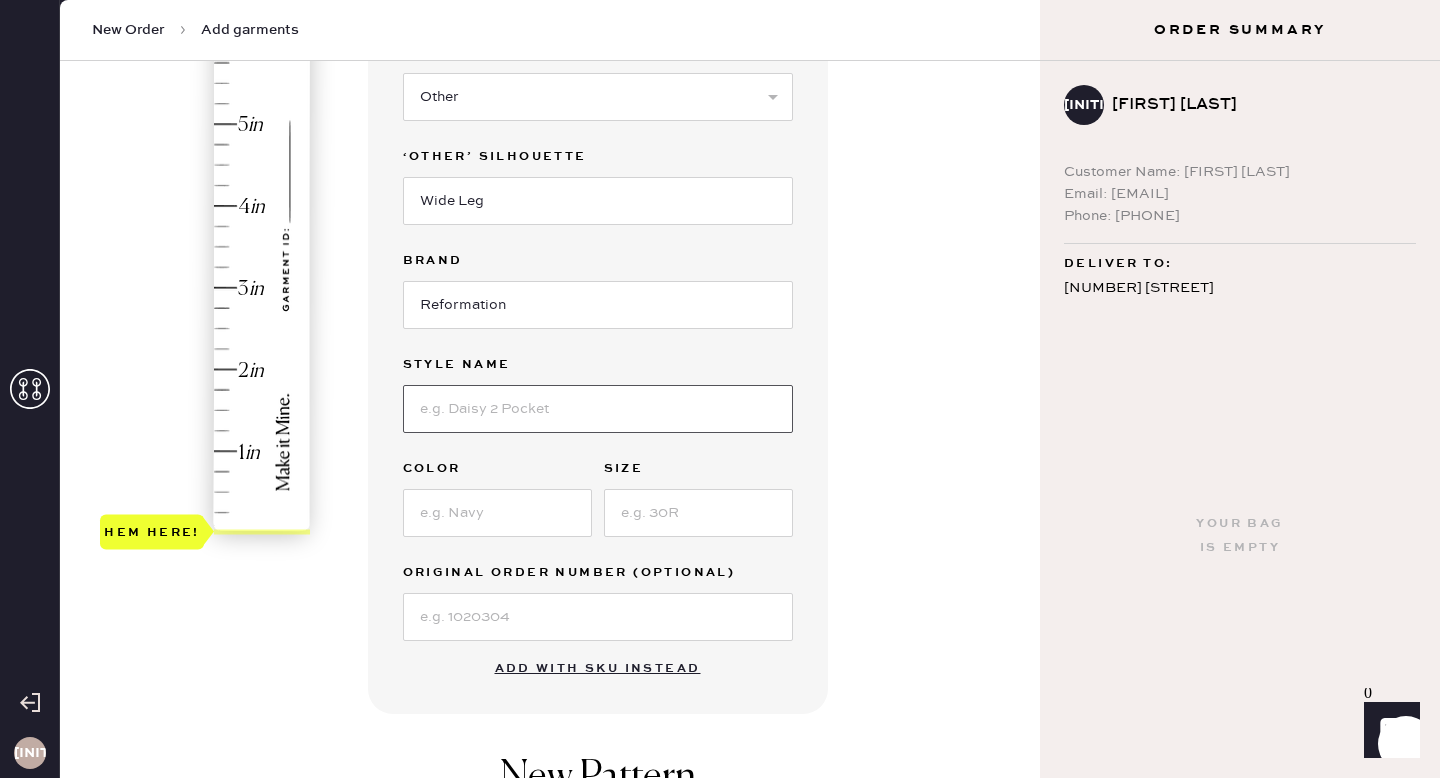 click at bounding box center (598, 409) 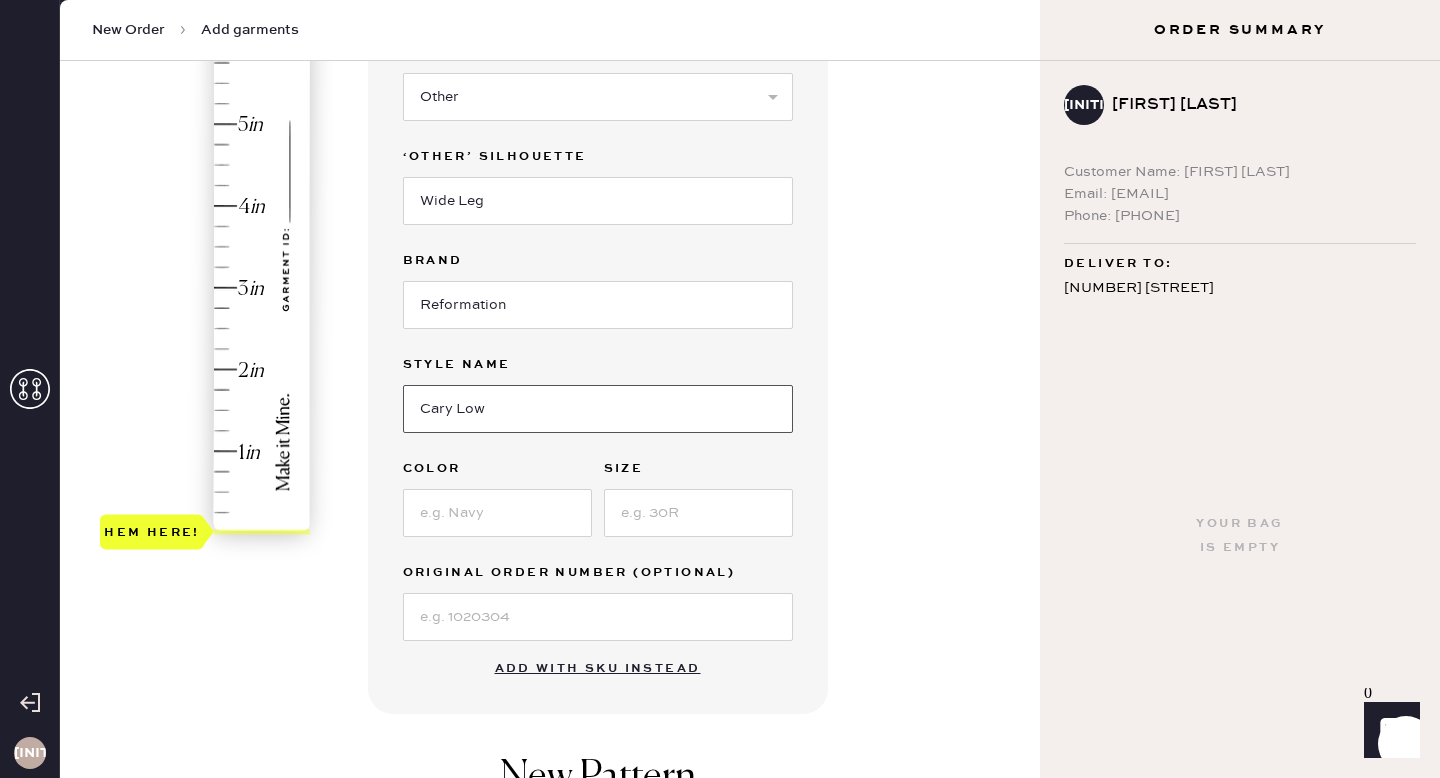 type on "Cary Low Rise Slouchy Wide Leg" 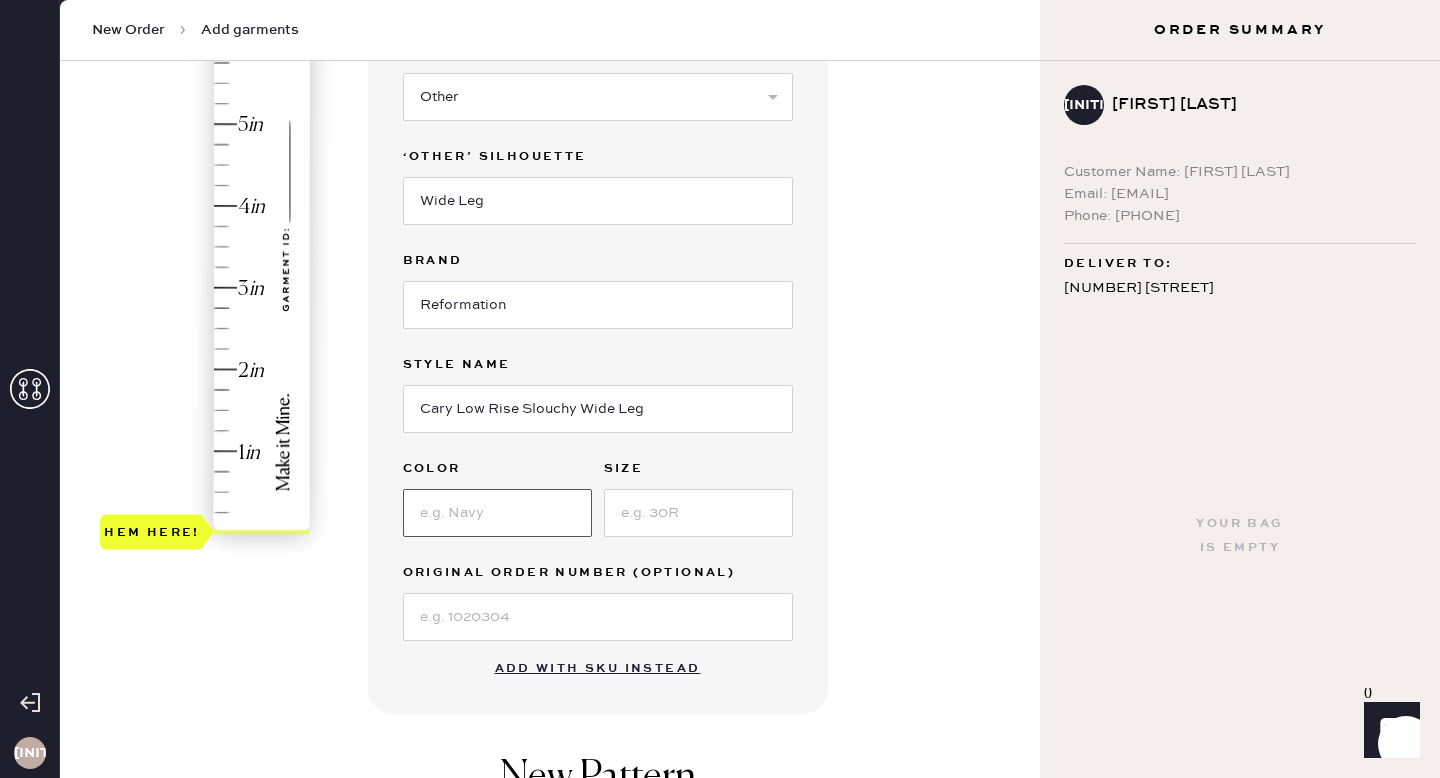 click at bounding box center (497, 513) 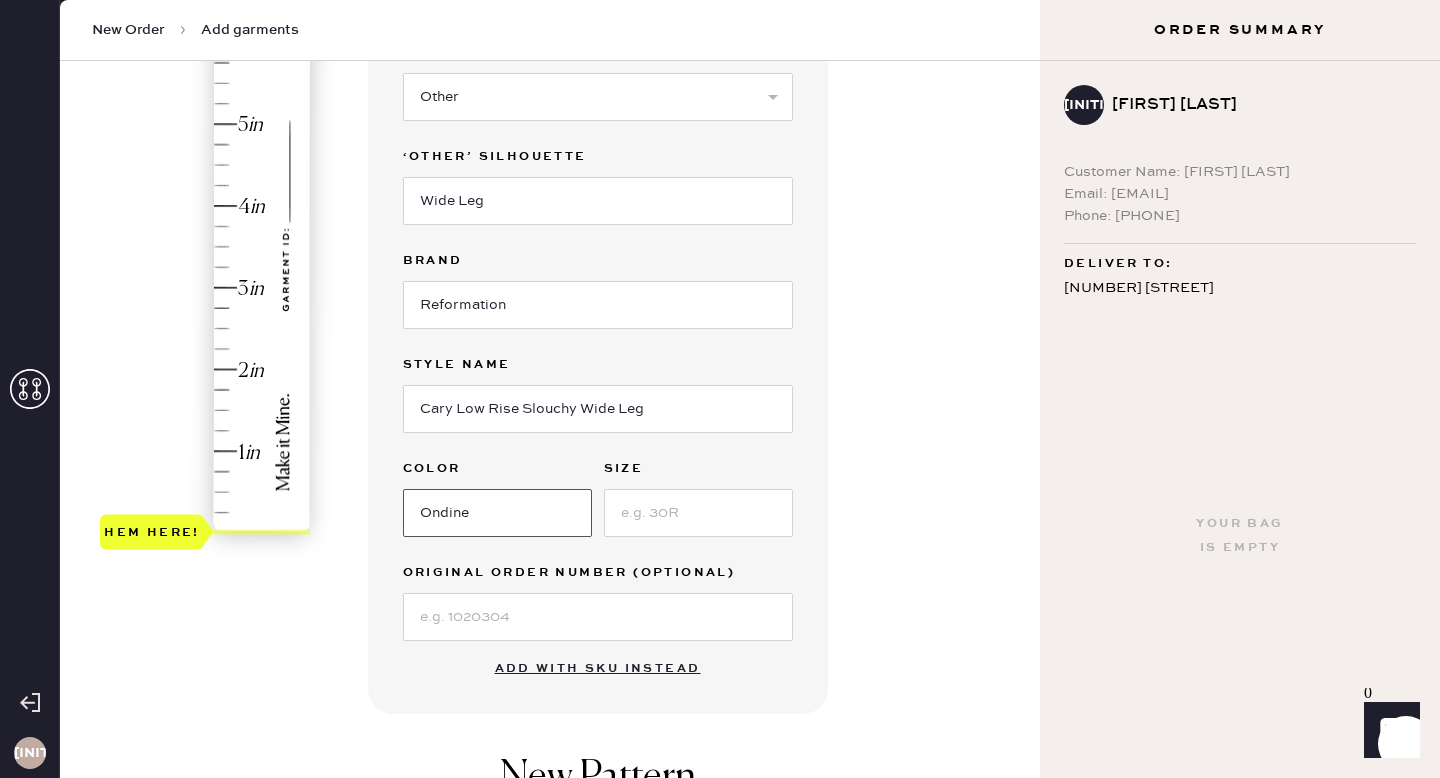 type on "Ondine" 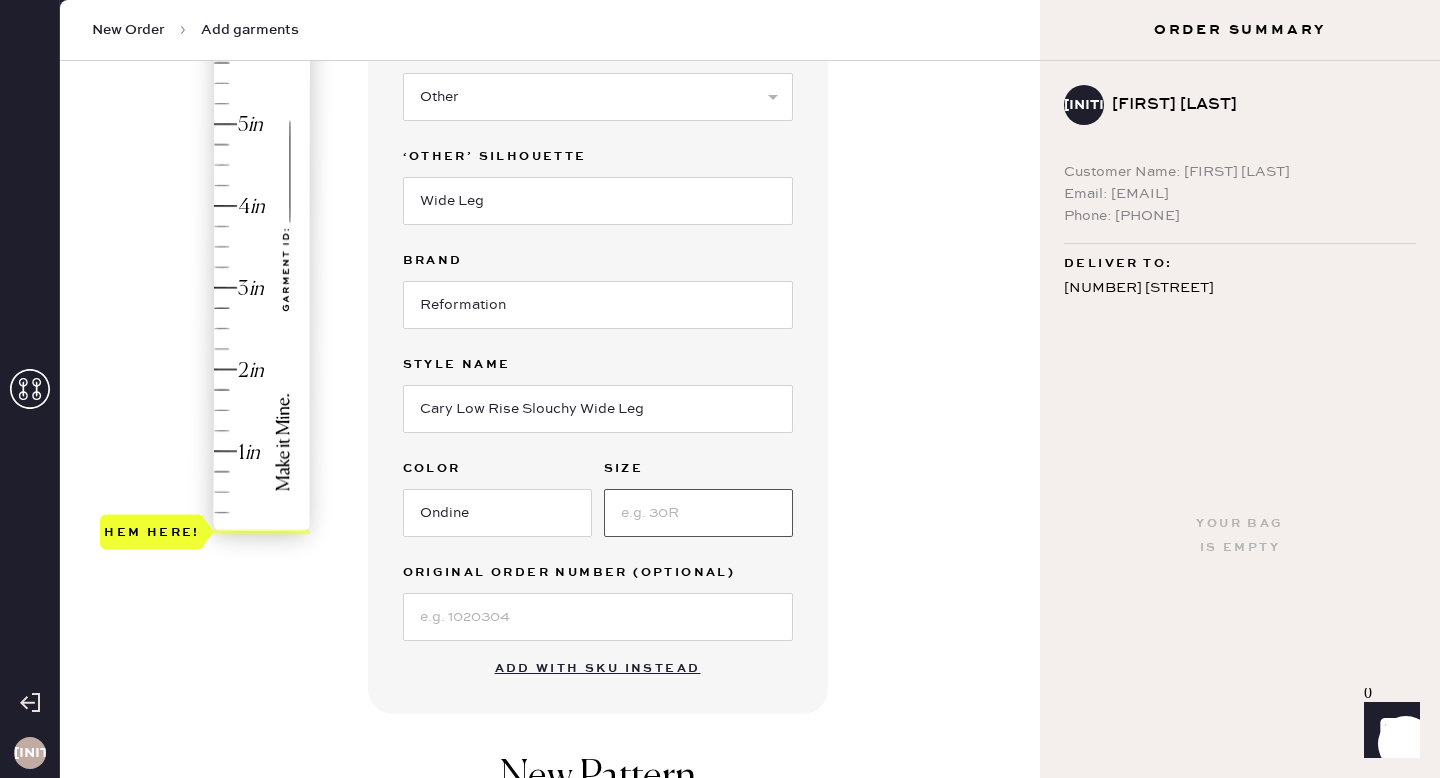 click at bounding box center (698, 513) 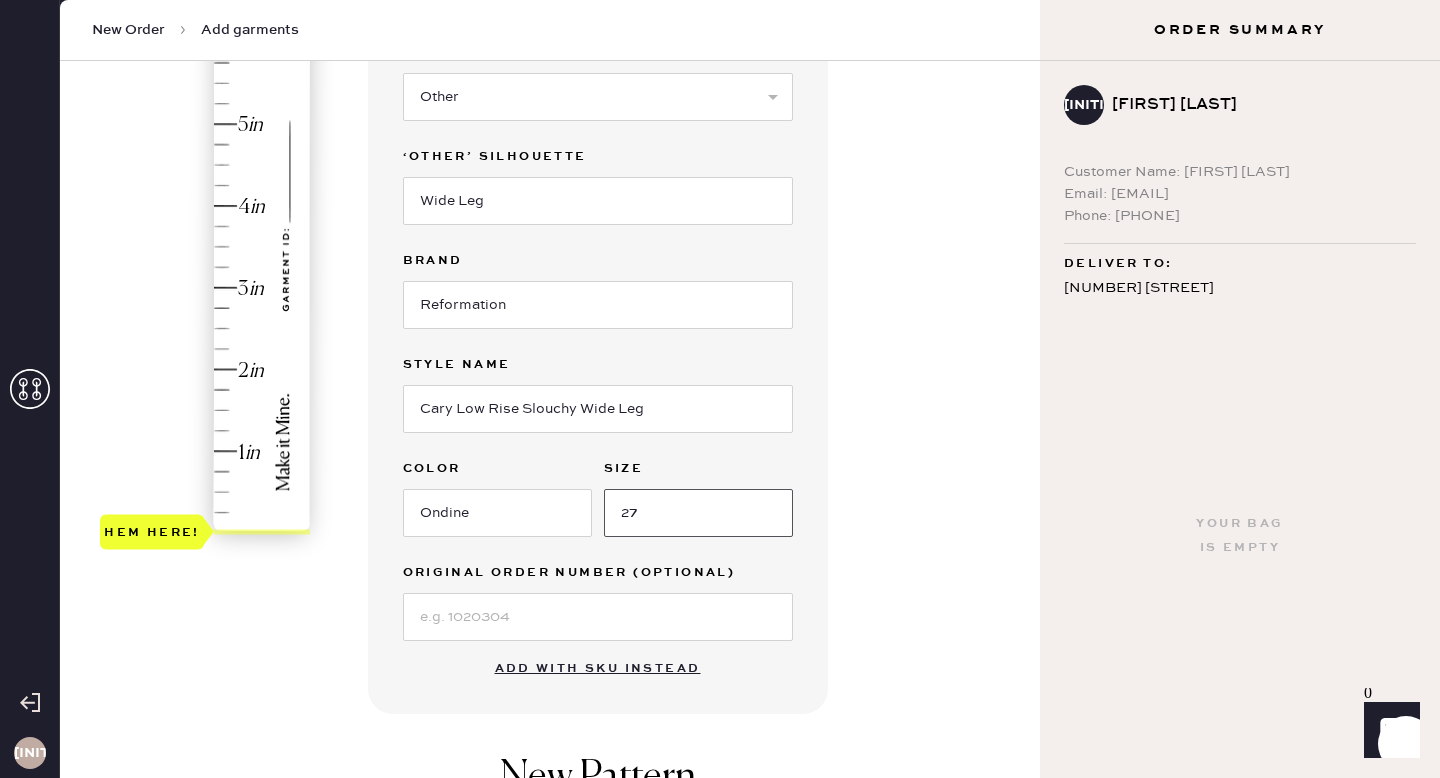 type on "27" 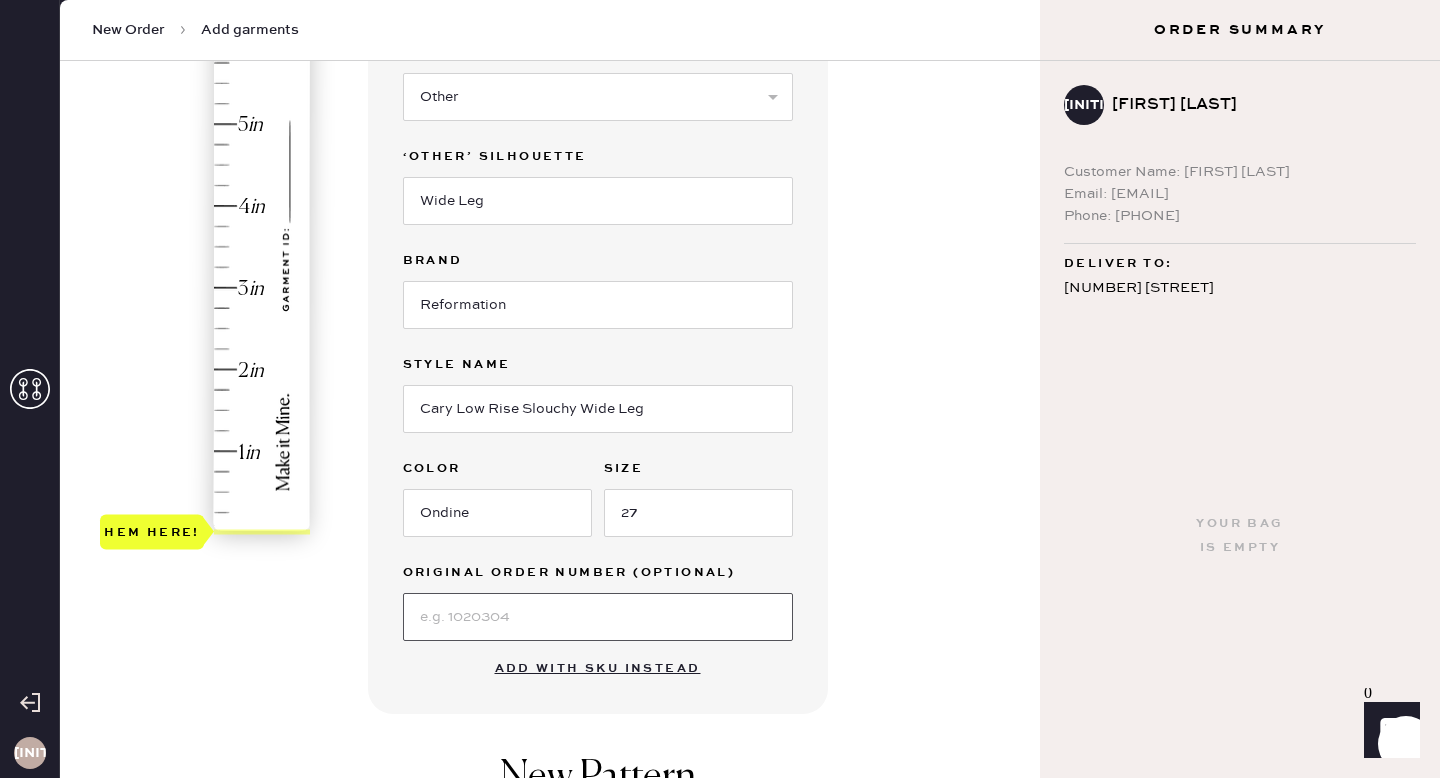 click at bounding box center (598, 617) 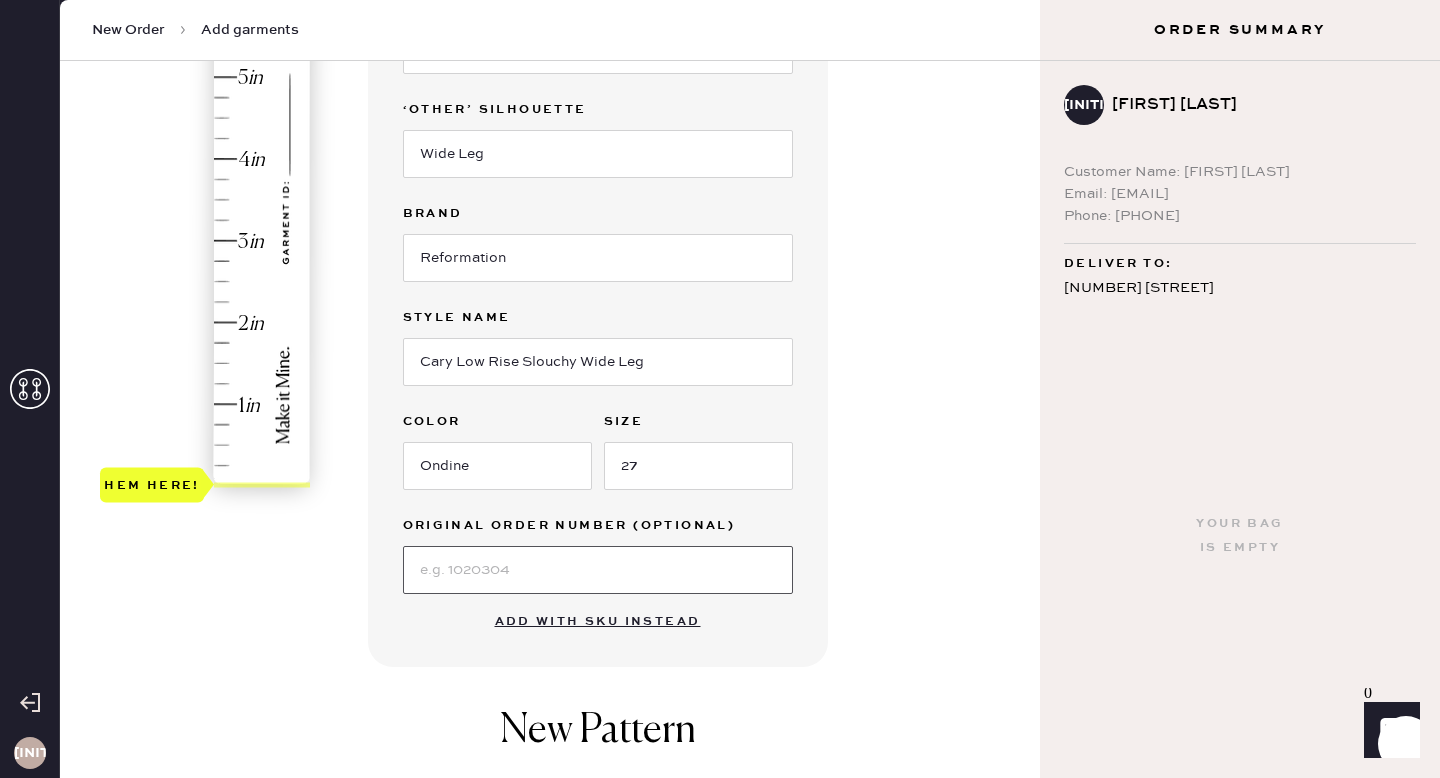 scroll, scrollTop: 384, scrollLeft: 0, axis: vertical 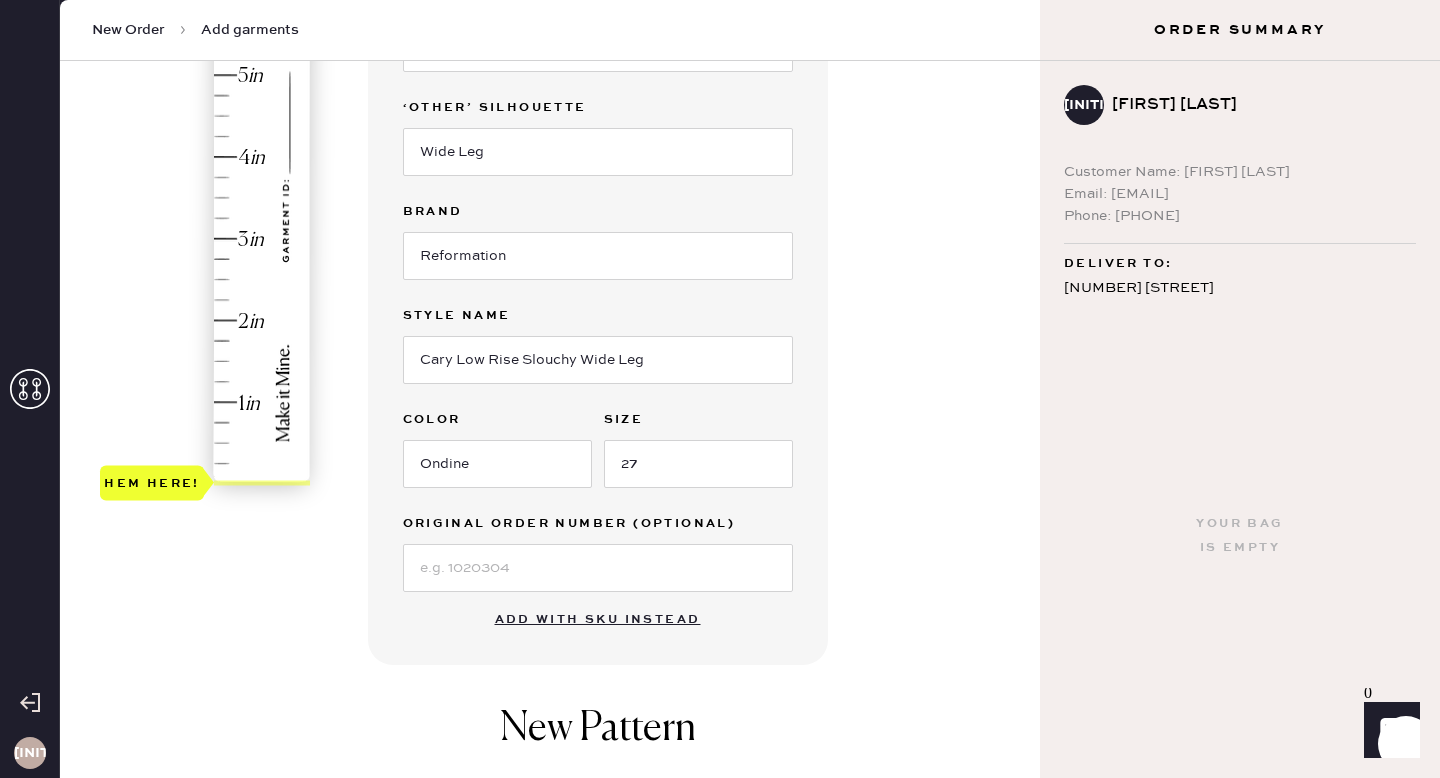 click on "Garment details Garment Type Select Basic Skirt Jeans Leggings Pants Shorts Basic Sleeved Dress Basic Sleeveless Dress Basic Strap Dress Strap Jumpsuit Button Down Top Sleeved Top Sleeveless Top Silhouette (optional) Select Shorts Cropped Flare Boot Cut Straight Skinny Other ‘other’ silhouette Wide Leg Brand Reformation Style name Cary Low Rise Slouchy Wide Leg Color Ondine Size [NUMBER] Original Order Number (Optional) Add with SKU instead New Pattern Pattern Name : reformation_jeans 1 in 2 in 3 in 4 in Show higher numbers Show lower numbers Hem here! pant hem (autofills) Drag the yellow ‘HEM HERE’ marker to adjust. Not working?   Add manually.  Add to bag Add repair add monogram" at bounding box center (696, 435) 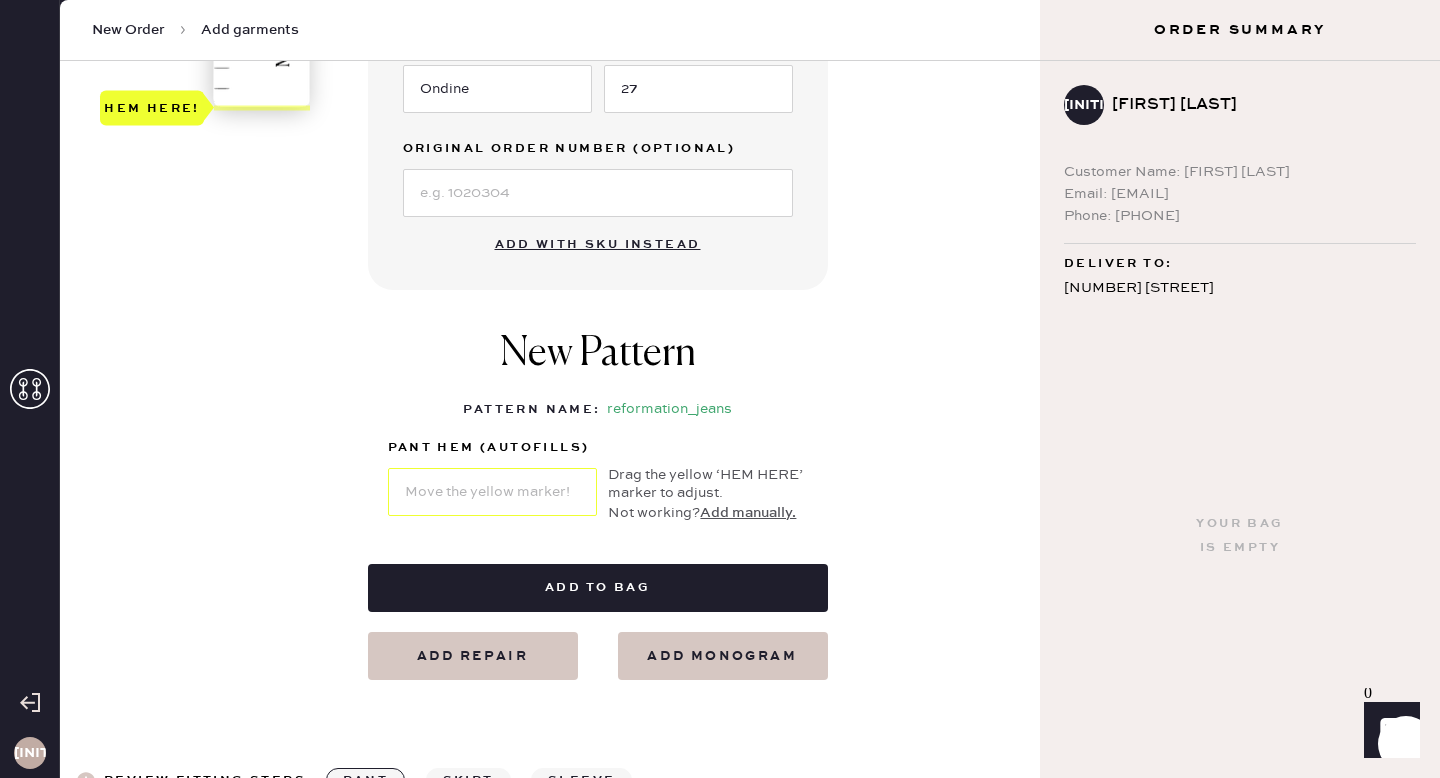 scroll, scrollTop: 139, scrollLeft: 0, axis: vertical 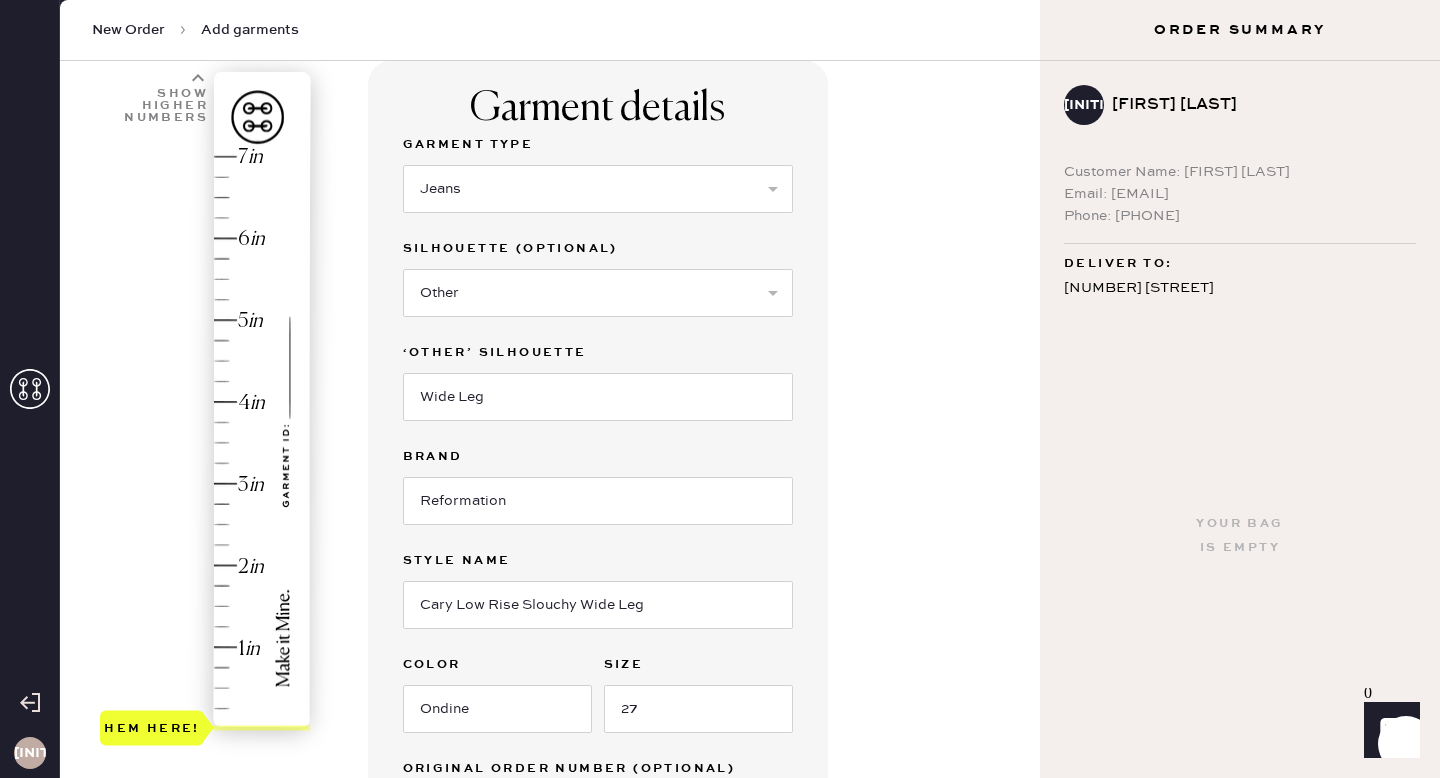 type on "4" 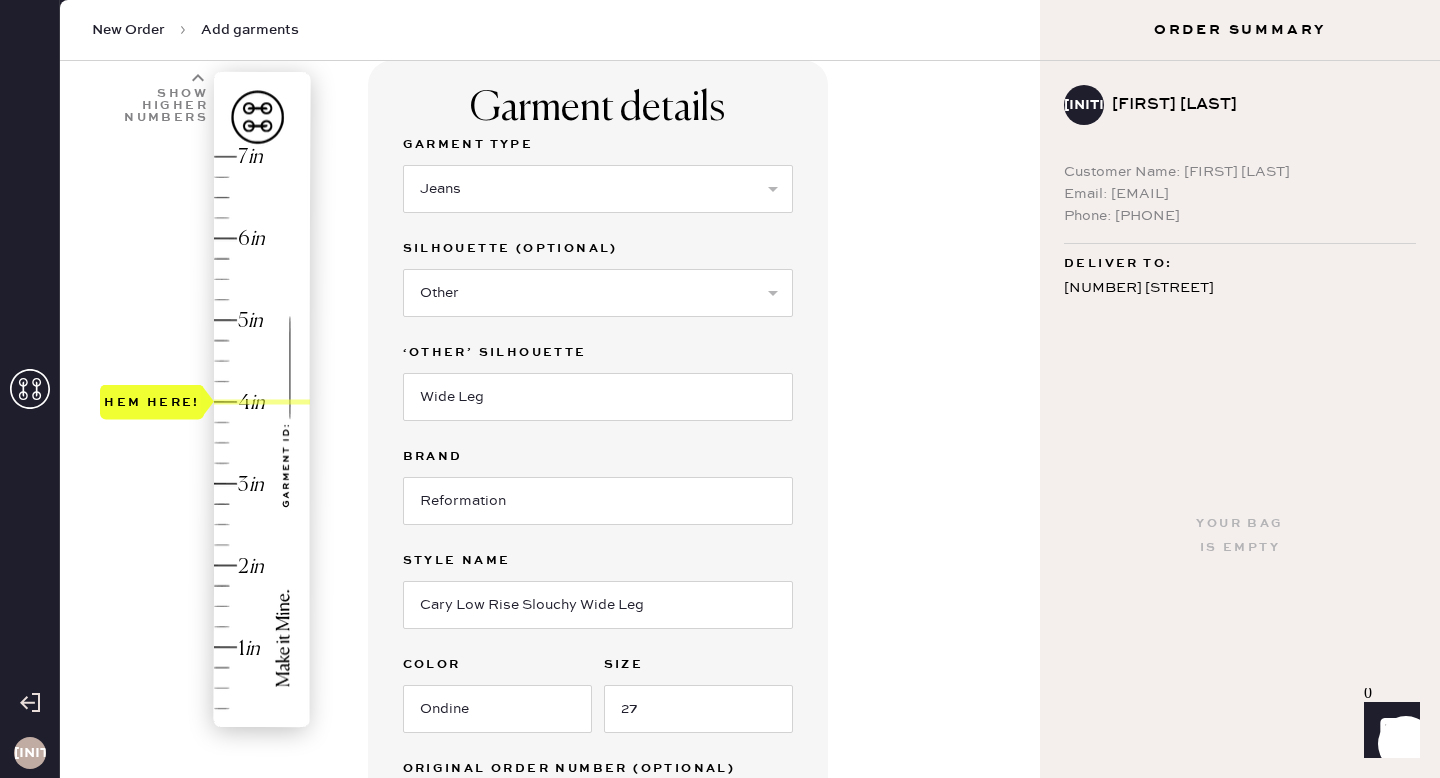 click on "Hem here!" at bounding box center [206, 443] 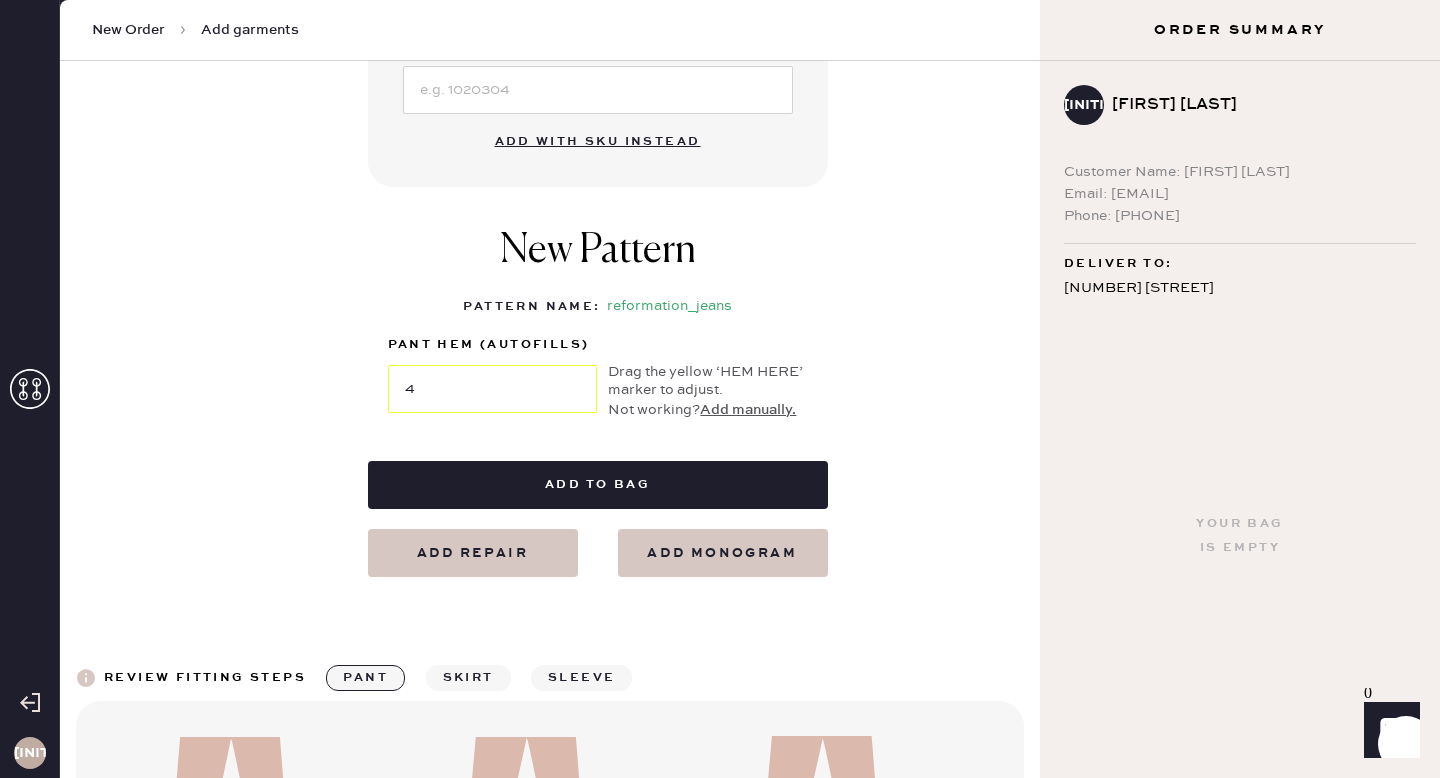 scroll, scrollTop: 866, scrollLeft: 0, axis: vertical 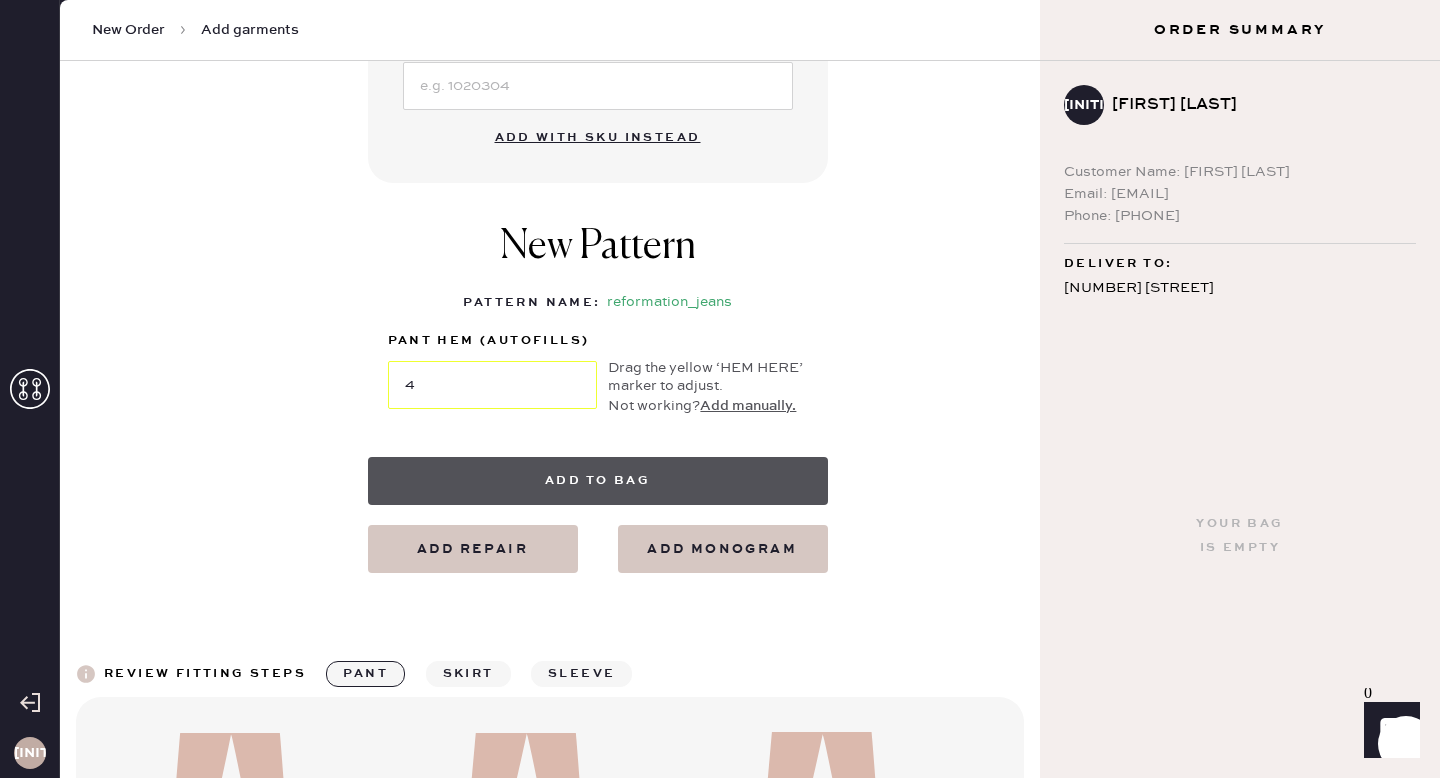 click on "Add to bag" at bounding box center (598, 481) 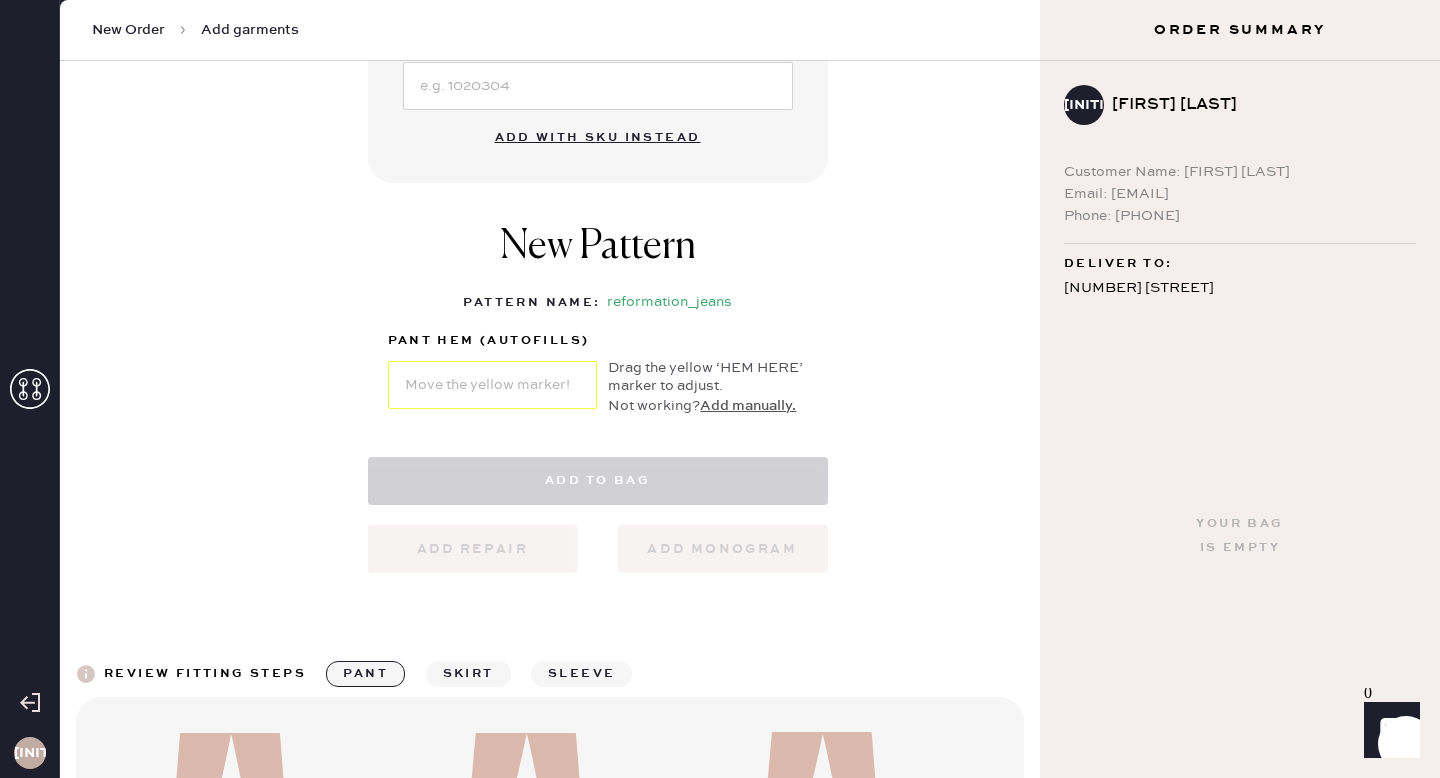 select on "2" 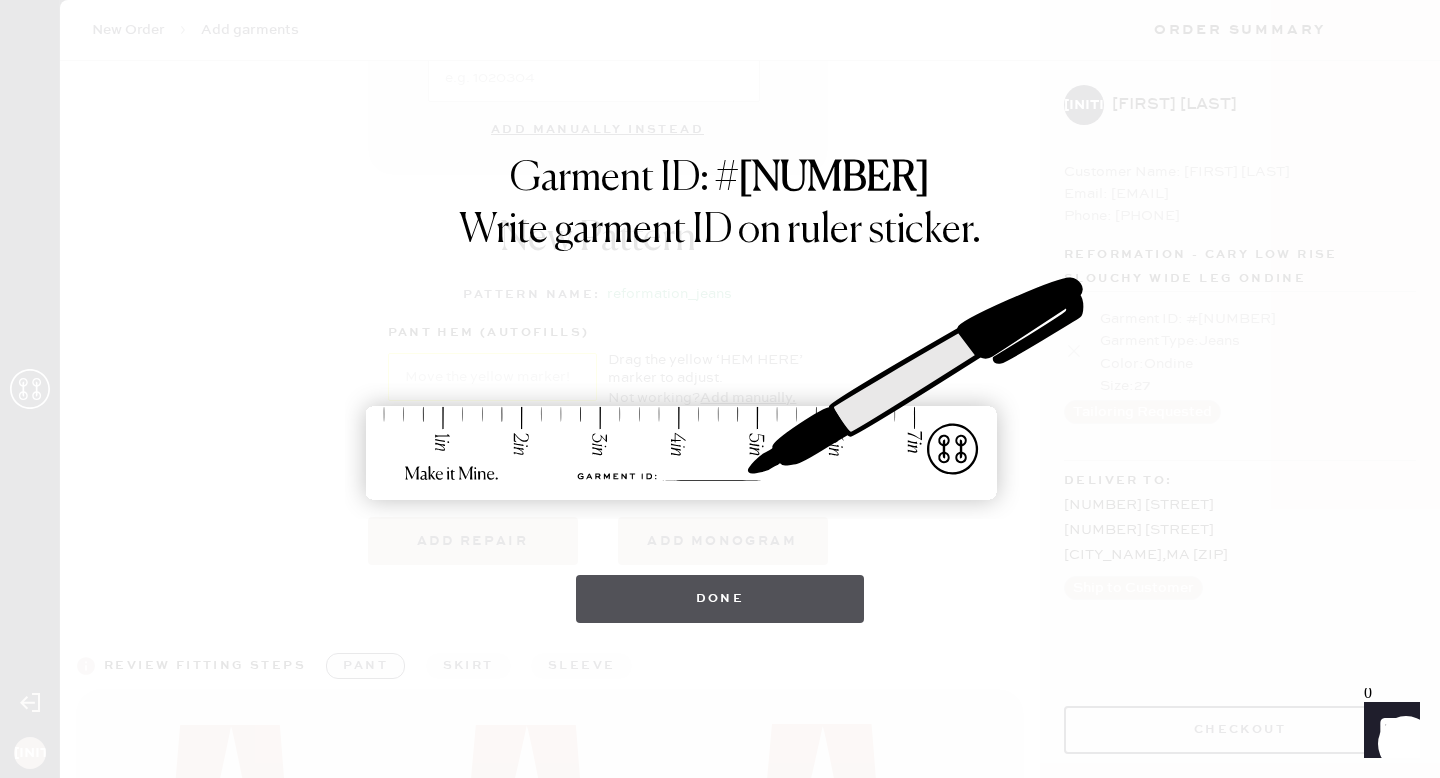 click on "Done" at bounding box center [720, 599] 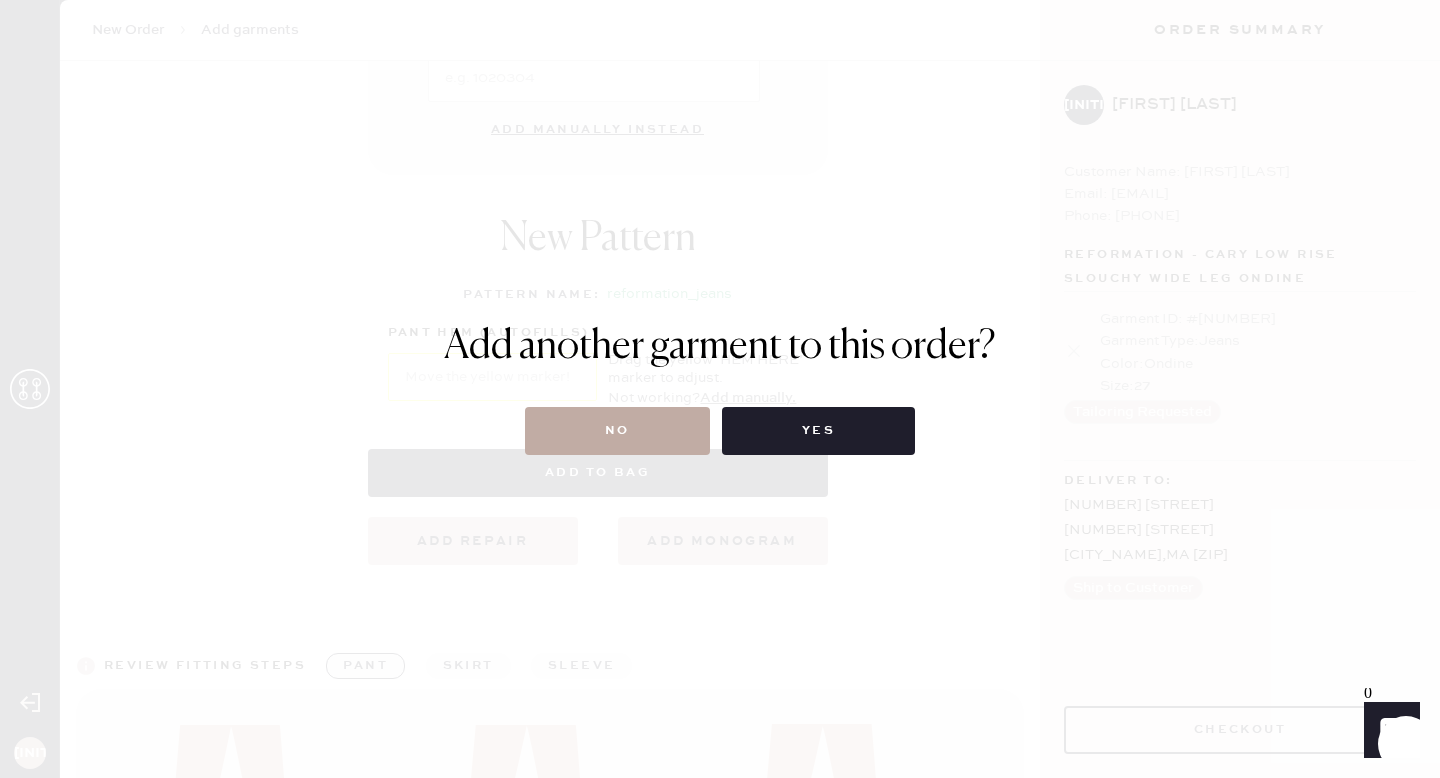 click on "No" at bounding box center (617, 431) 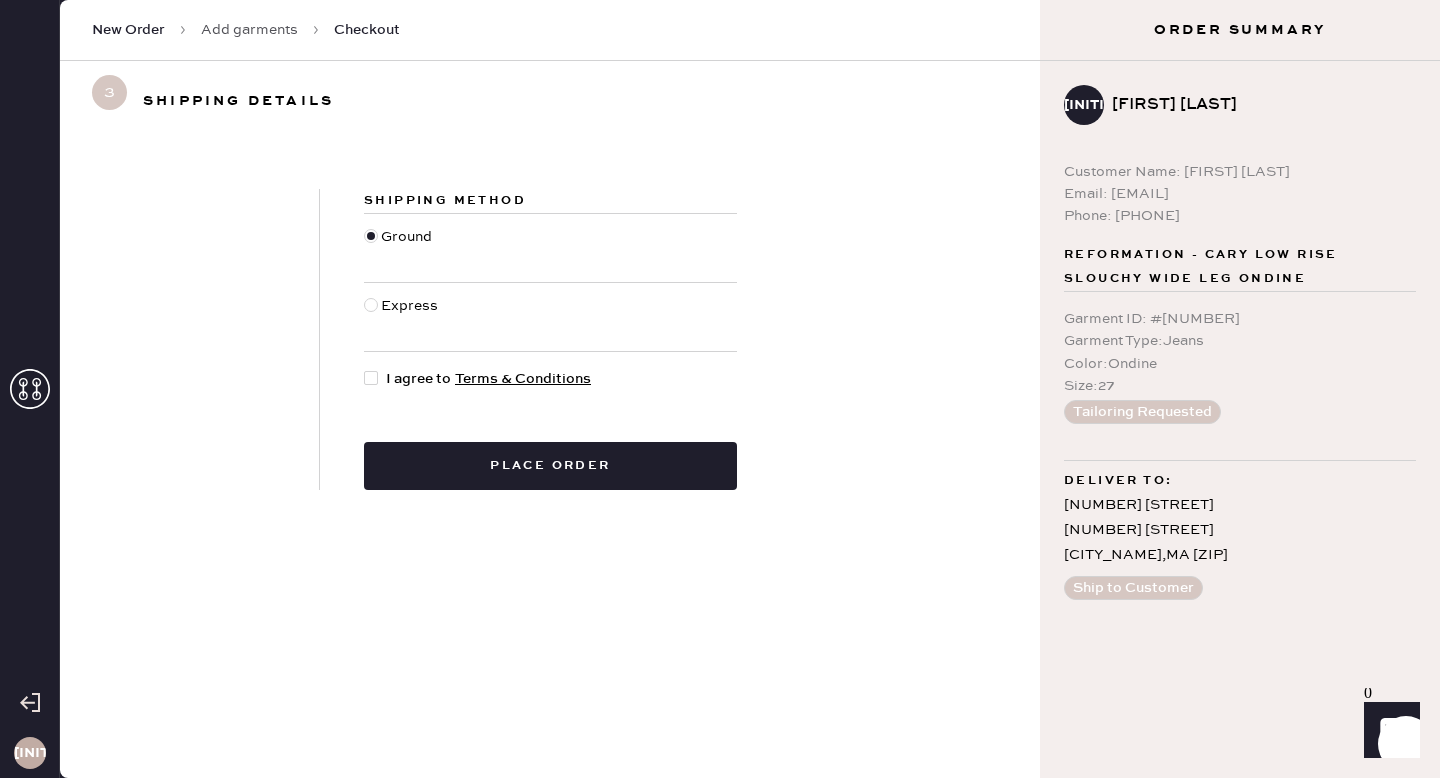 click at bounding box center [371, 378] 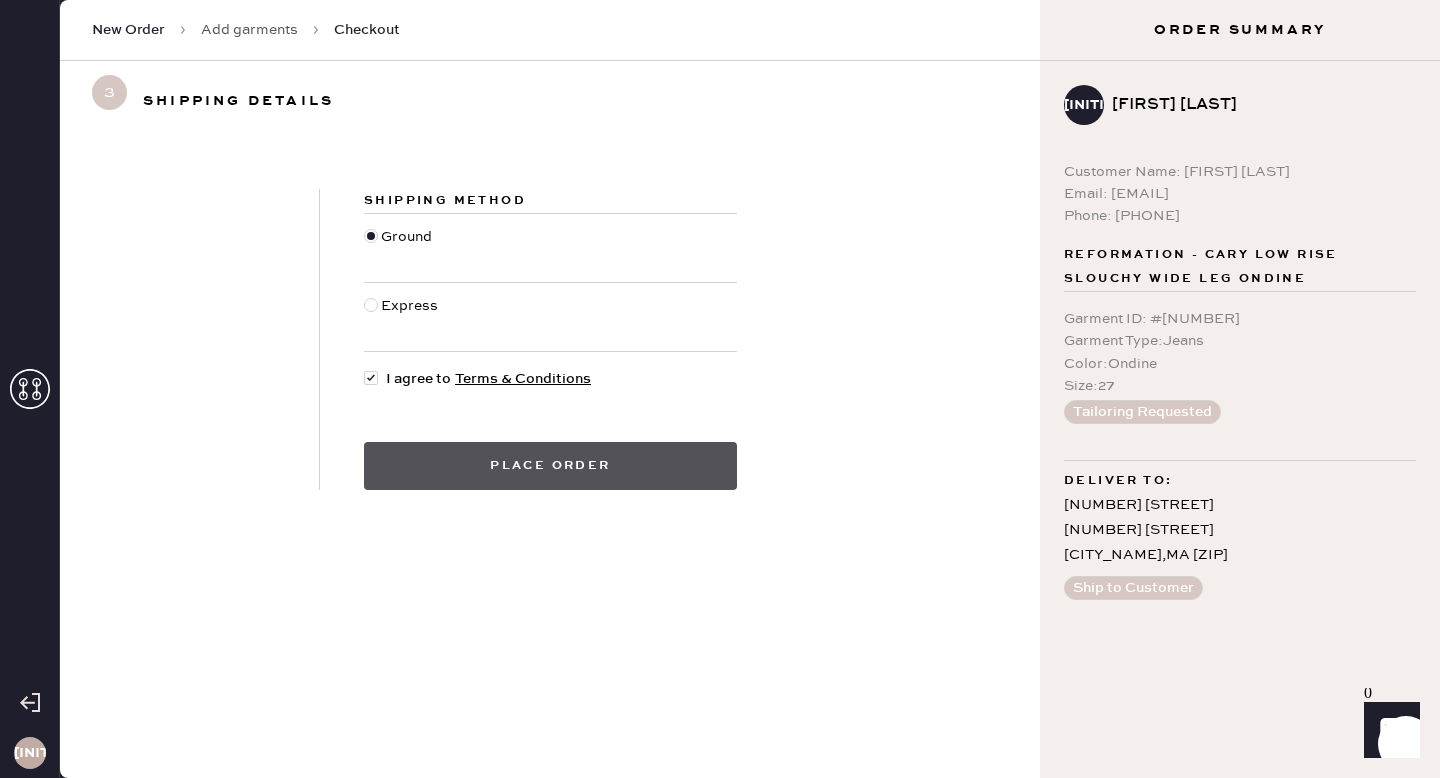 click on "Place order" at bounding box center (550, 466) 